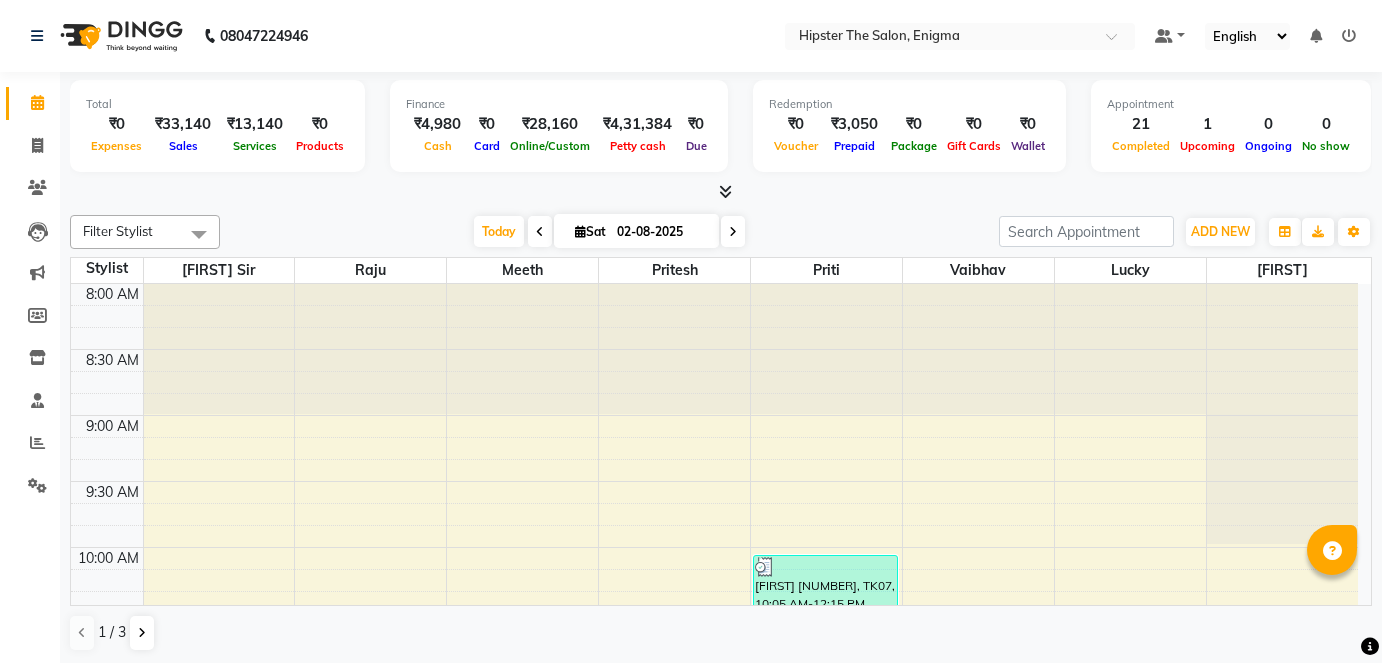 scroll, scrollTop: 0, scrollLeft: 0, axis: both 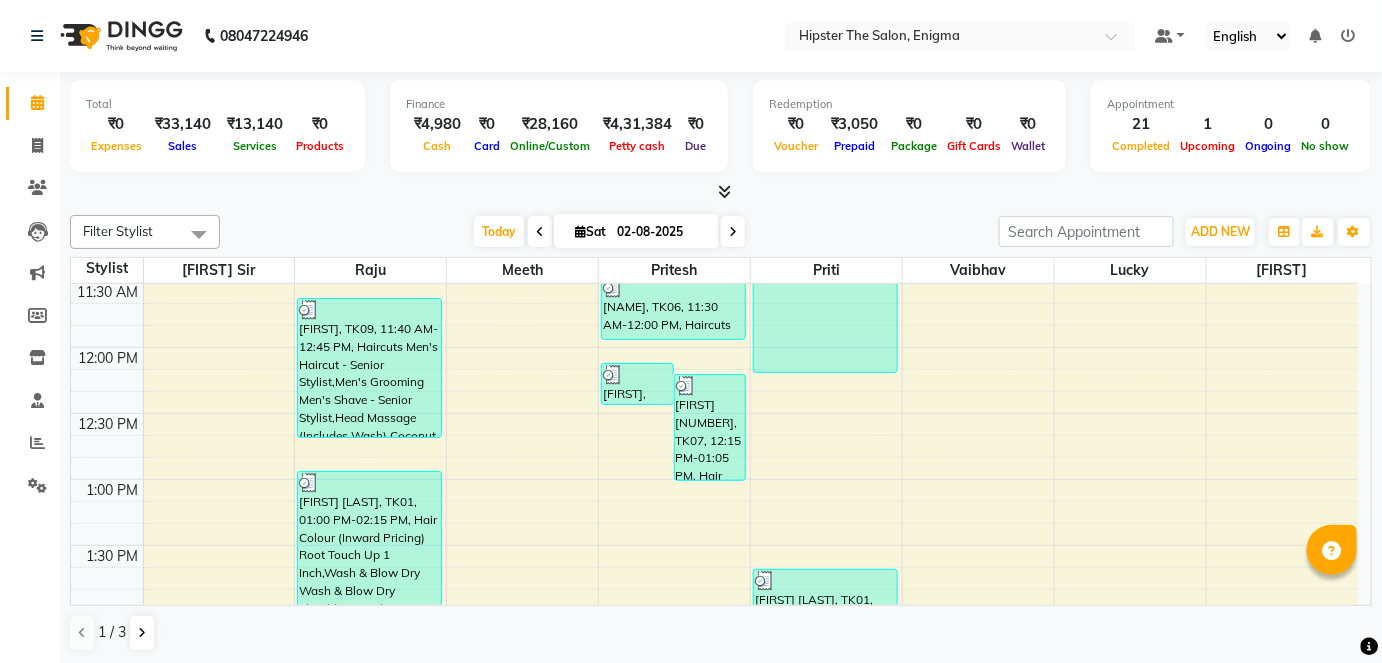 click at bounding box center [733, 232] 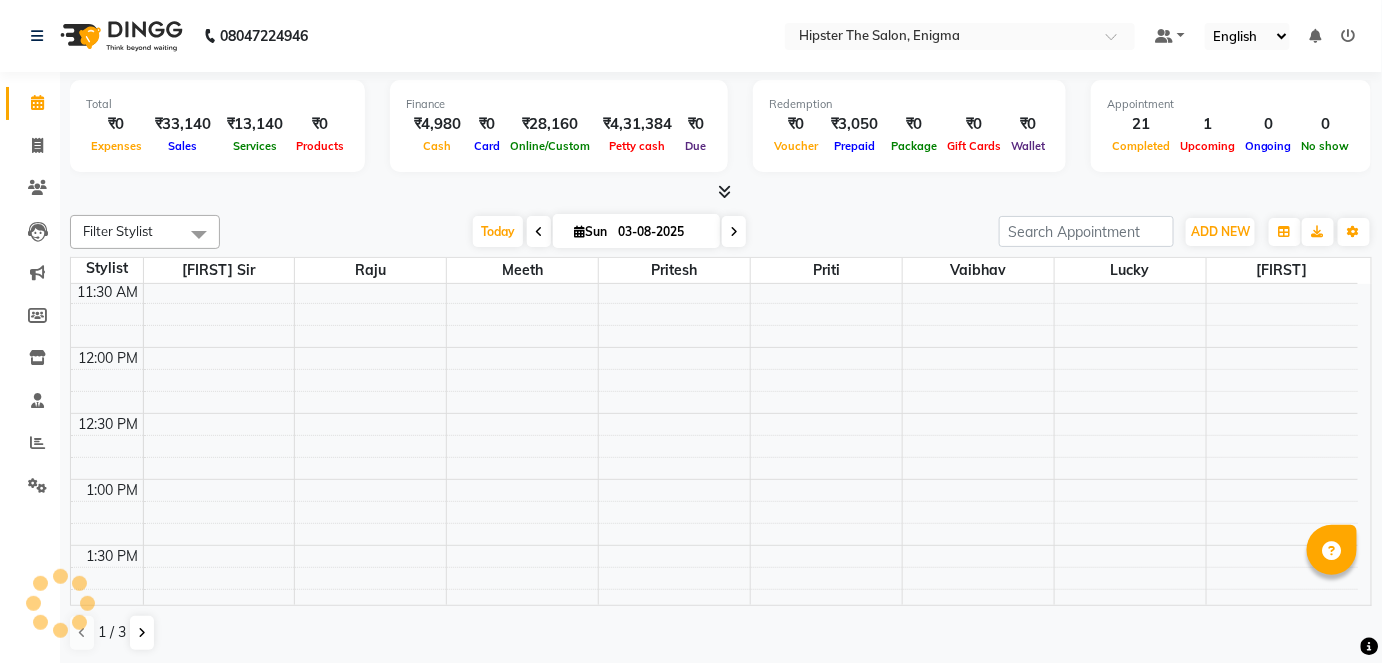 scroll, scrollTop: 262, scrollLeft: 0, axis: vertical 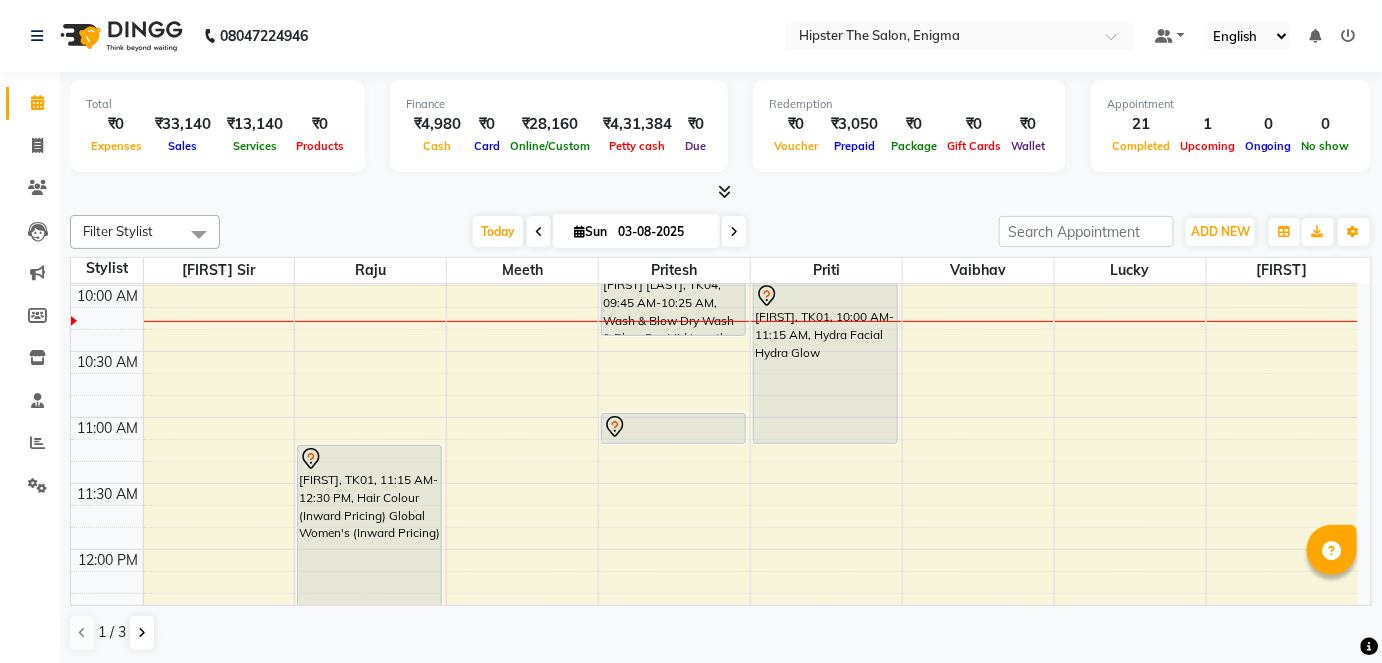 click at bounding box center [539, 232] 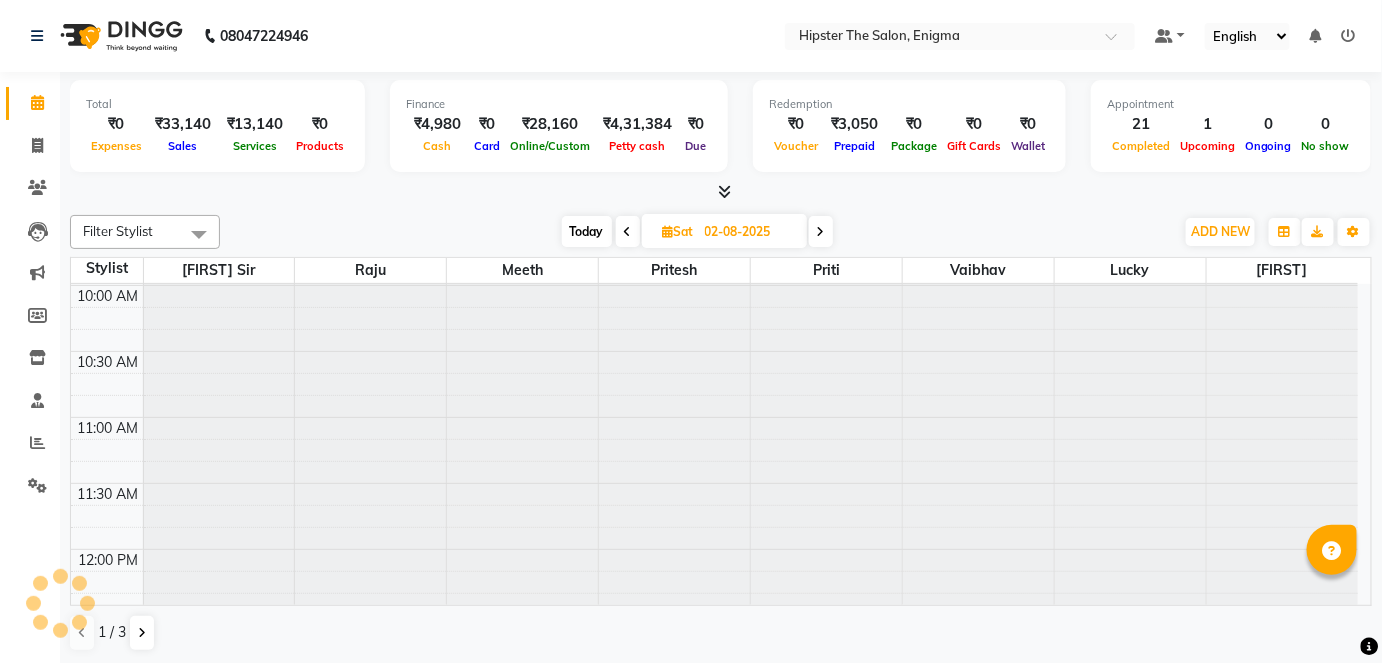 scroll, scrollTop: 262, scrollLeft: 0, axis: vertical 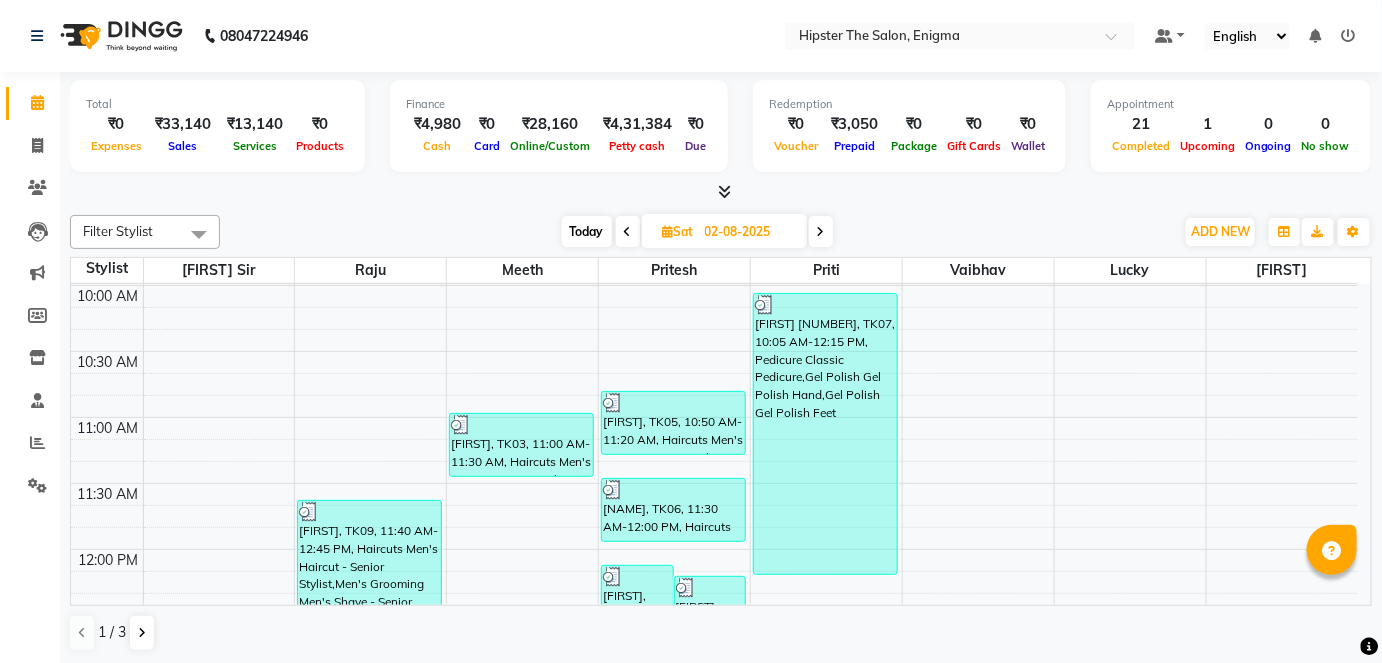 click at bounding box center [821, 232] 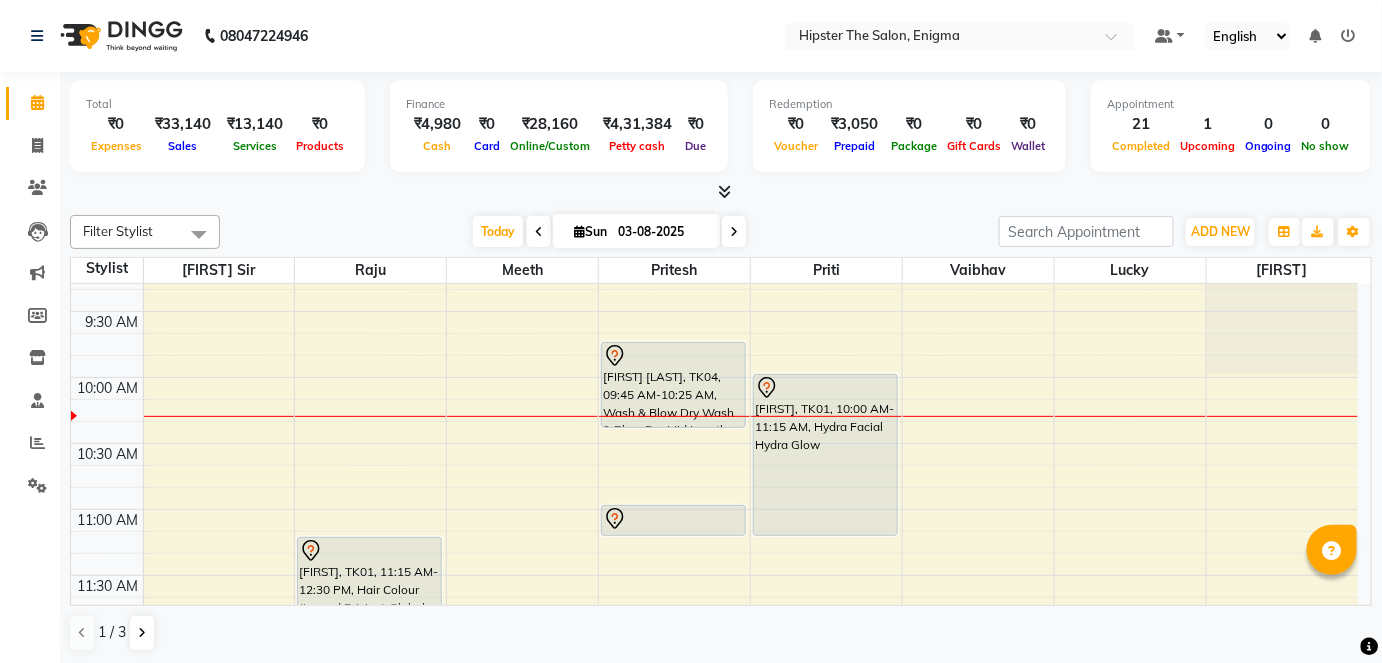scroll, scrollTop: 170, scrollLeft: 0, axis: vertical 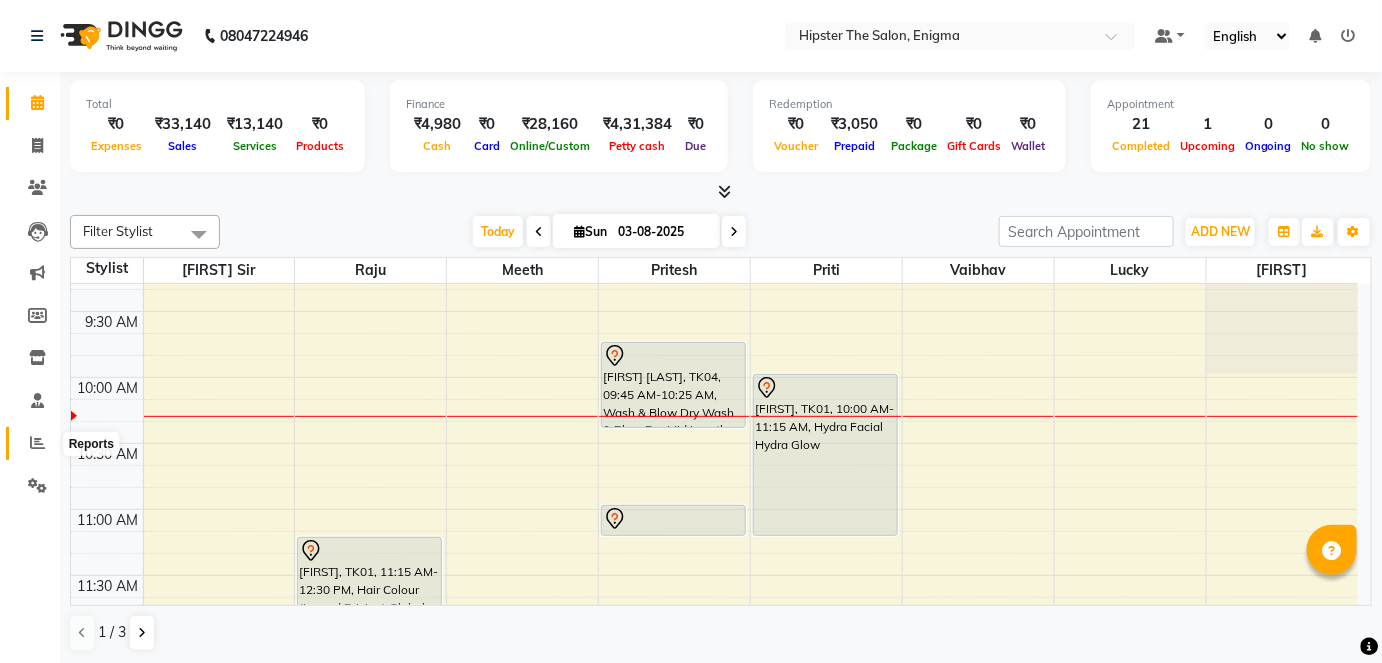 click 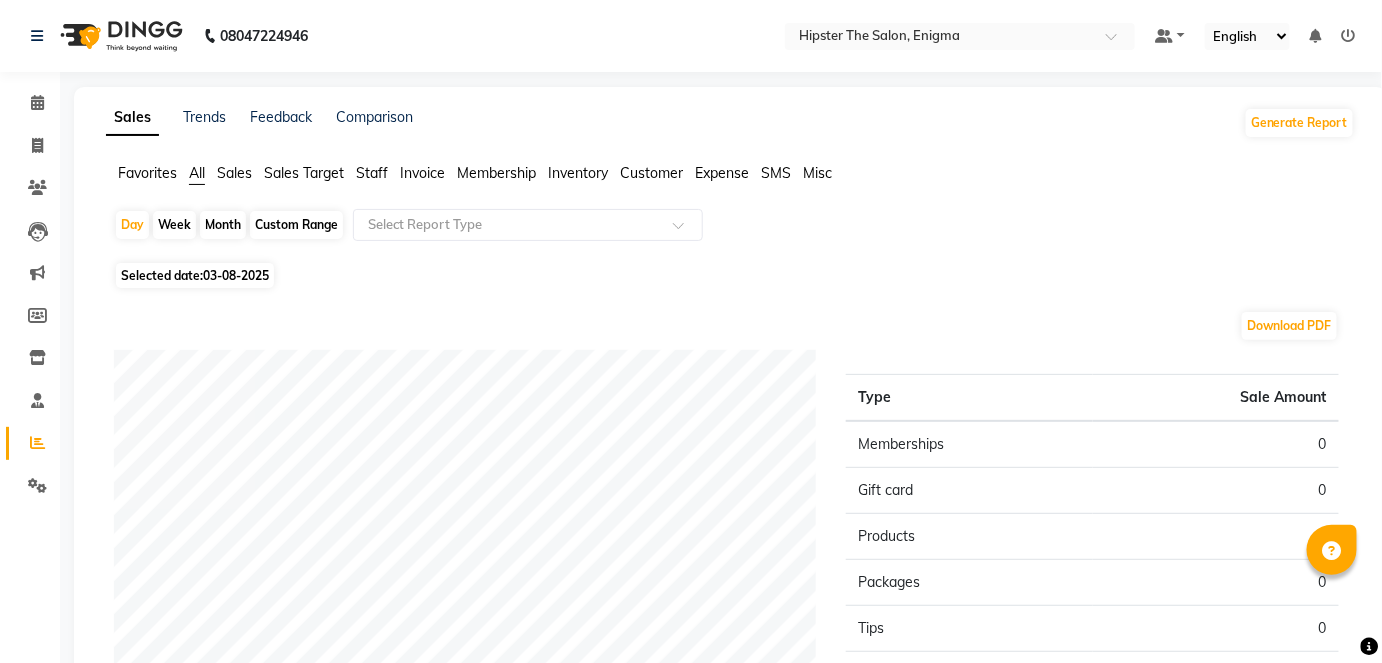click on "Staff" 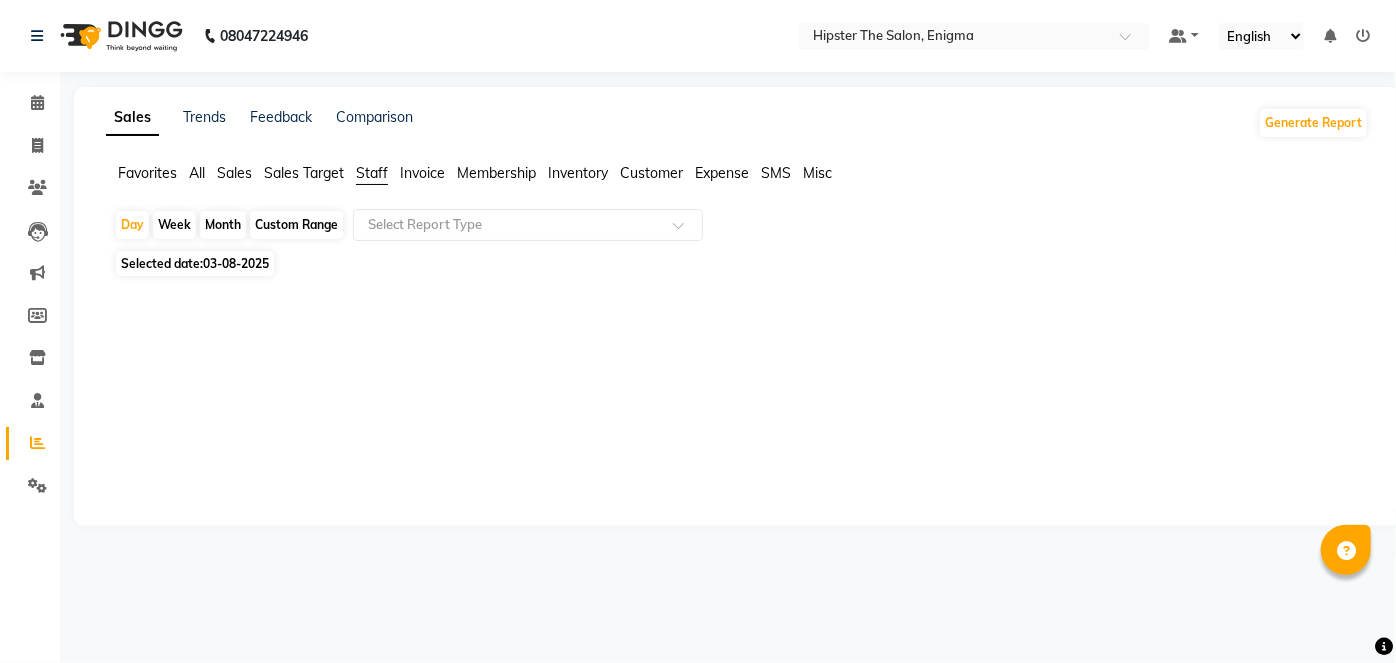click on "Custom Range" 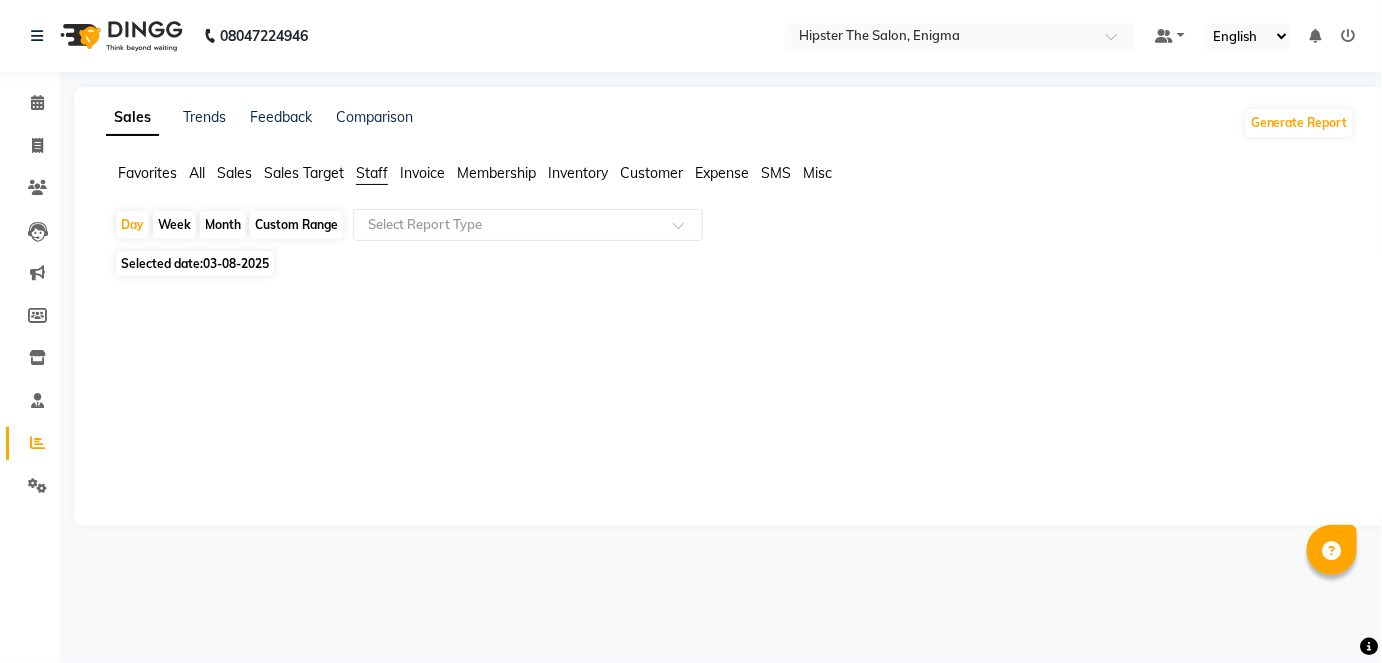 select on "8" 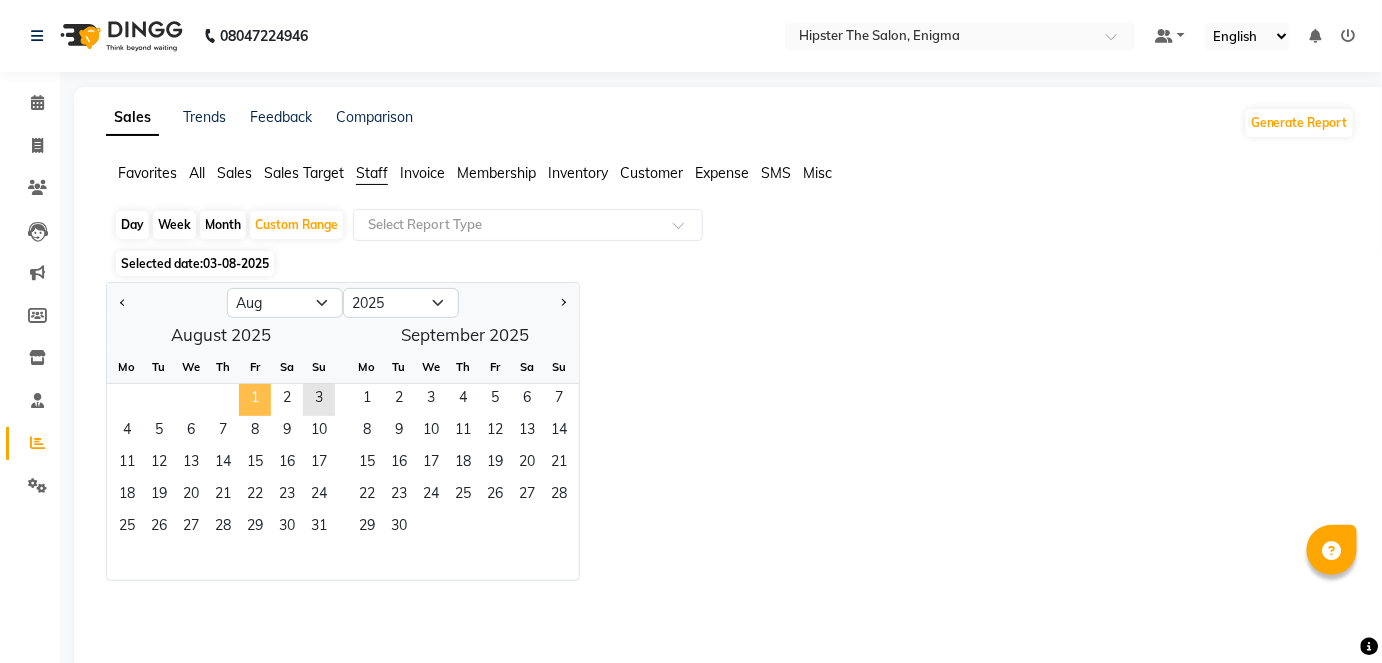 click on "1" 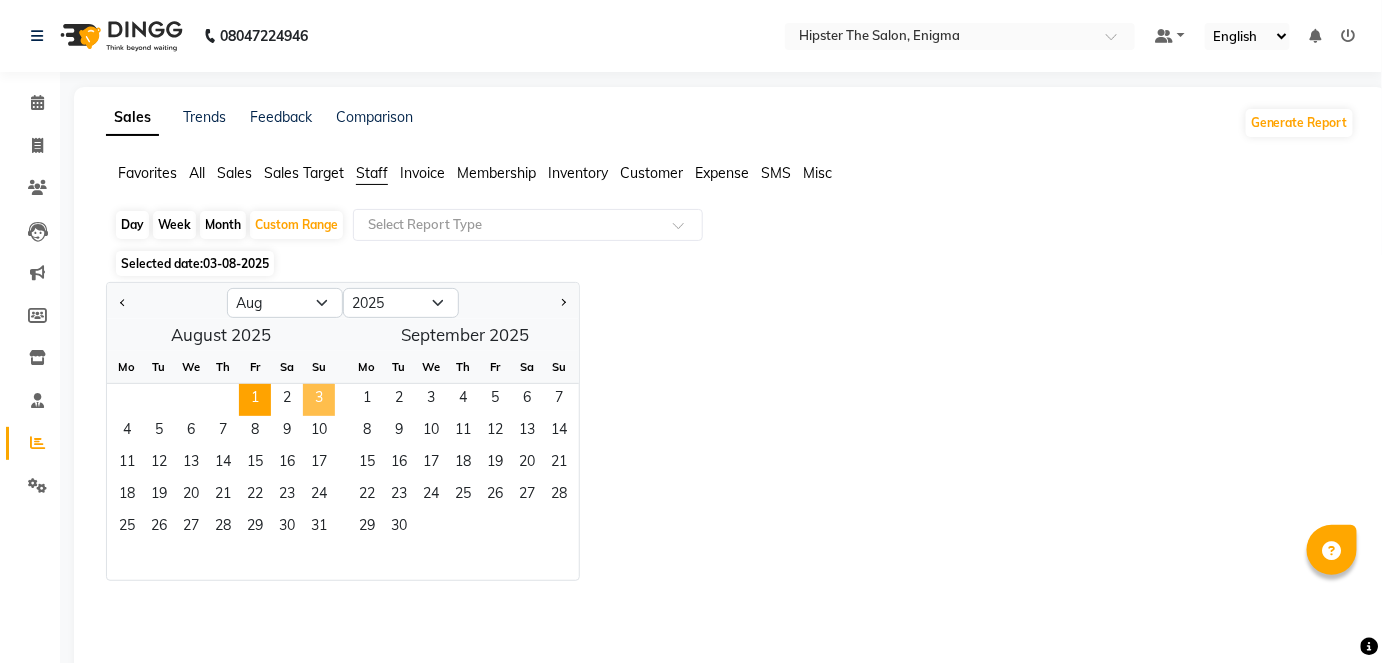 click on "3" 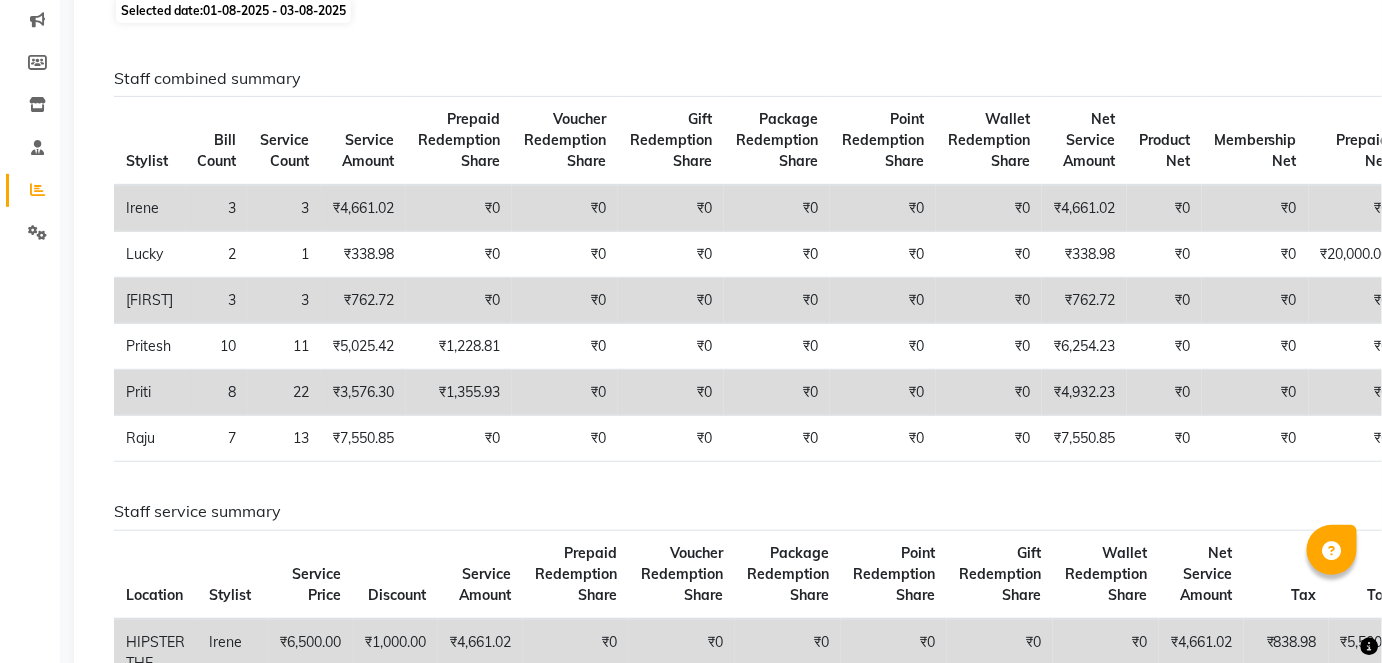 scroll, scrollTop: 250, scrollLeft: 0, axis: vertical 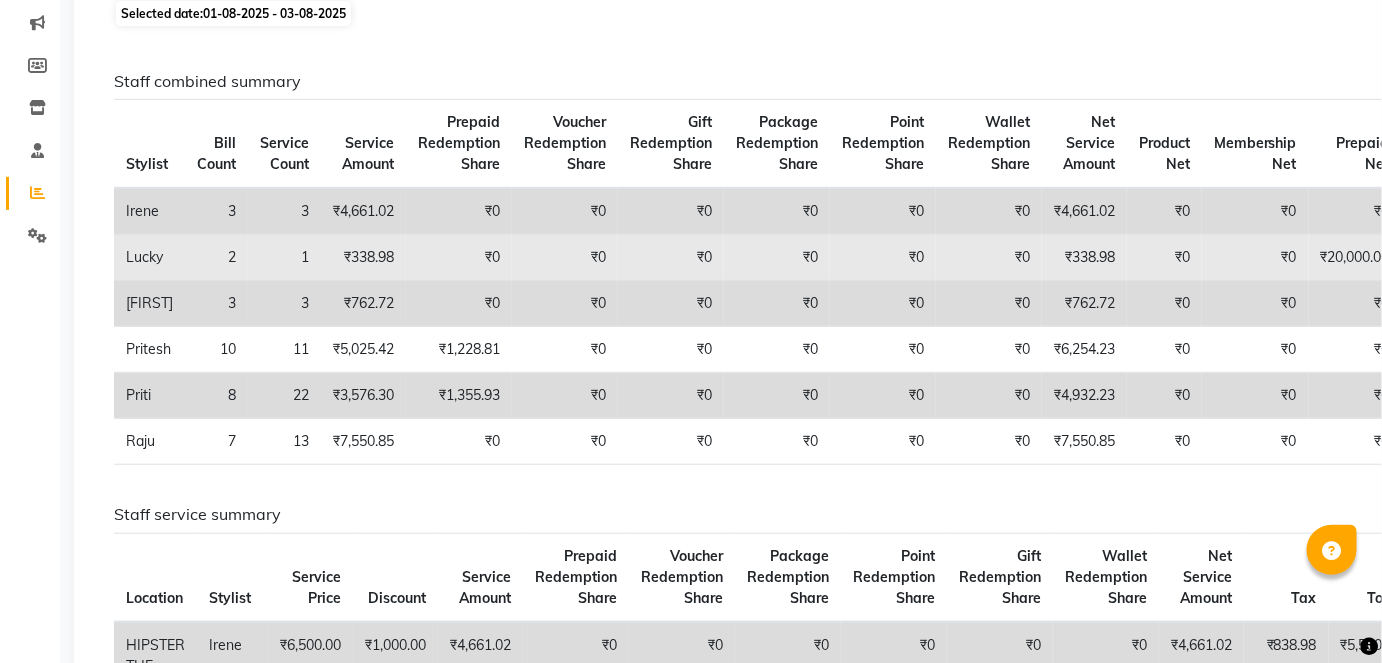 click on "₹0" 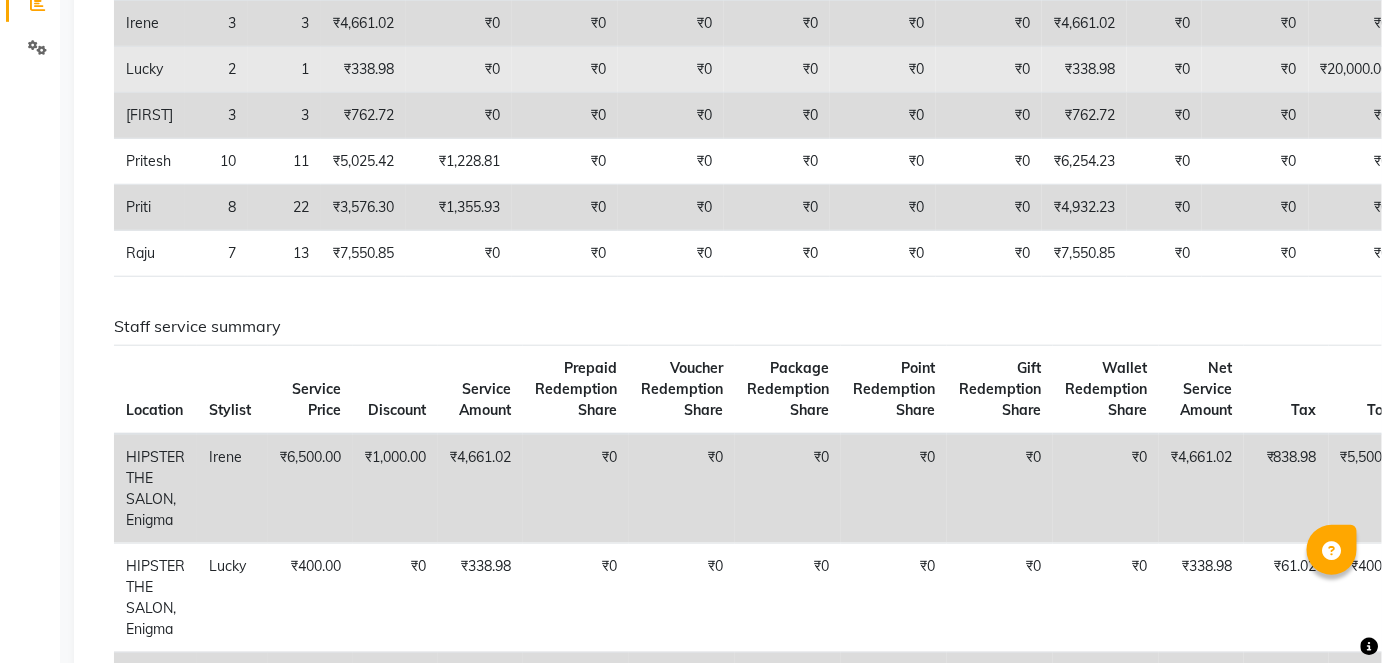 scroll, scrollTop: 0, scrollLeft: 0, axis: both 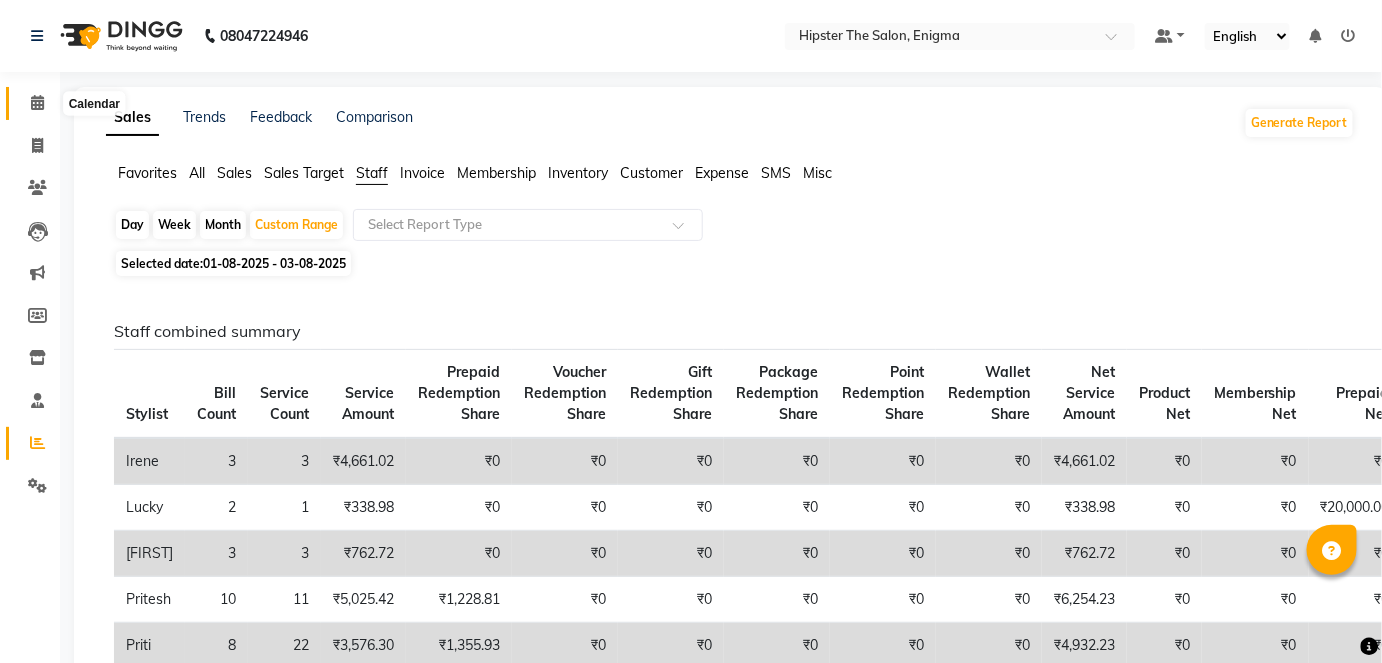 click 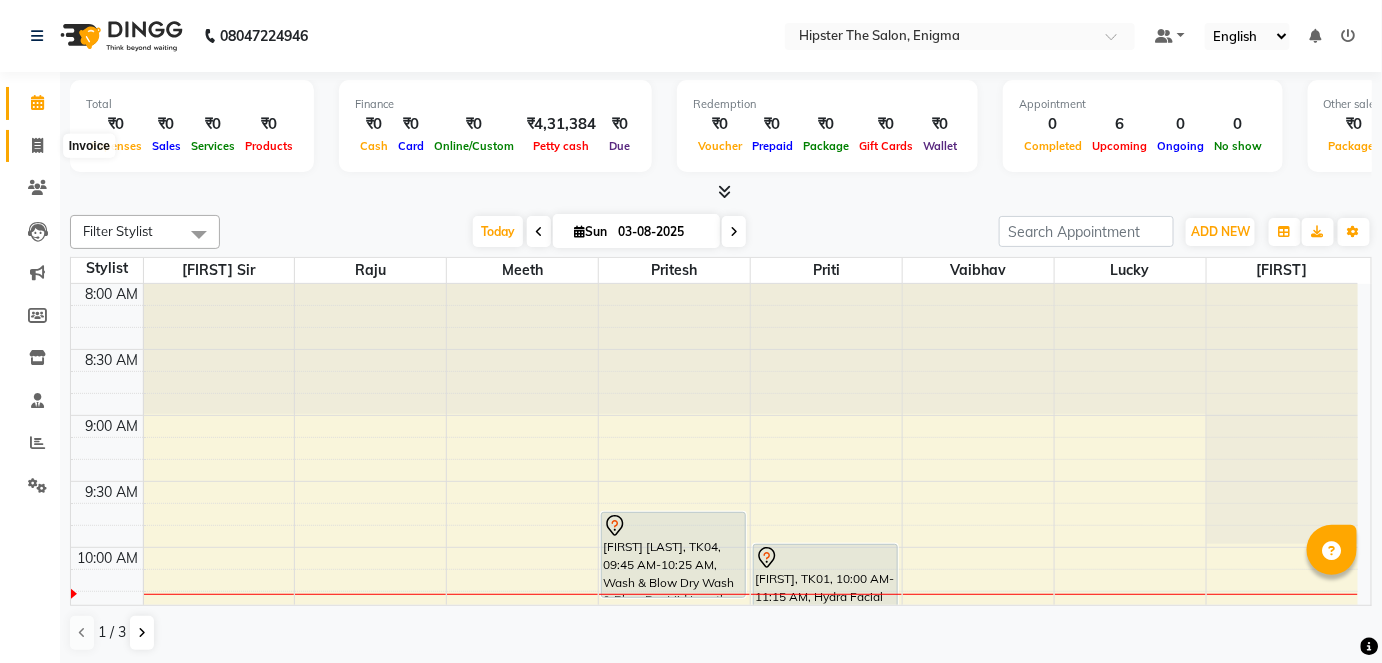 click 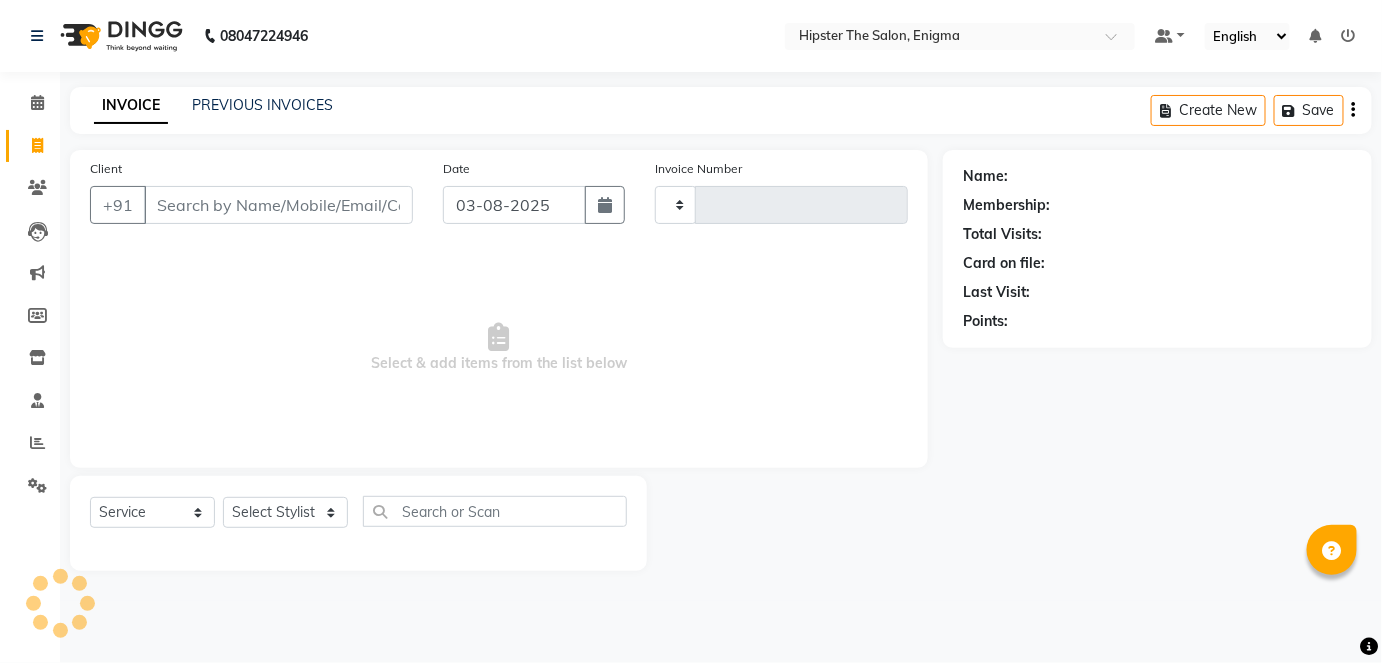 type on "0707" 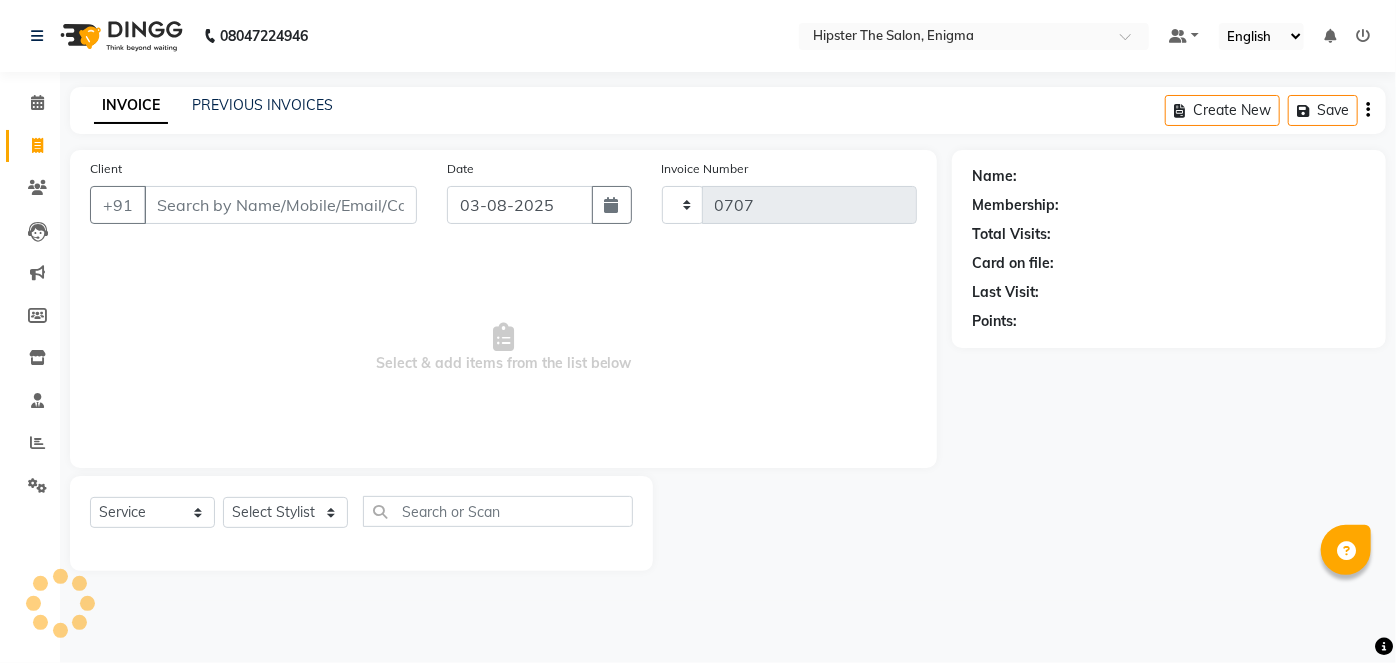 select on "4468" 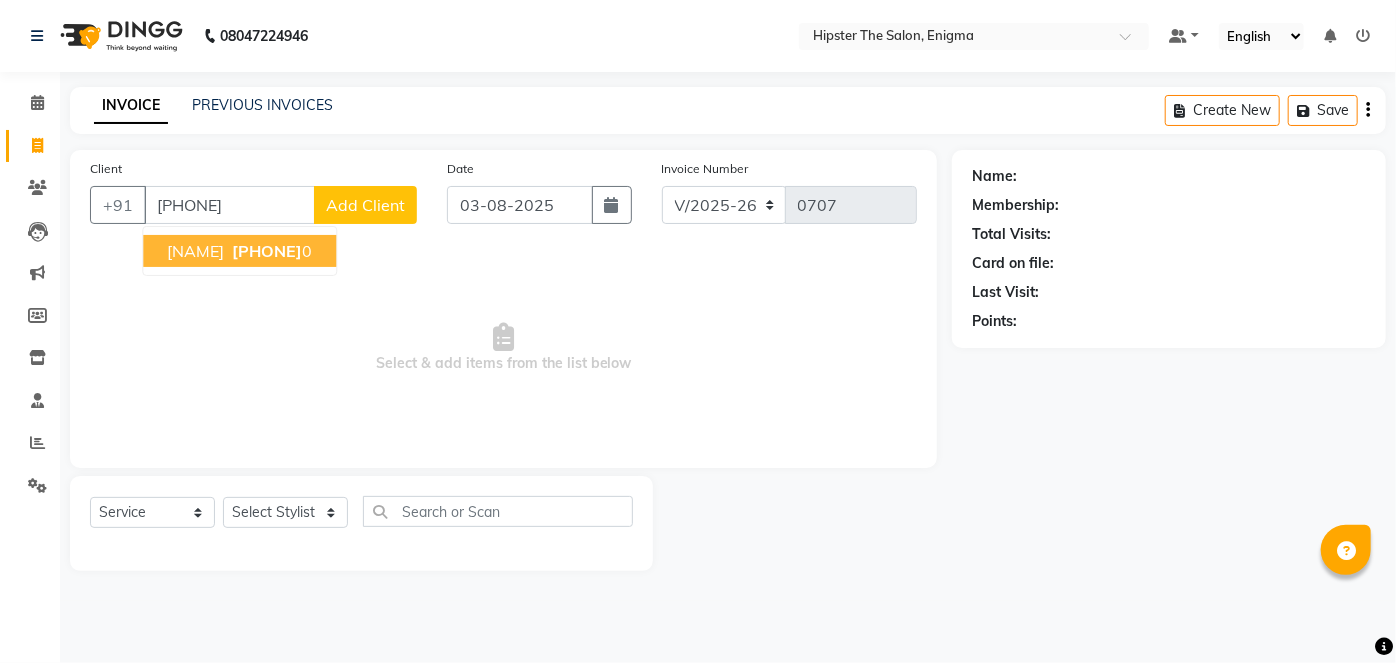 type on "[PHONE]" 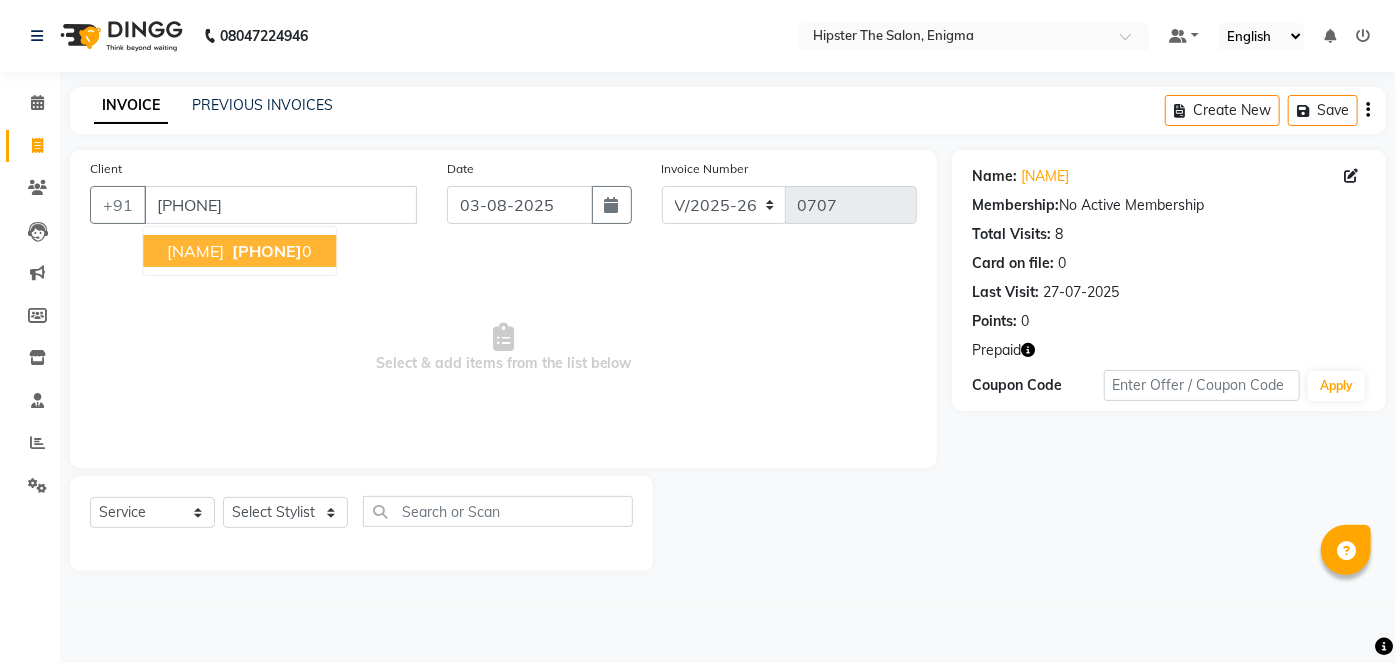 click on "[PHONE]" at bounding box center [267, 251] 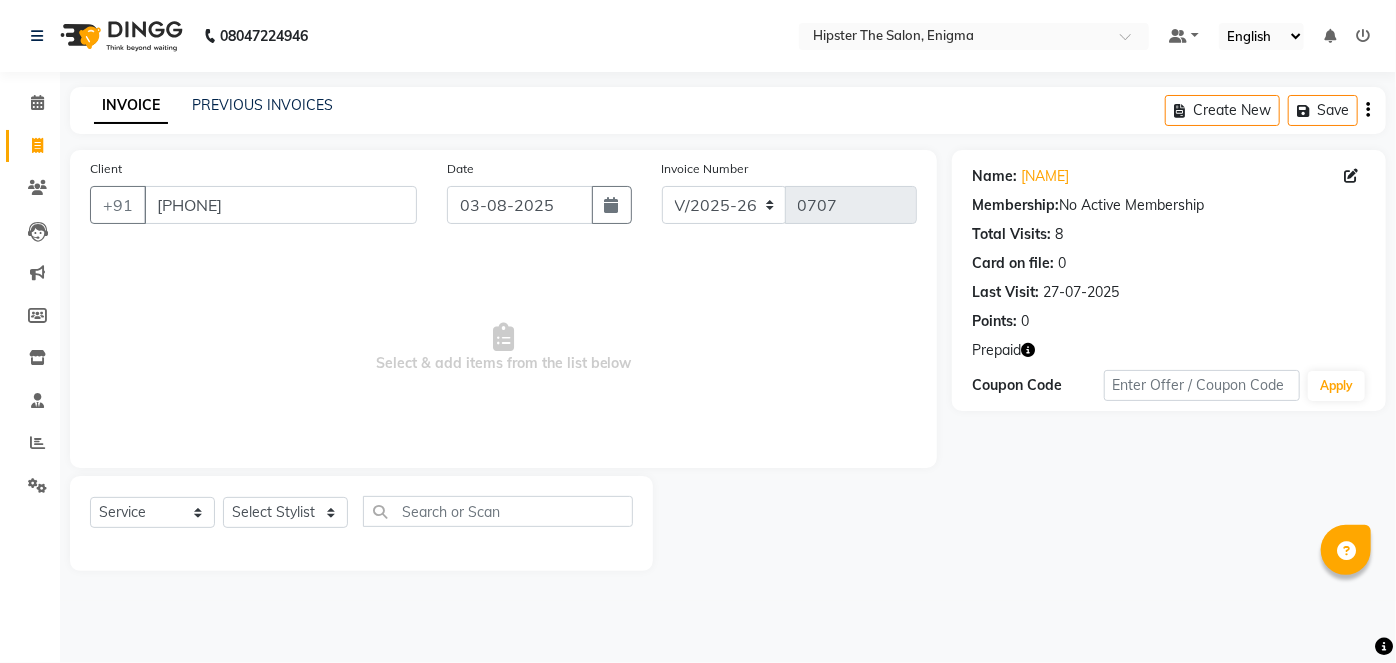 click 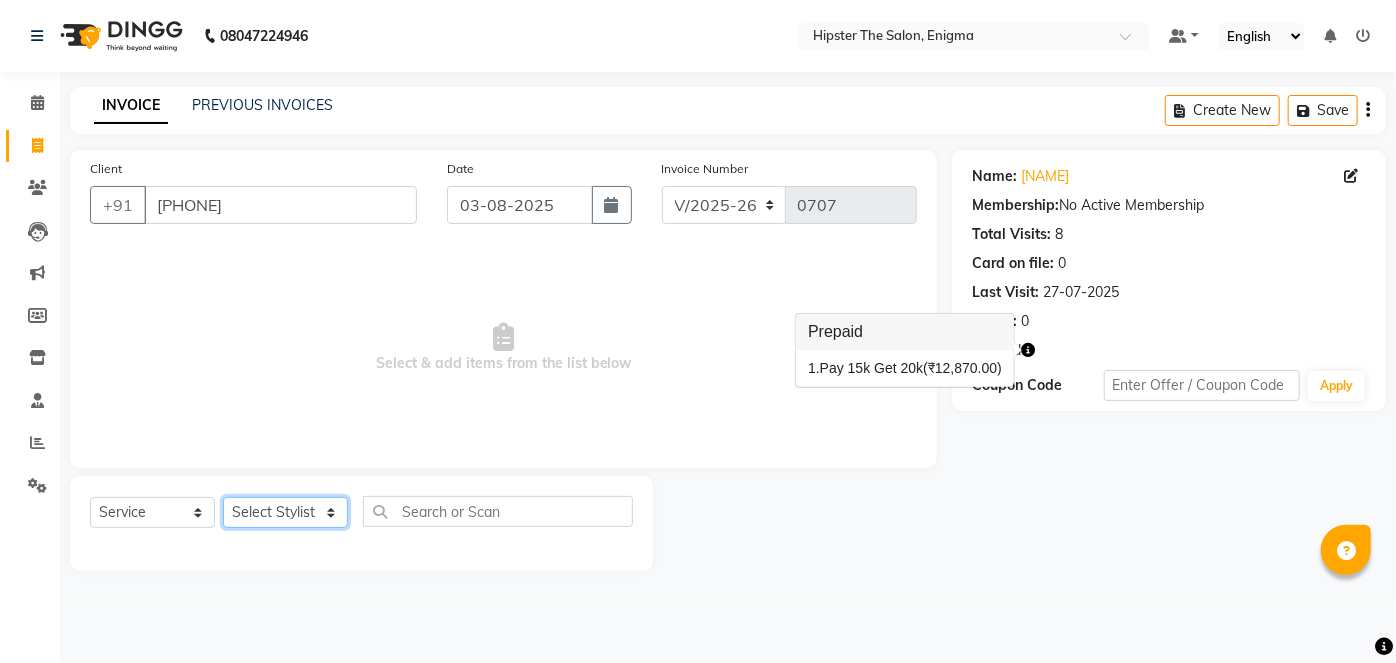 click on "Select Stylist [FIRST] [FIRST] [FIRST] [FIRST] [FIRST] [FIRST] [FIRST] sir [FIRST] [FIRST] [FIRST] [FIRST] [FIRST] [FIRST] [FIRST] [FIRST] [FIRST] [FIRST] [FIRST] [FIRST] [FIRST] [FIRST] [FIRST] [FIRST] [FIRST] [FIRST] [FIRST] [FIRST]" 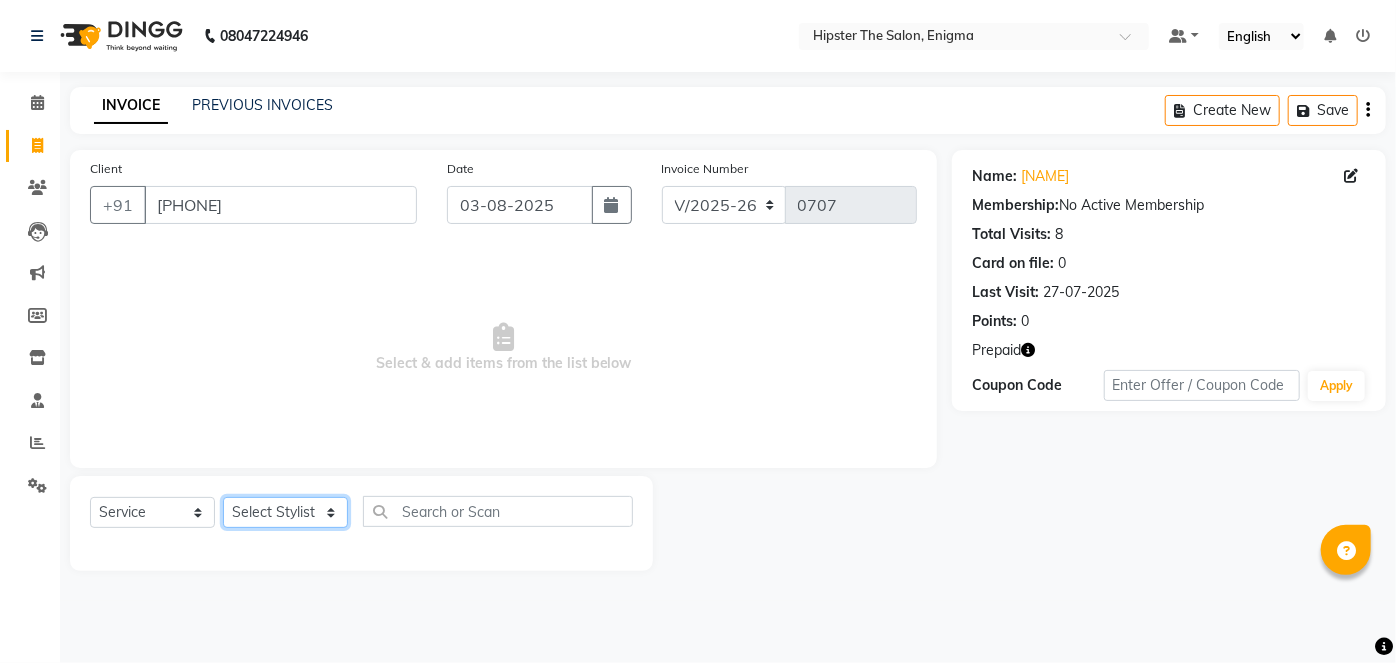 select on "85797" 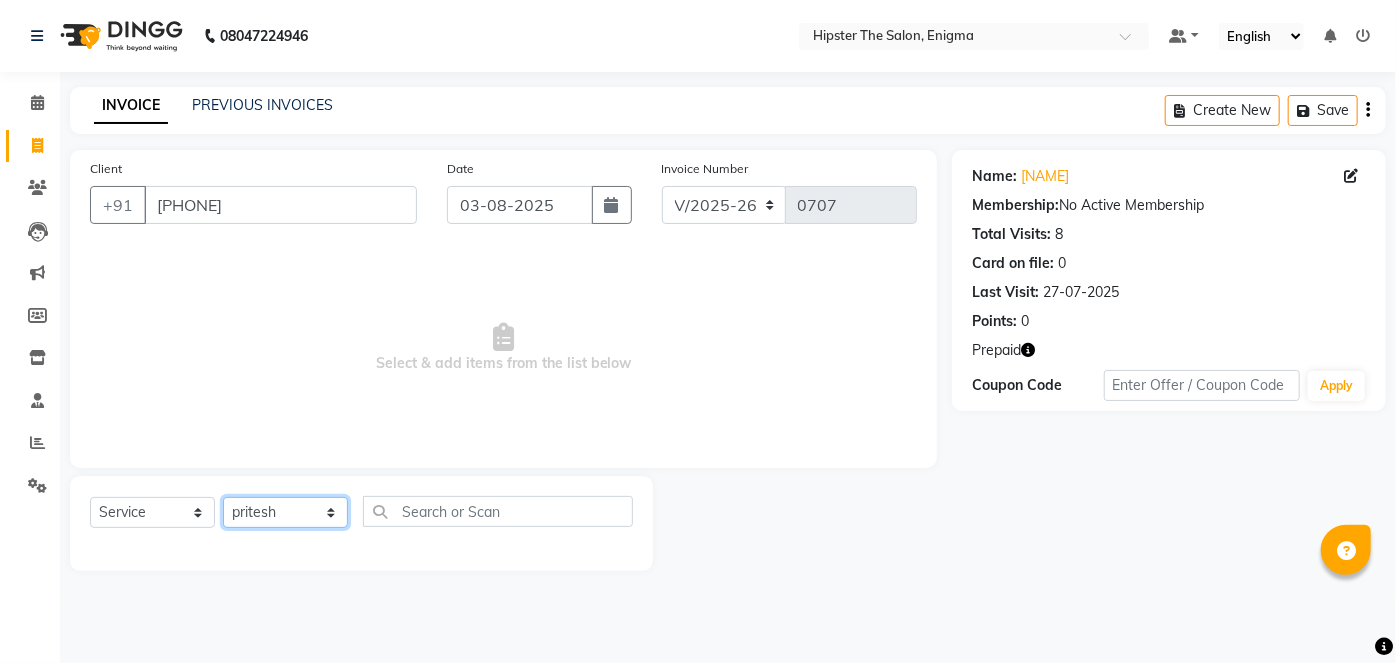 click on "Select Stylist [FIRST] [FIRST] [FIRST] [FIRST] [FIRST] [FIRST] [FIRST] sir [FIRST] [FIRST] [FIRST] [FIRST] [FIRST] [FIRST] [FIRST] [FIRST] [FIRST] [FIRST] [FIRST] [FIRST] [FIRST] [FIRST] [FIRST] [FIRST] [FIRST] [FIRST] [FIRST] [FIRST]" 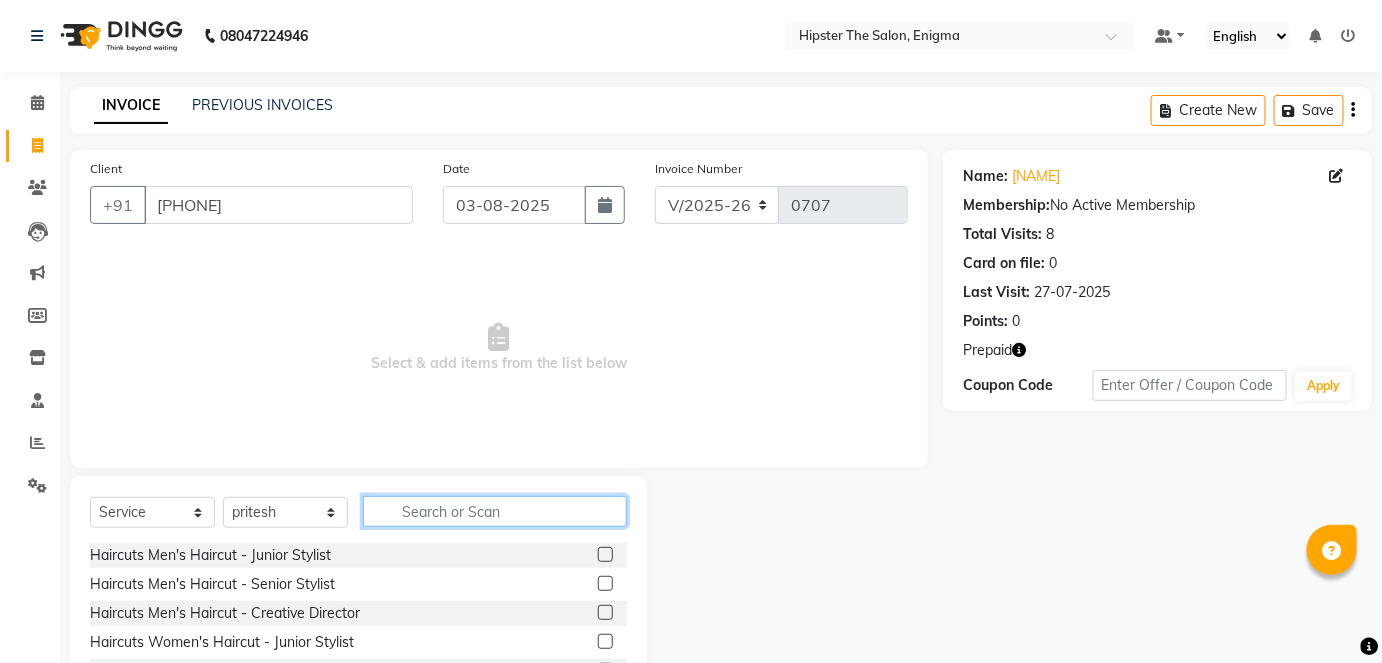 click 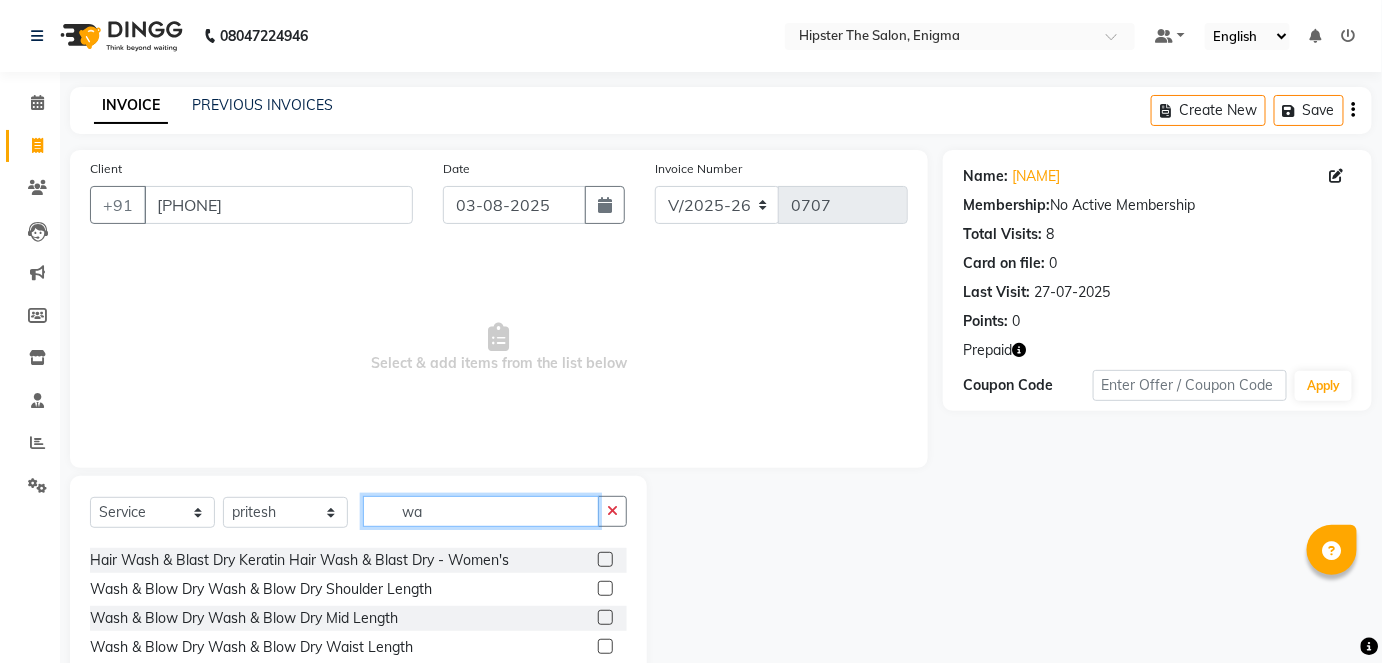 scroll, scrollTop: 54, scrollLeft: 0, axis: vertical 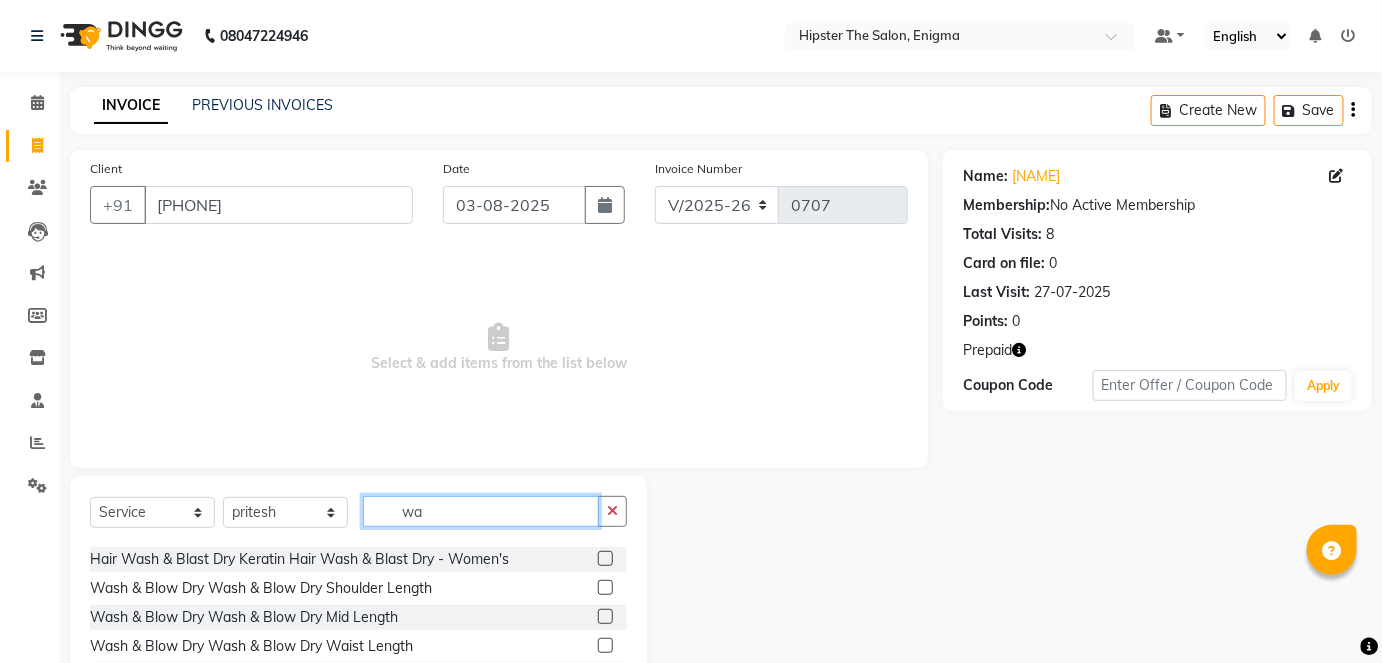 type on "wa" 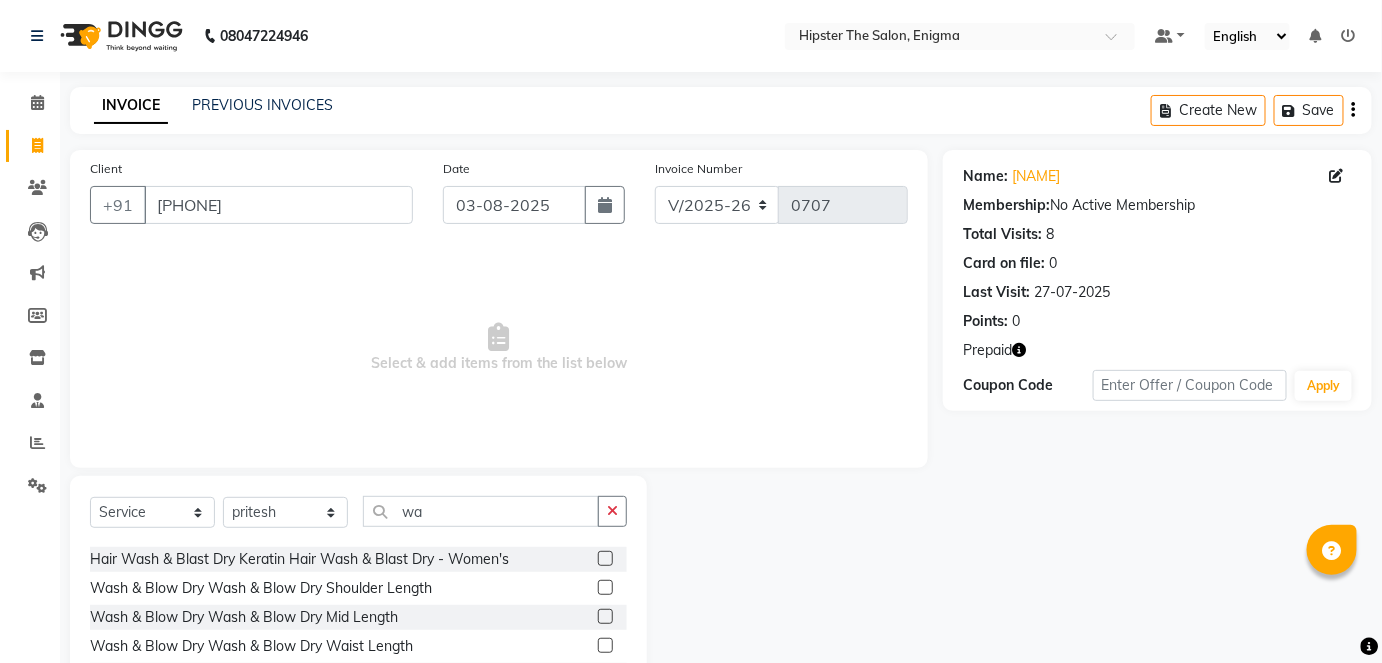 click 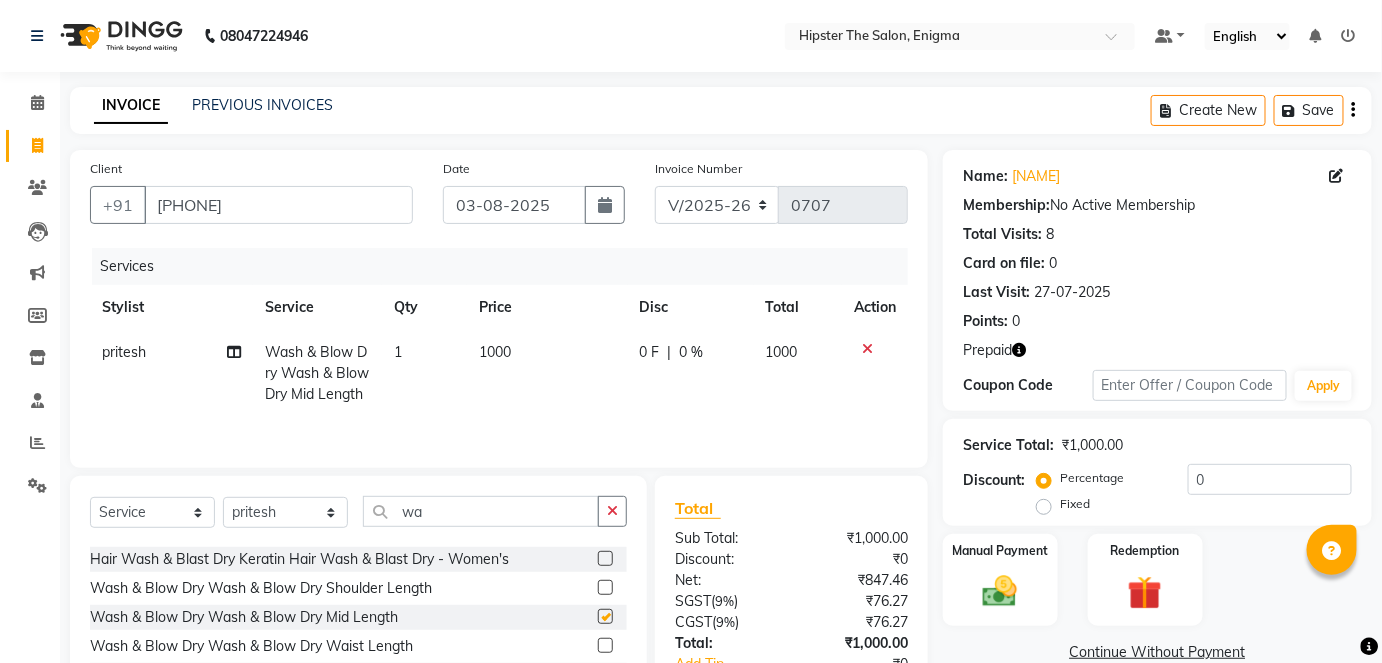 checkbox on "false" 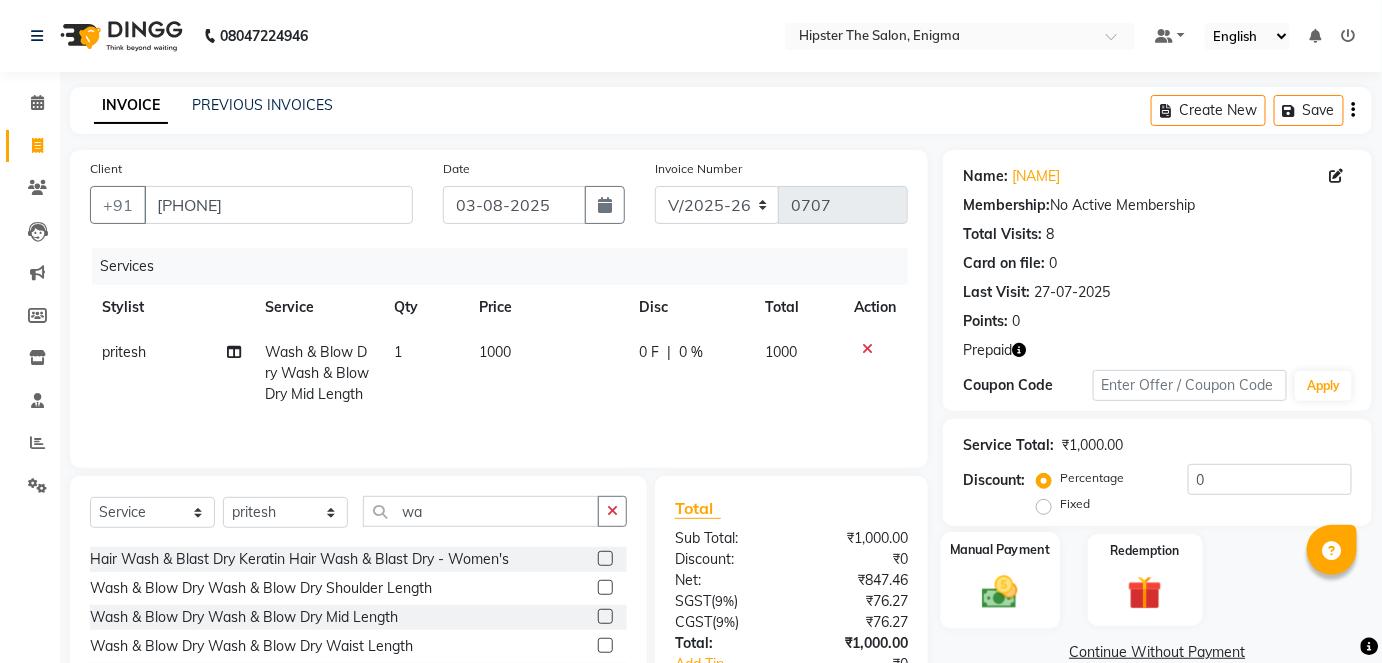 scroll, scrollTop: 145, scrollLeft: 0, axis: vertical 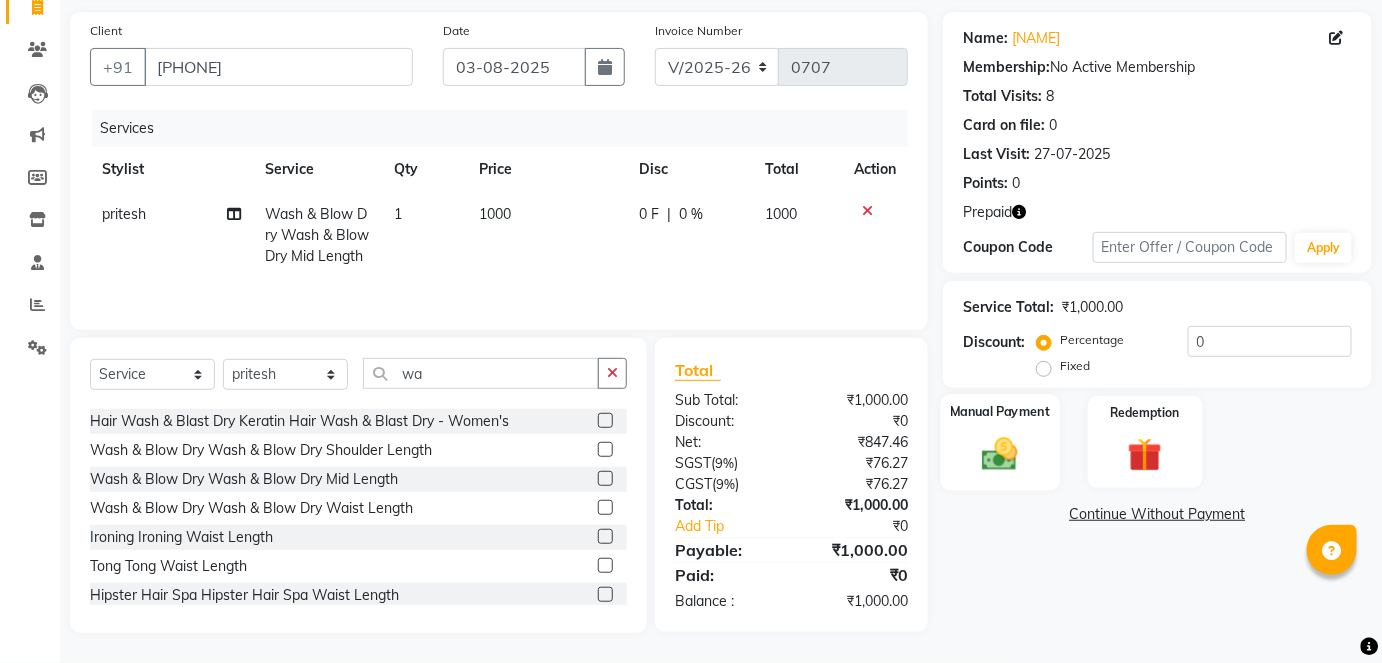 click 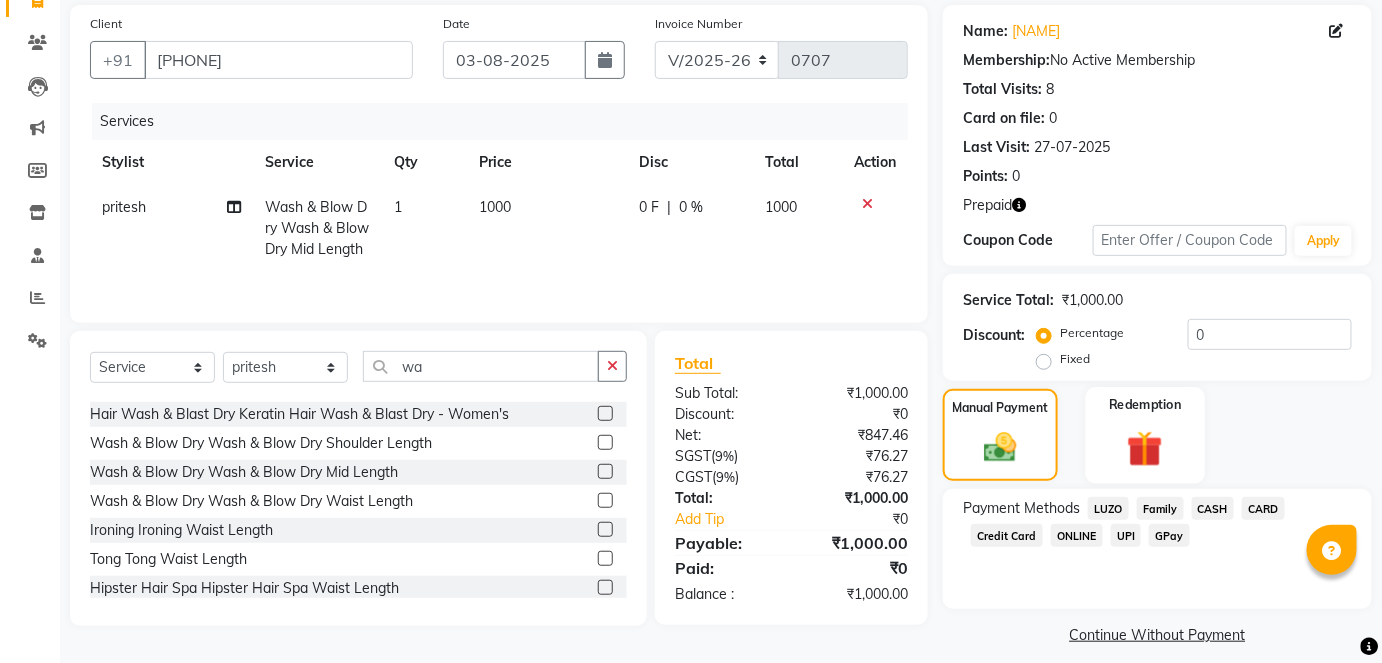 click on "Redemption" 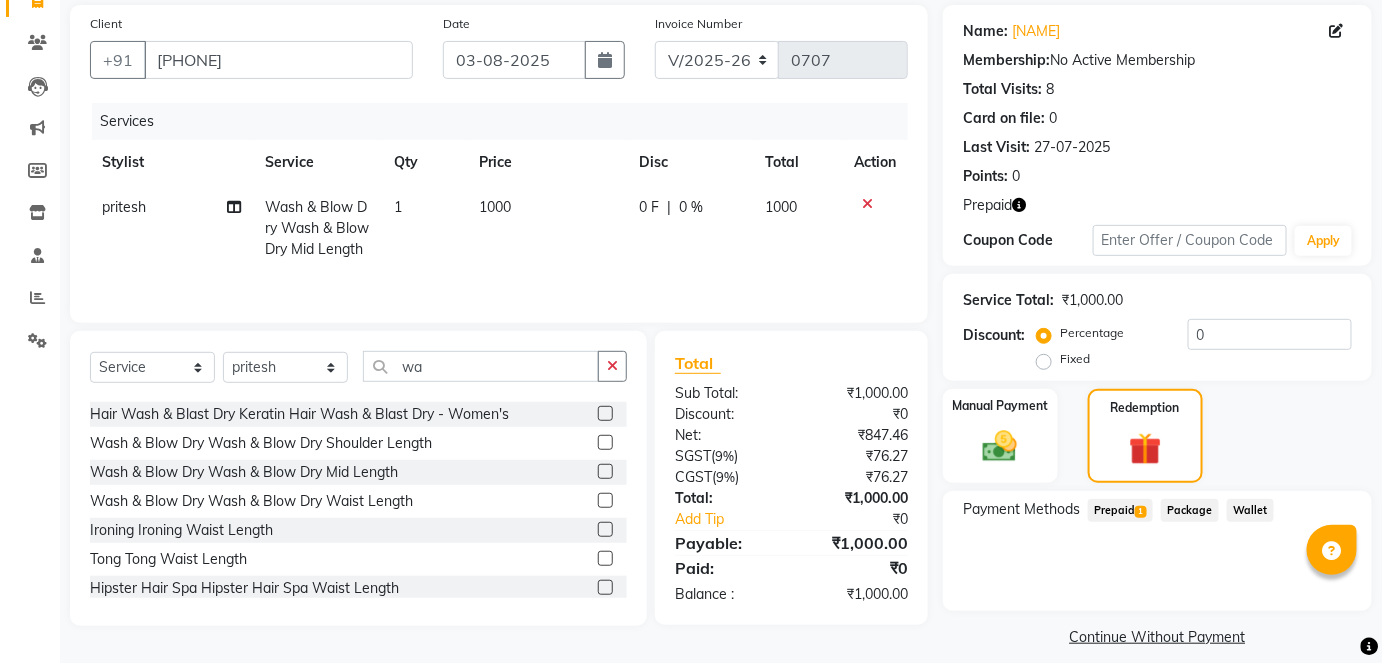 click on "Prepaid  1" 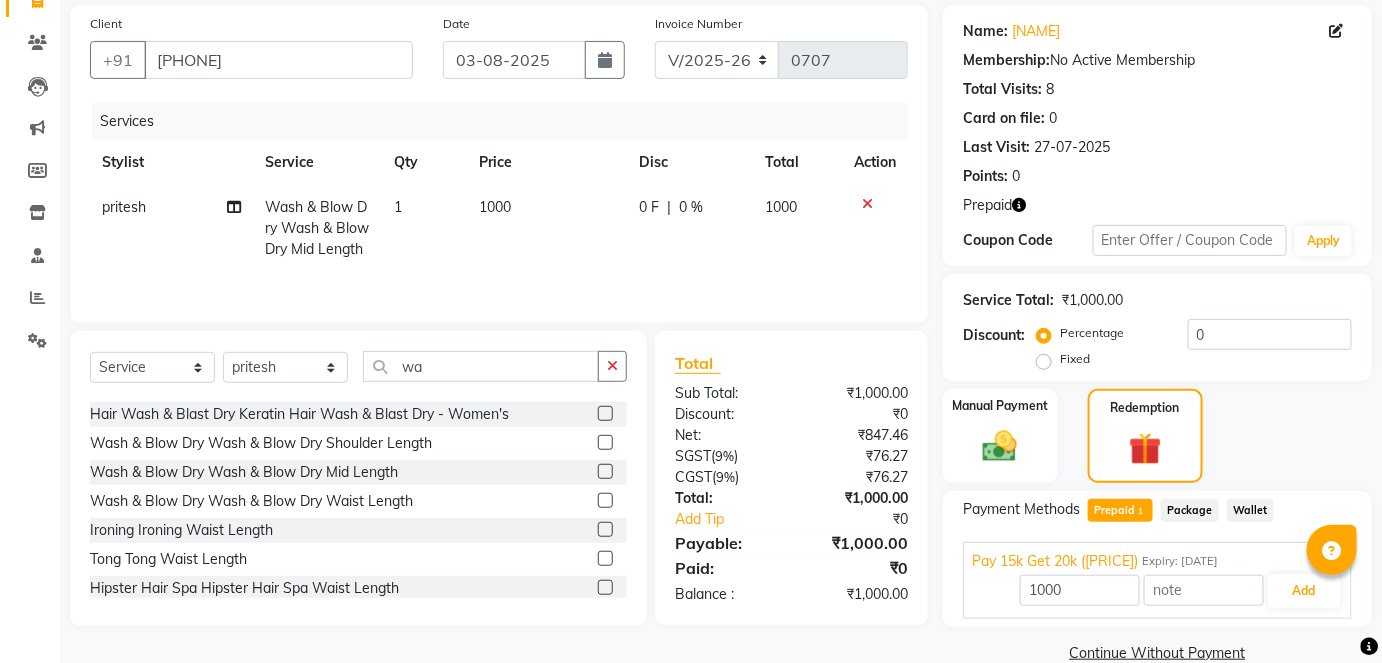 scroll, scrollTop: 178, scrollLeft: 0, axis: vertical 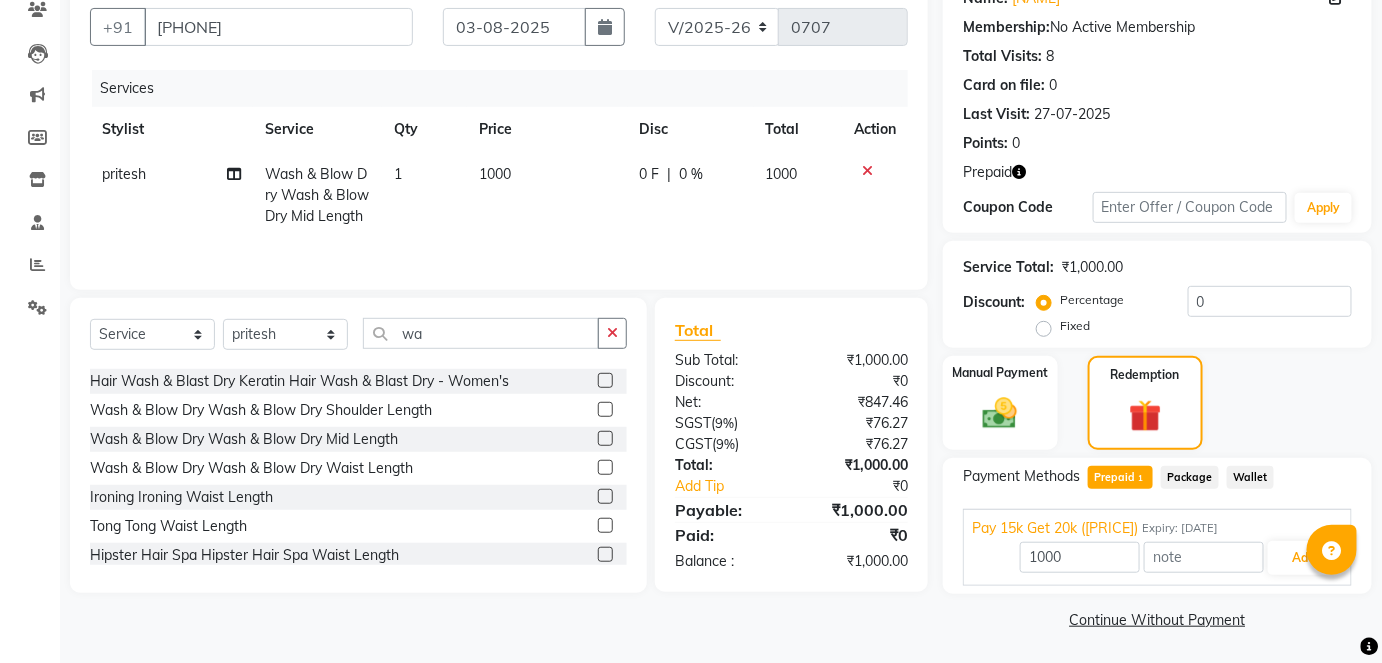 click on "Continue Without Payment" 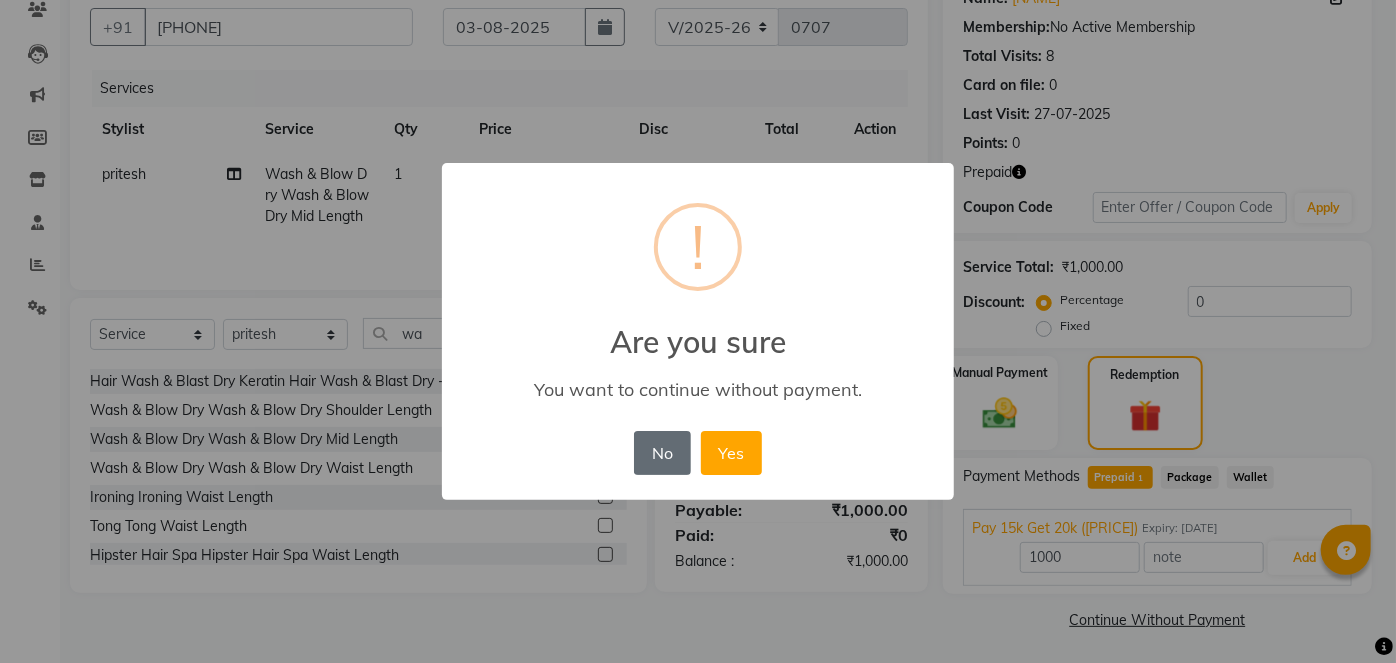 click on "No" at bounding box center (662, 453) 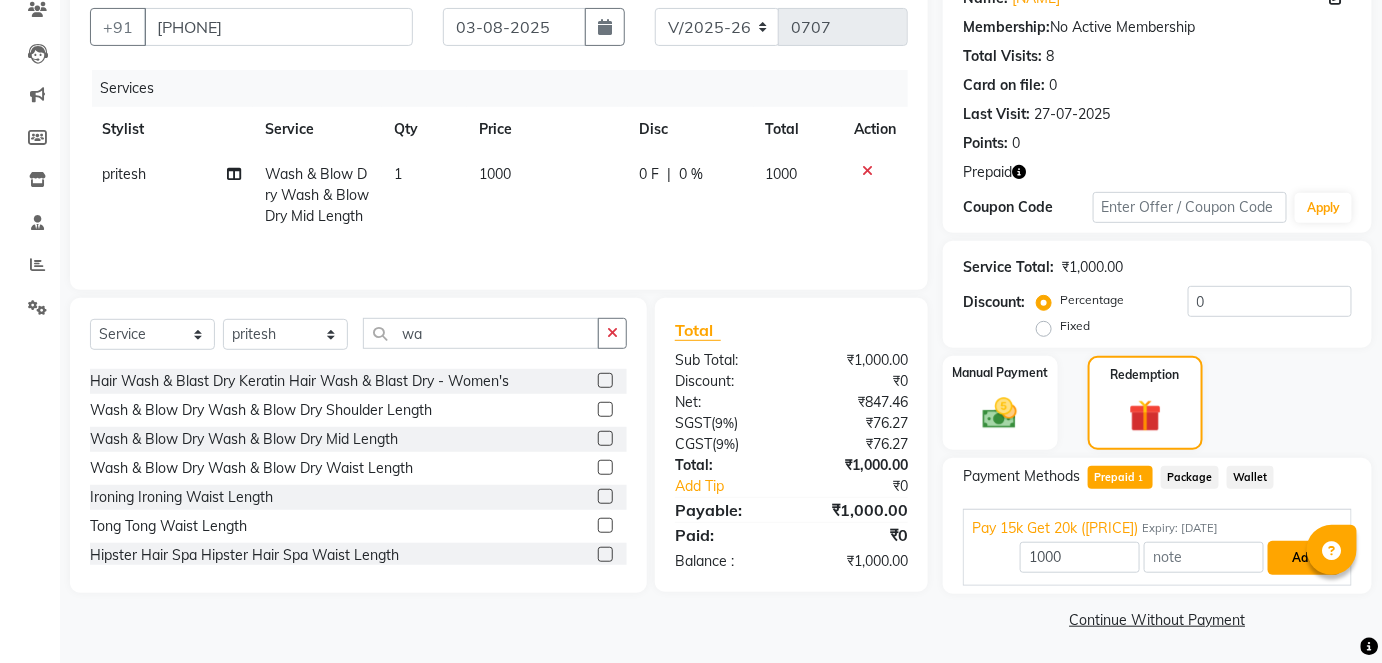 click on "Add" at bounding box center (1304, 558) 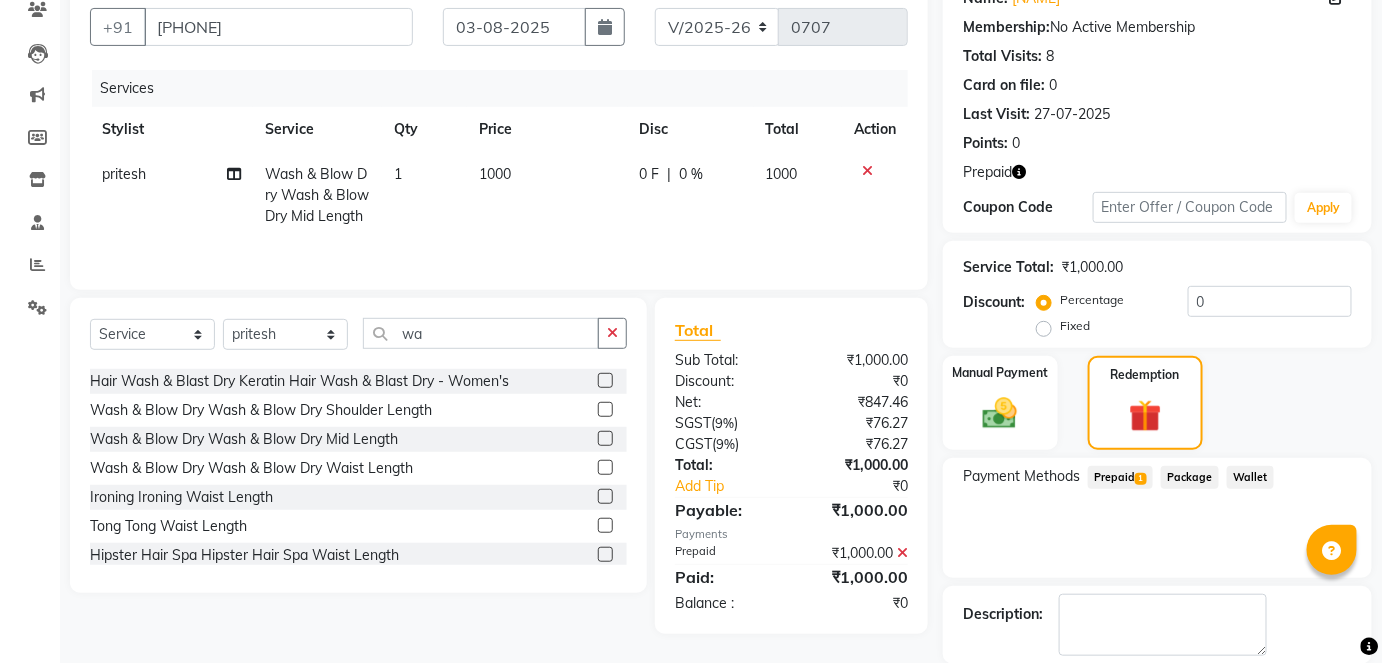 scroll, scrollTop: 274, scrollLeft: 0, axis: vertical 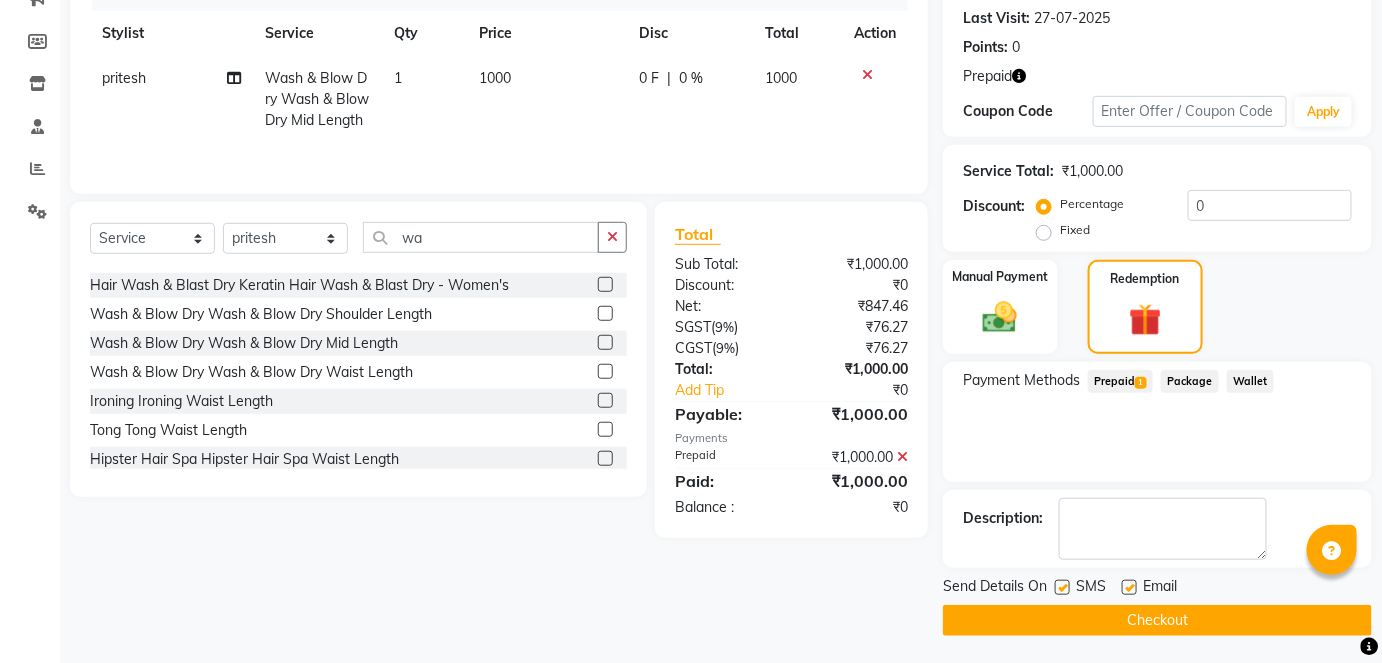 click on "Checkout" 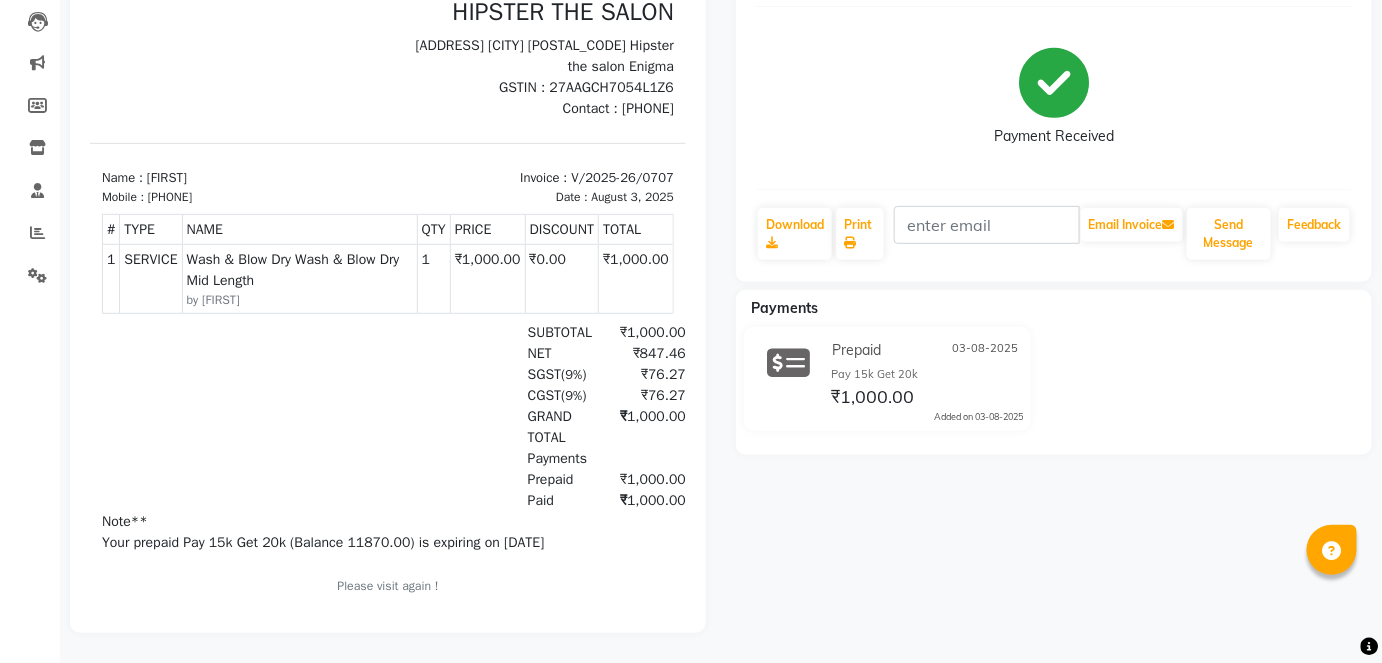 scroll, scrollTop: 0, scrollLeft: 0, axis: both 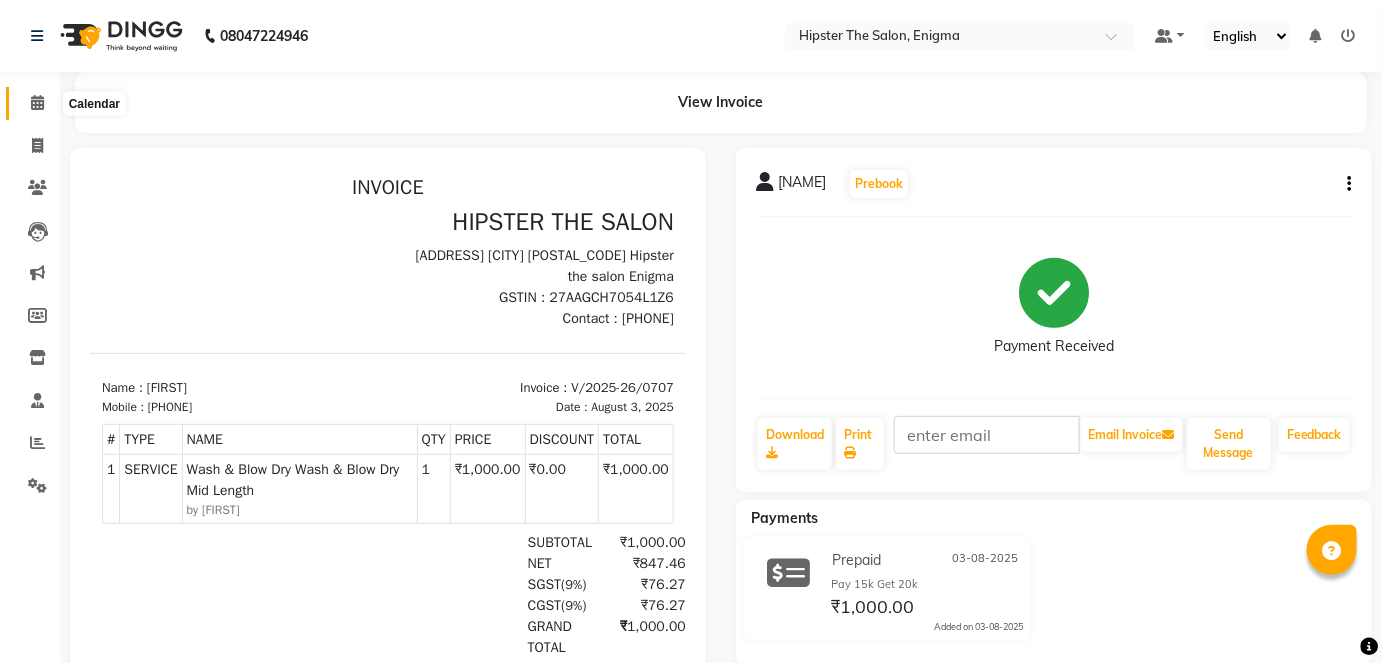 click 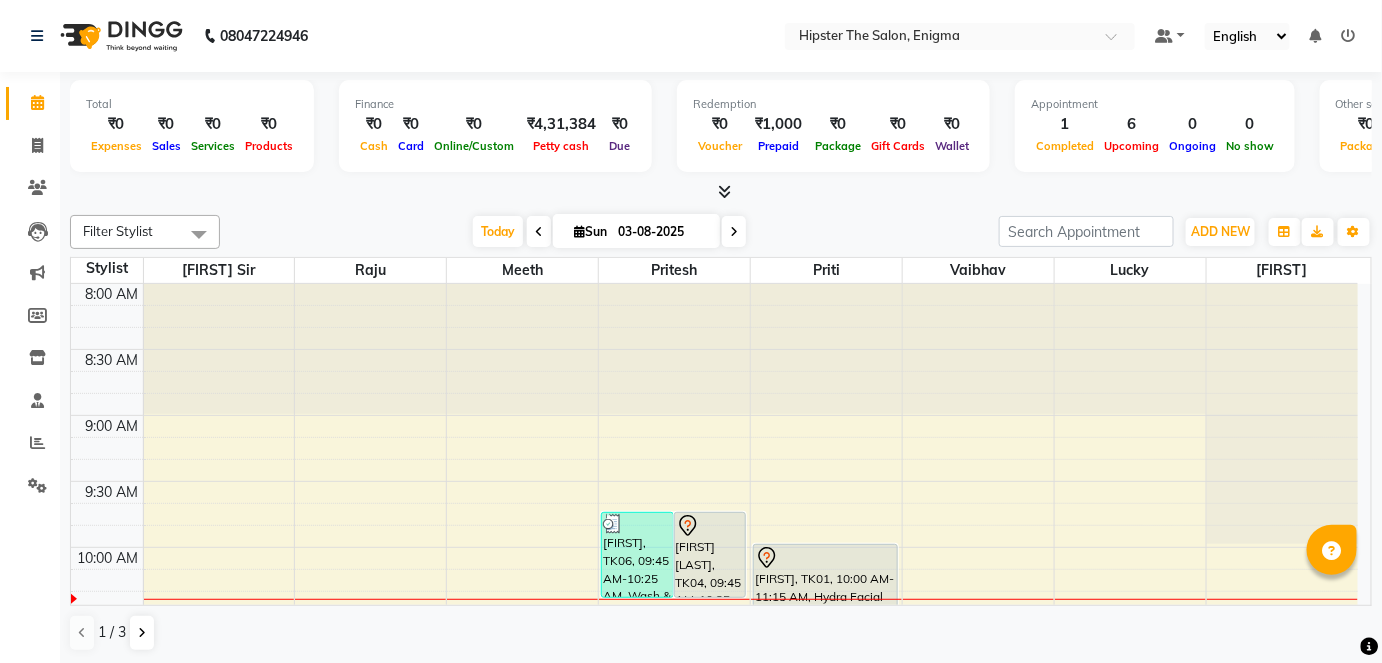 scroll, scrollTop: 0, scrollLeft: 0, axis: both 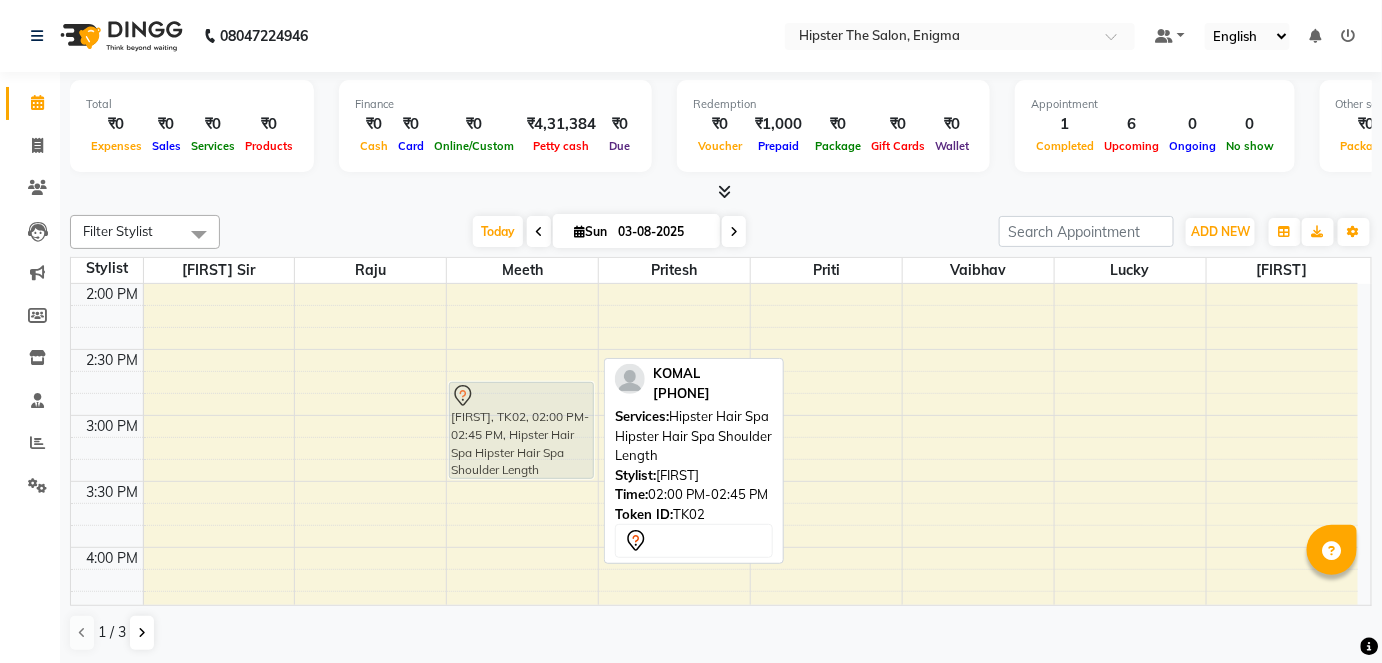 drag, startPoint x: 498, startPoint y: 318, endPoint x: 485, endPoint y: 433, distance: 115.73245 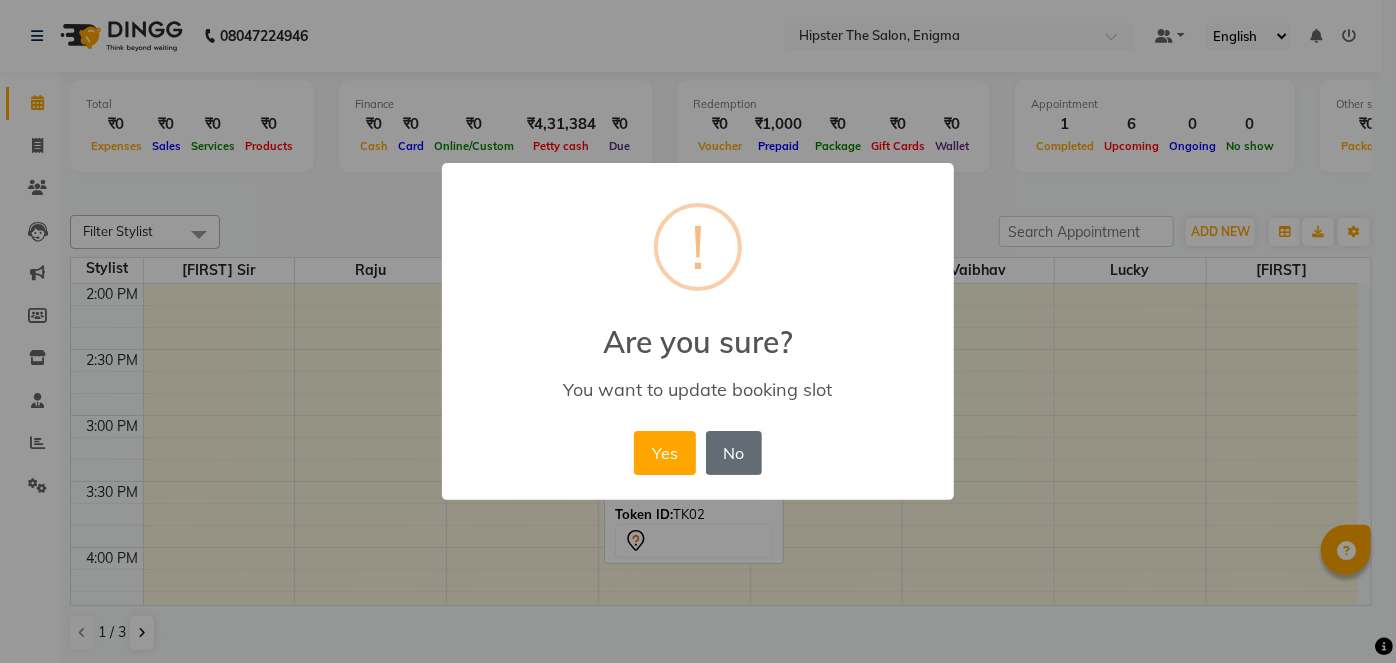 click on "No" at bounding box center [734, 453] 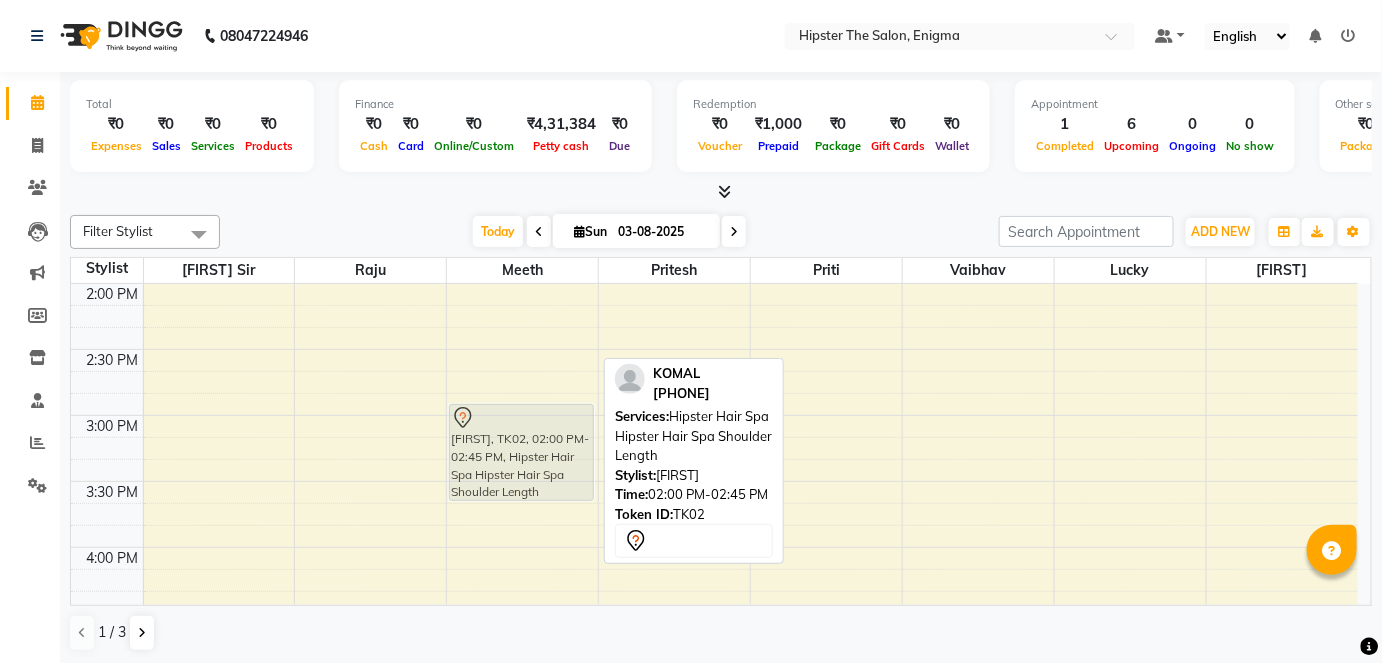 drag, startPoint x: 485, startPoint y: 302, endPoint x: 471, endPoint y: 440, distance: 138.70833 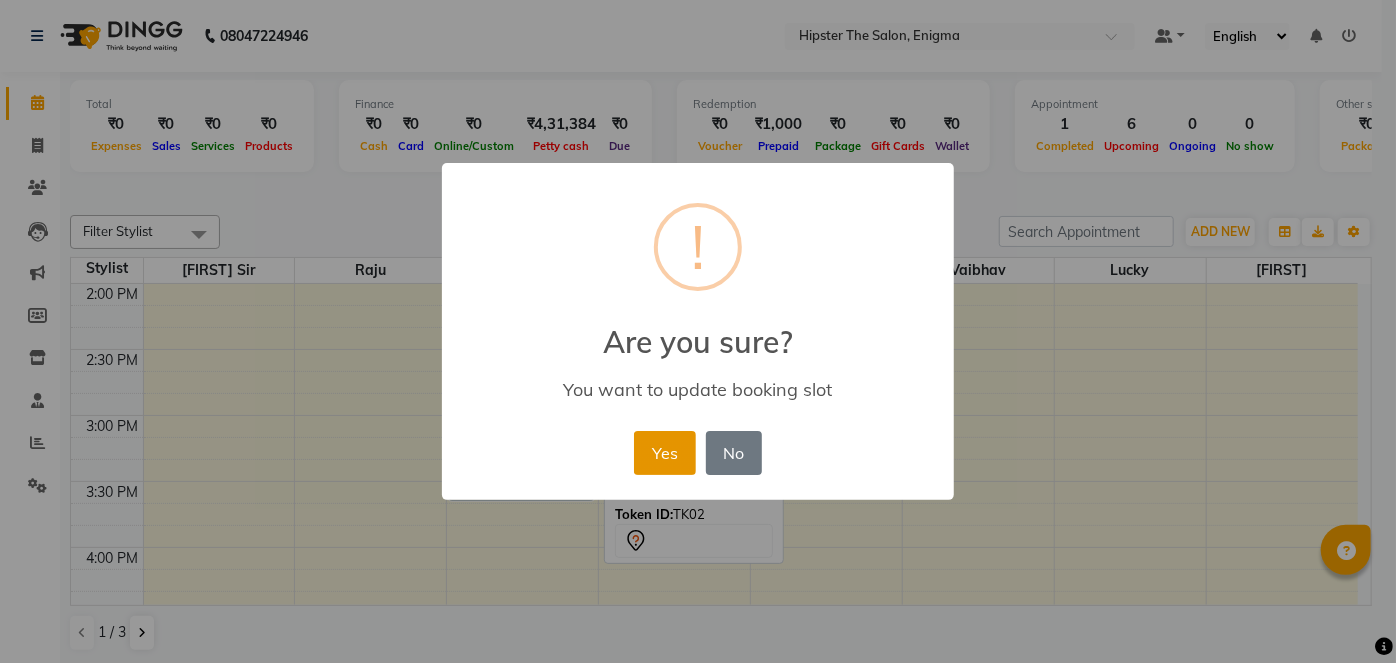click on "Yes" at bounding box center [664, 453] 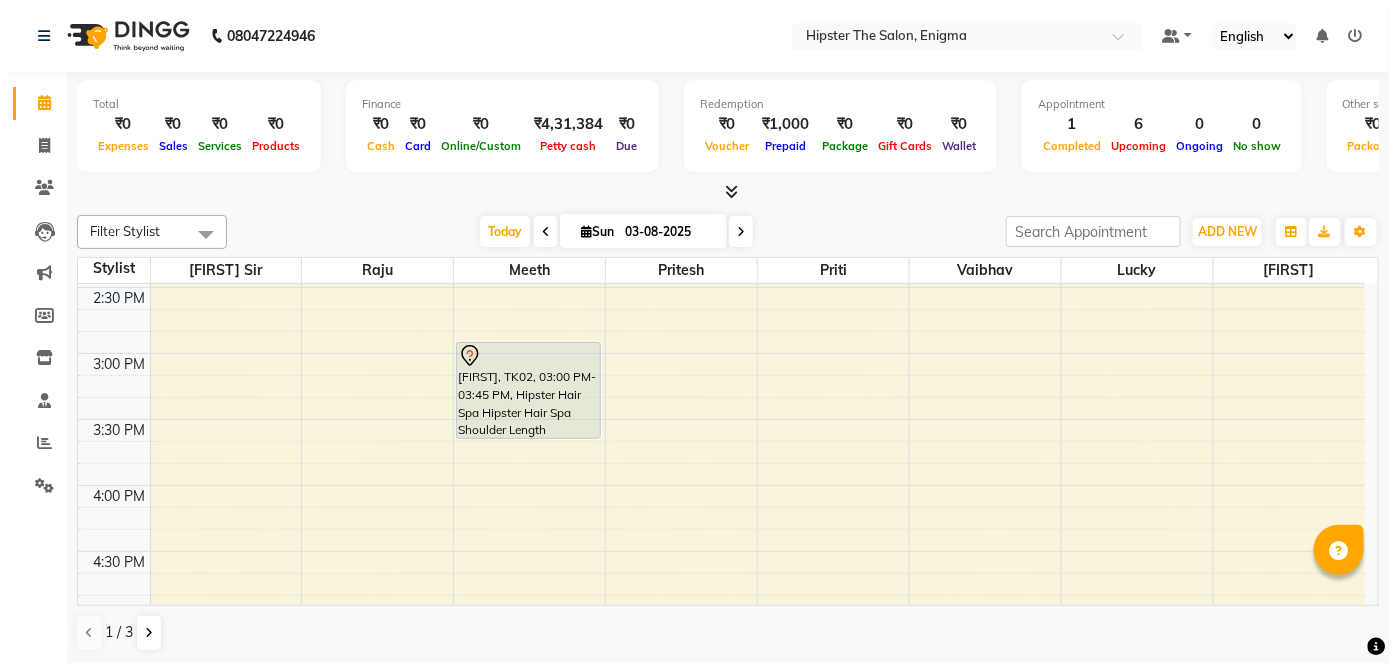scroll, scrollTop: 855, scrollLeft: 0, axis: vertical 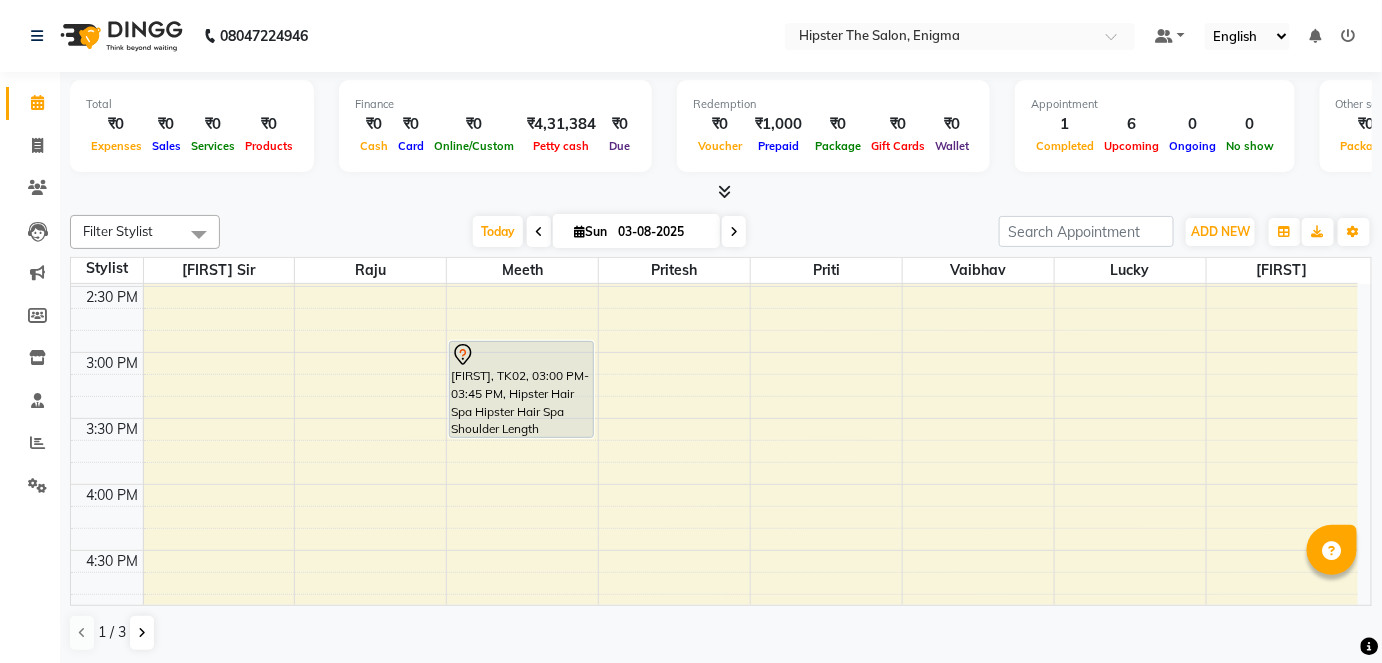 click on "8:00 AM 8:30 AM 9:00 AM 9:30 AM 10:00 AM 10:30 AM 11:00 AM 11:30 AM 12:00 PM 12:30 PM 1:00 PM 1:30 PM 2:00 PM 2:30 PM 3:00 PM 3:30 PM 4:00 PM 4:30 PM 5:00 PM 5:30 PM 6:00 PM 6:30 PM 7:00 PM 7:30 PM 8:00 PM 8:30 PM 9:00 PM 9:30 PM             [FIRST], TK01, 11:15 AM-12:30 PM, Hair Colour (Inward Pricing) Global Women's (Inward Pricing)             [LAST NAME], TK02, 03:00 PM-03:45 PM, Hipster Hair Spa Hipster Hair Spa Shoulder Length     [LAST NAME], TK06, 09:45 AM-10:25 AM, Wash & Blow Dry Wash & Blow Dry Mid Length             [LAST NAME] [LAST NAME], TK04, 09:45 AM-10:25 AM, Wash & Blow Dry Wash & Blow Dry Mid Length             [LAST NAME] [LAST NAME], TK03, 11:00 AM-11:15 AM, Men's Grooming Men's Shave - Junior Stylist             [FIRST], TK01, 10:00 AM-11:15 AM, Hydra Facial Hydra Glow" at bounding box center (714, 352) 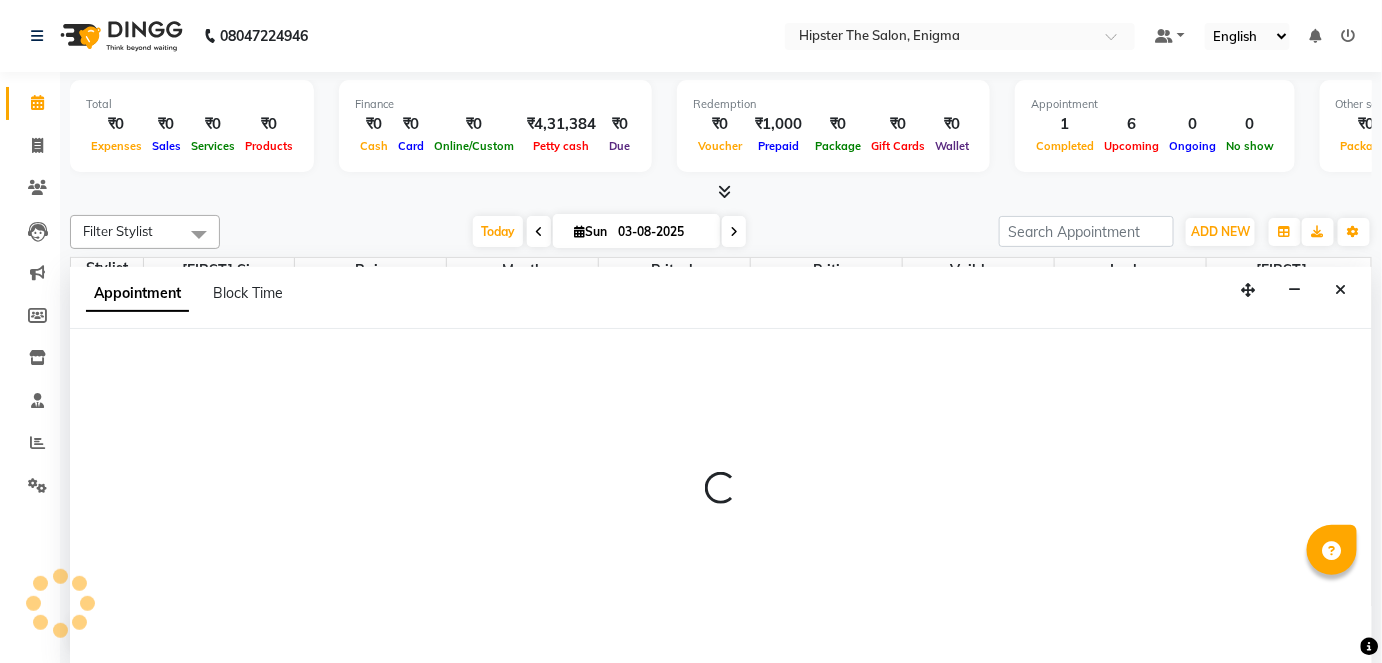 select on "85574" 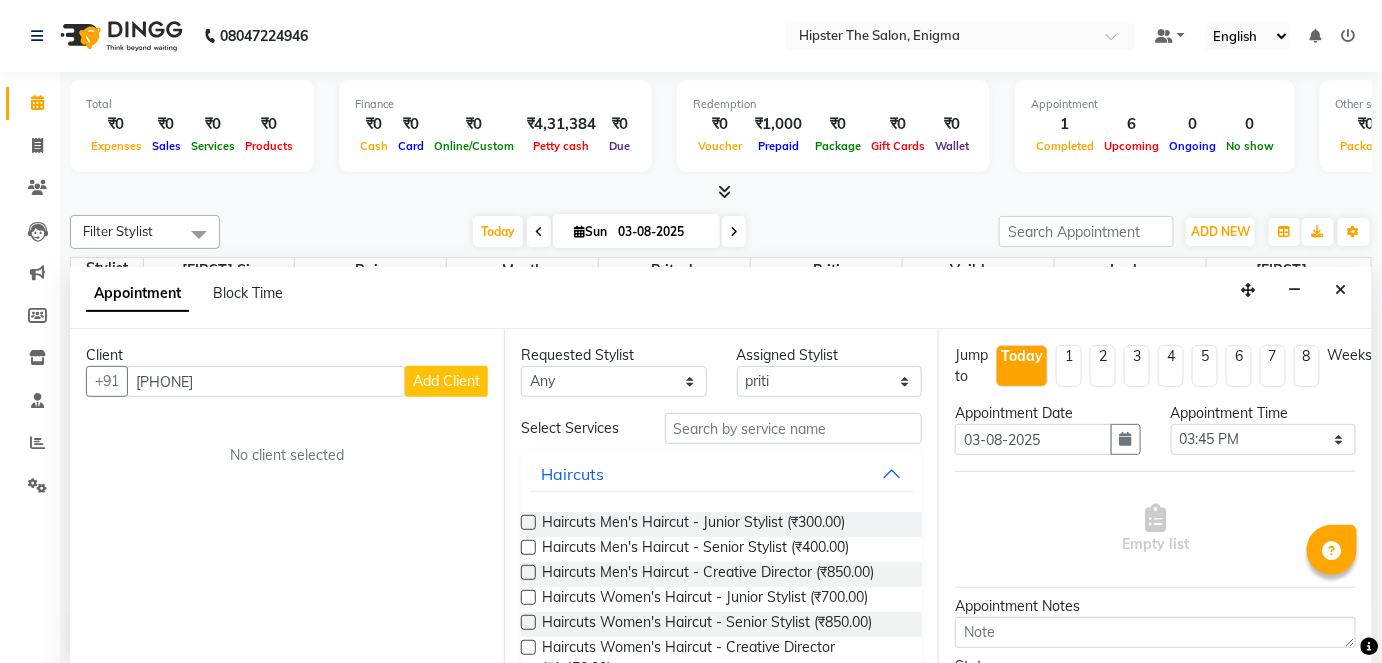 type on "[PHONE]" 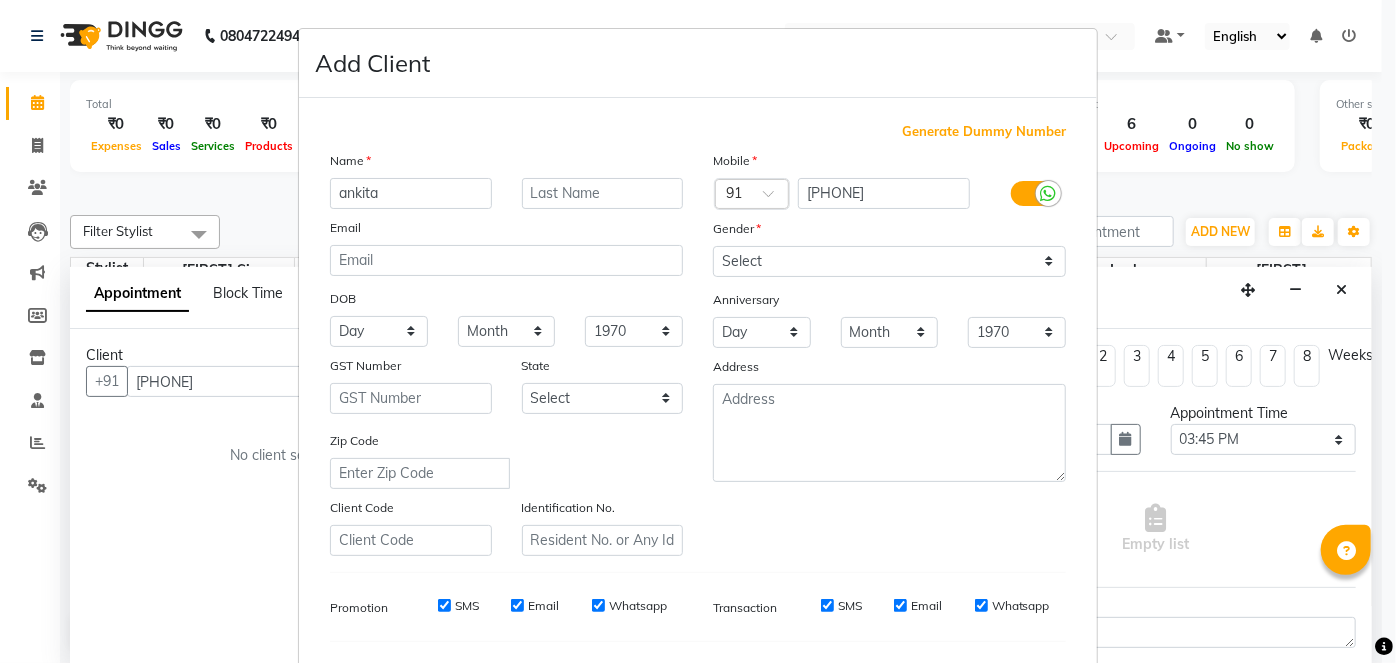 type on "ankita" 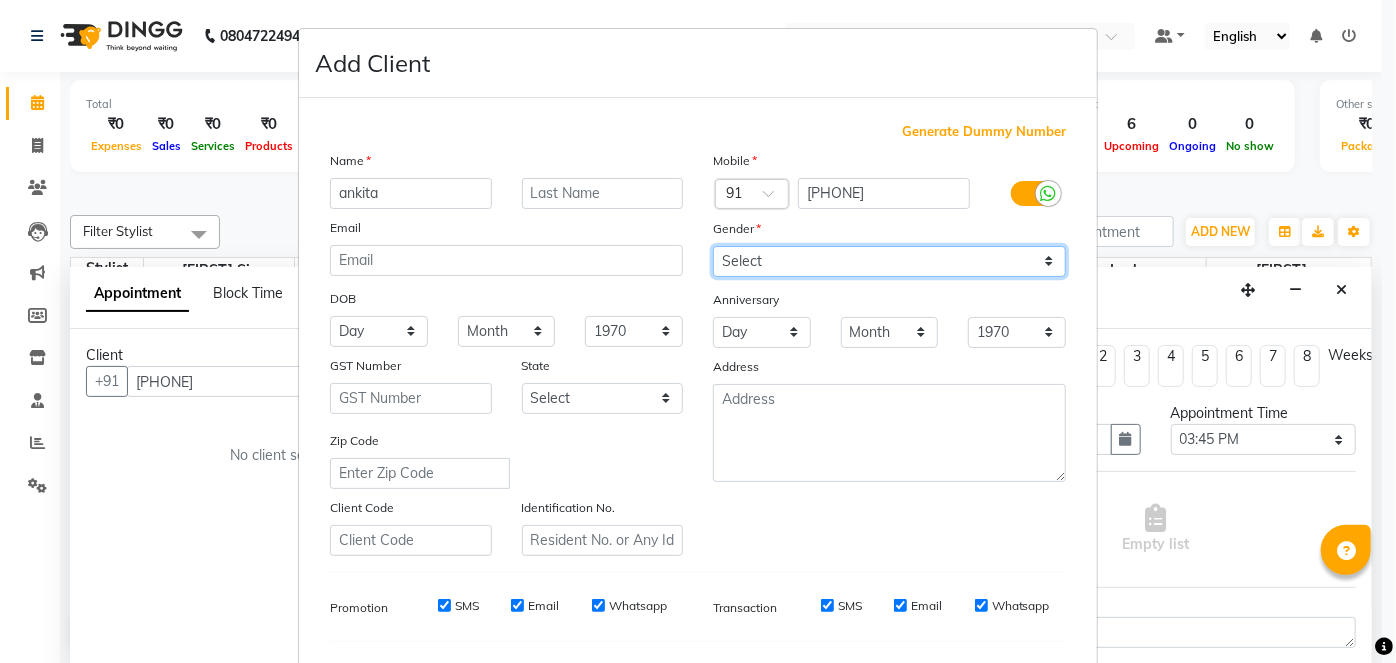 click on "Select Male Female Other Prefer Not To Say" at bounding box center [889, 261] 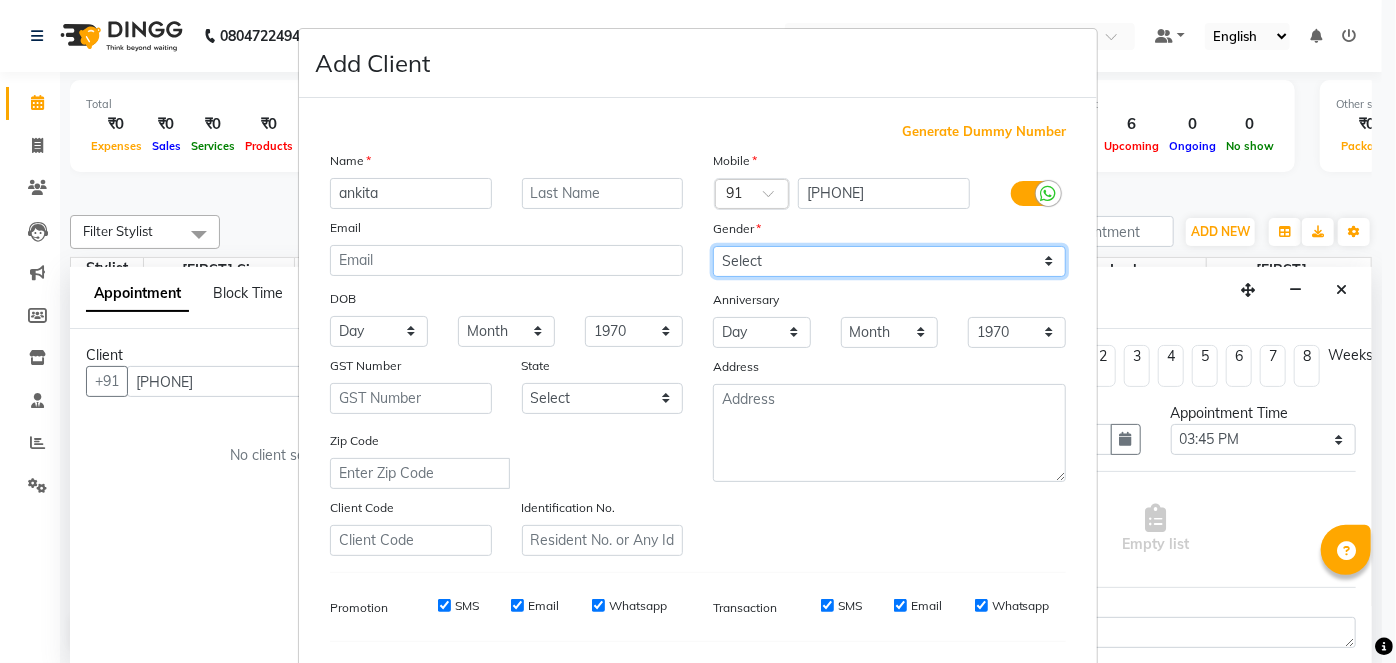 select on "female" 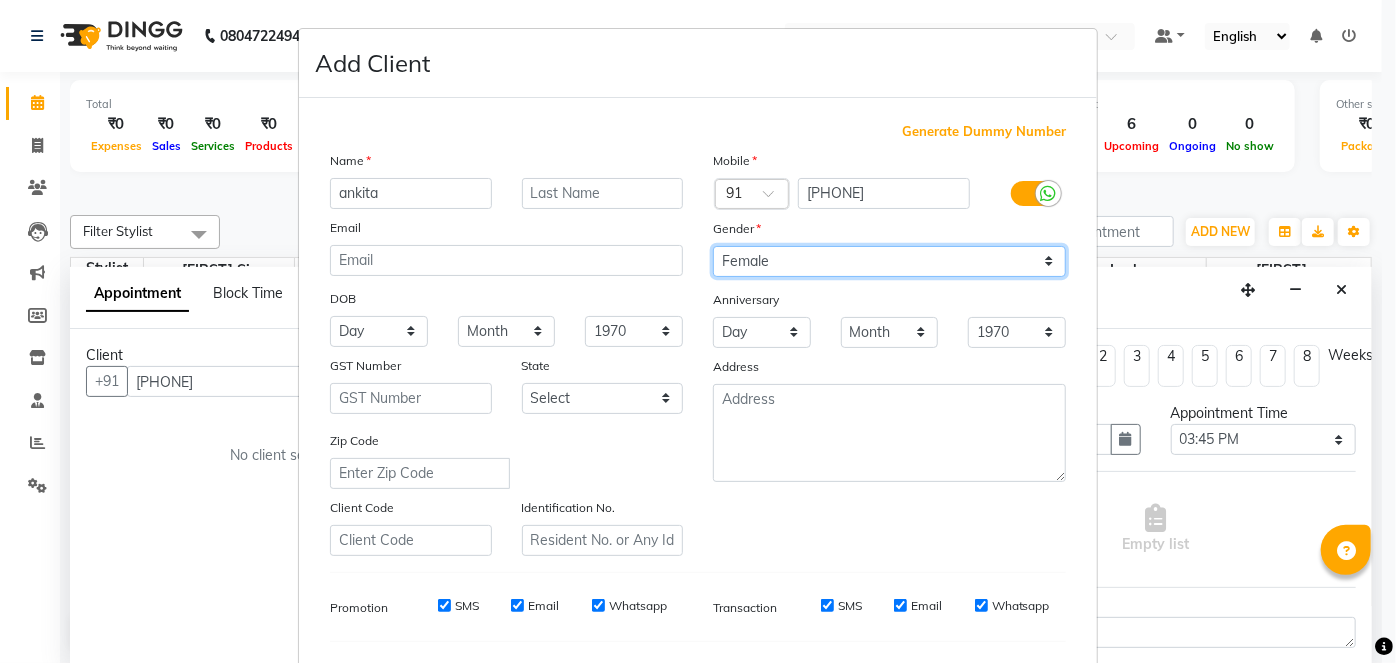 click on "Select Male Female Other Prefer Not To Say" at bounding box center [889, 261] 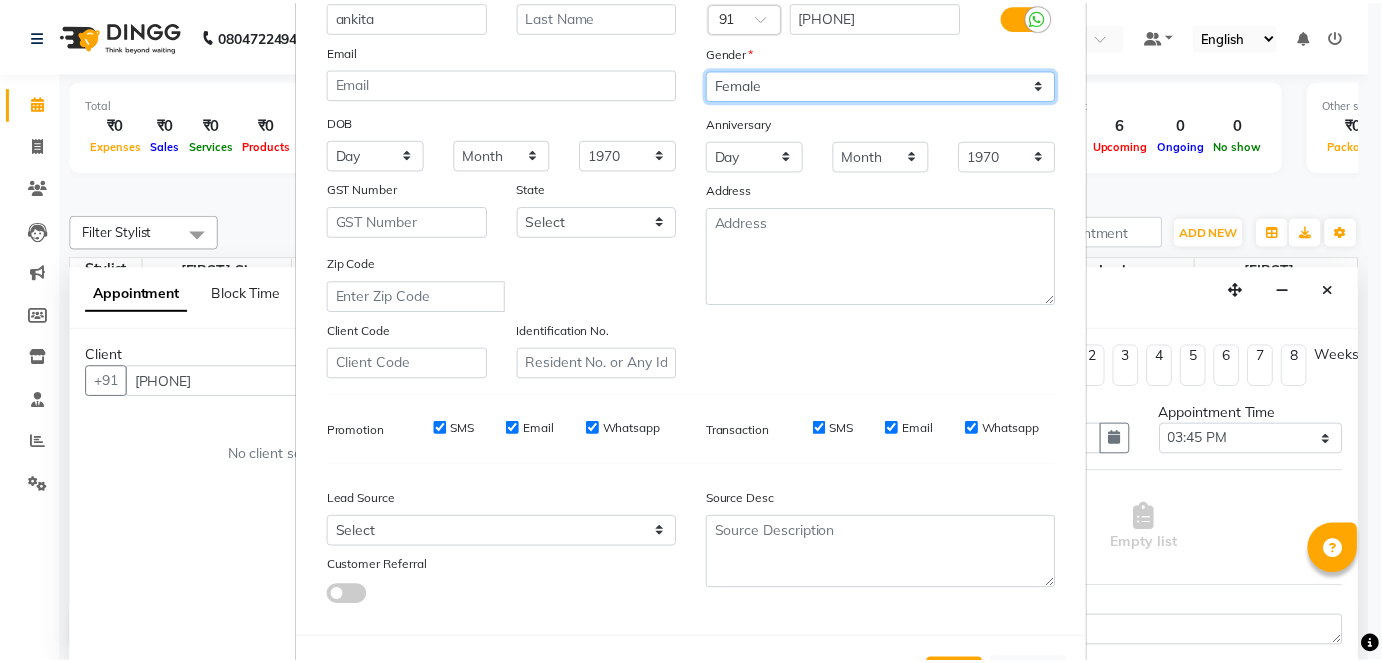 scroll, scrollTop: 258, scrollLeft: 0, axis: vertical 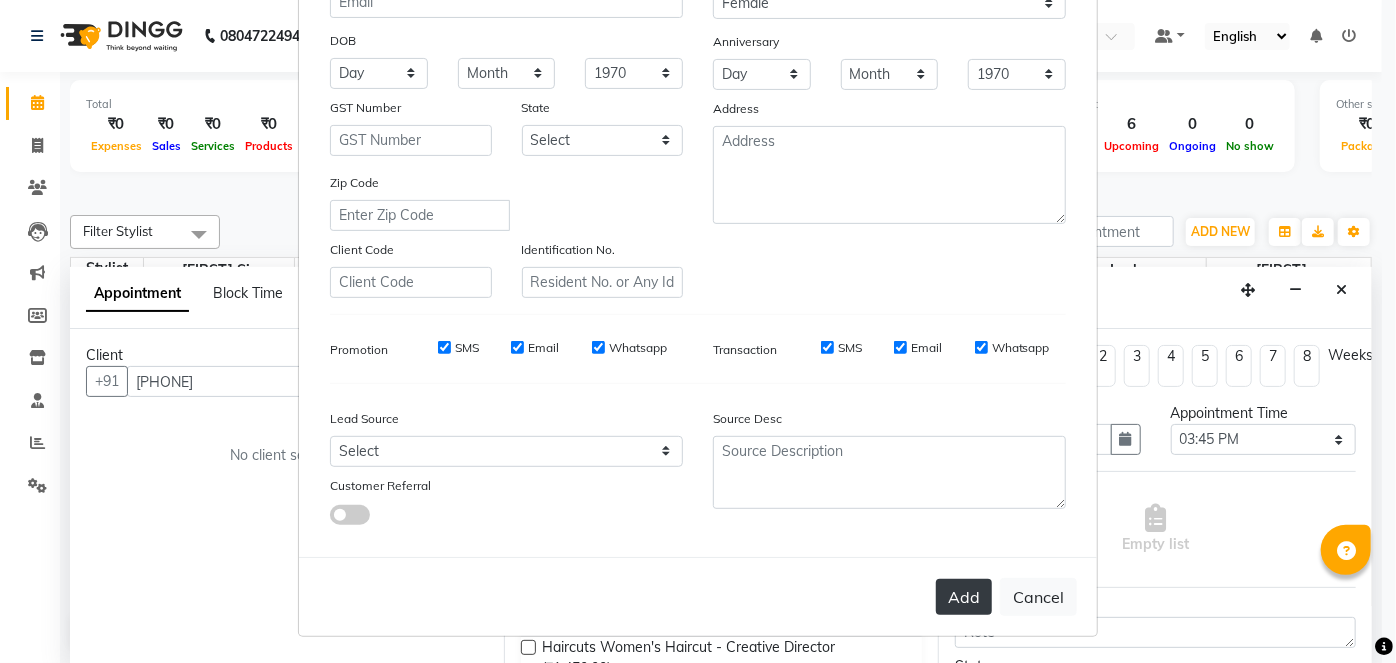 click on "Add" at bounding box center (964, 597) 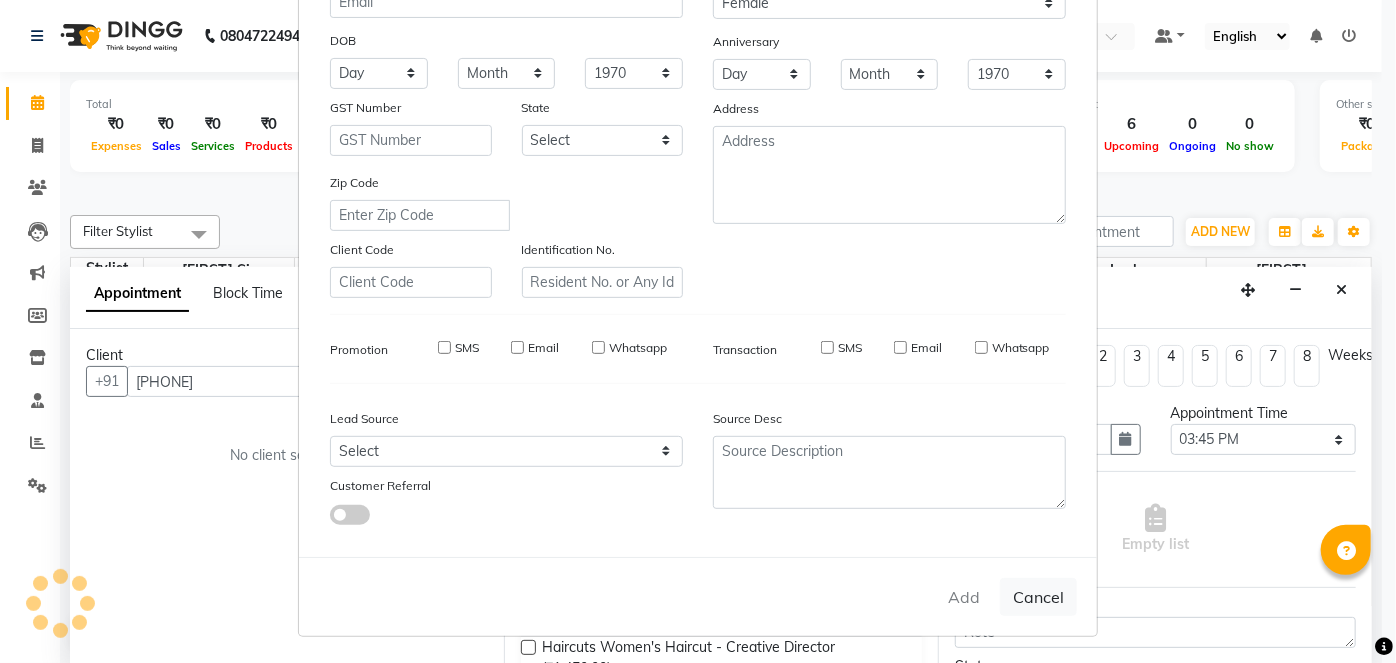 type 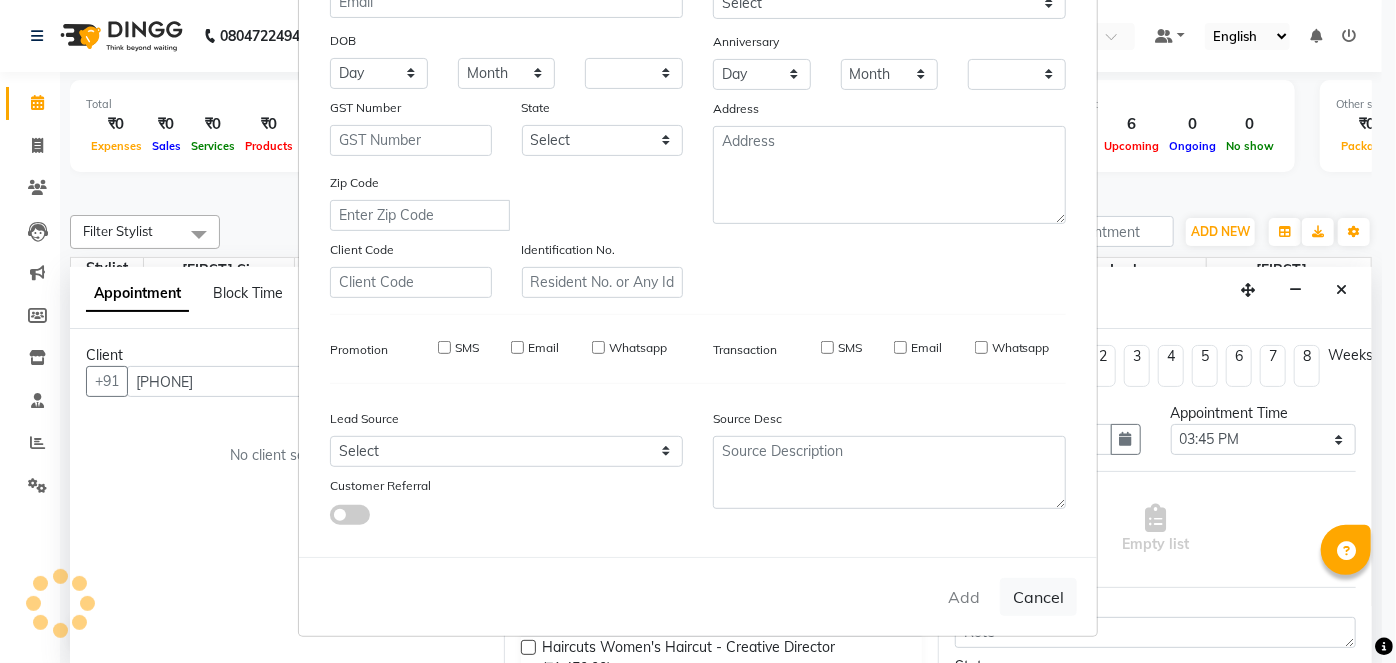 checkbox on "false" 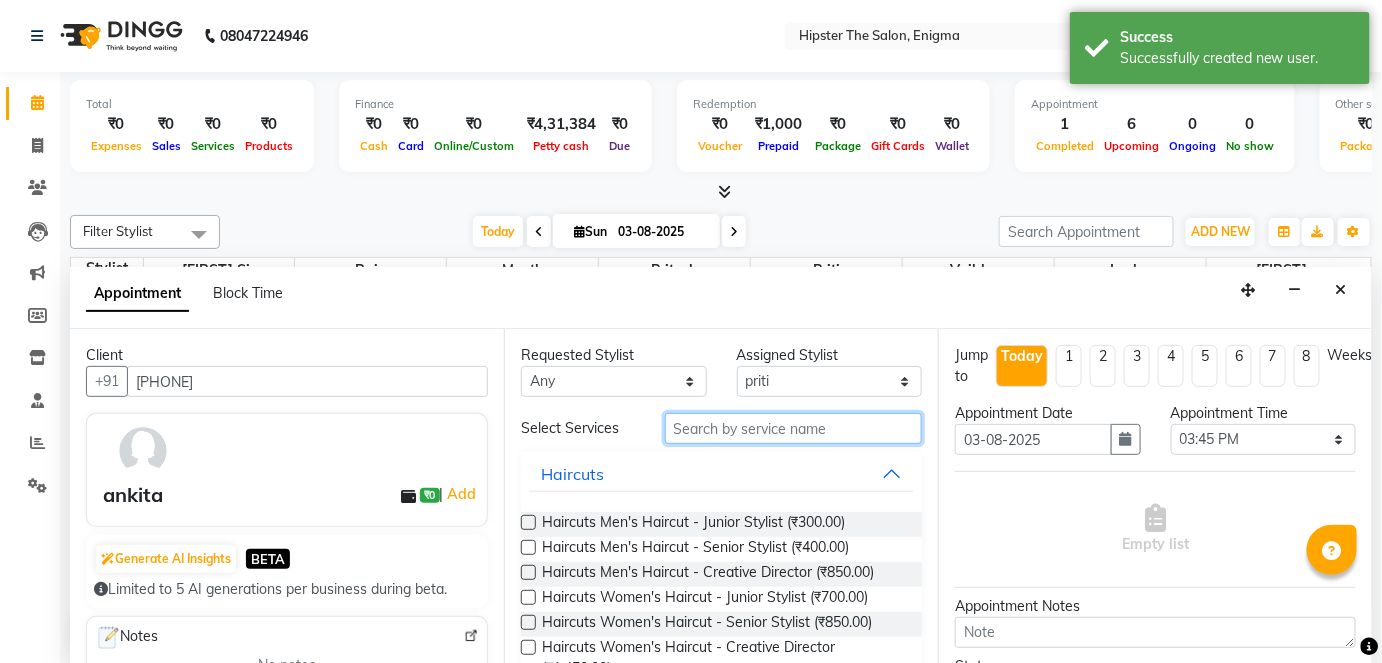 click at bounding box center (793, 428) 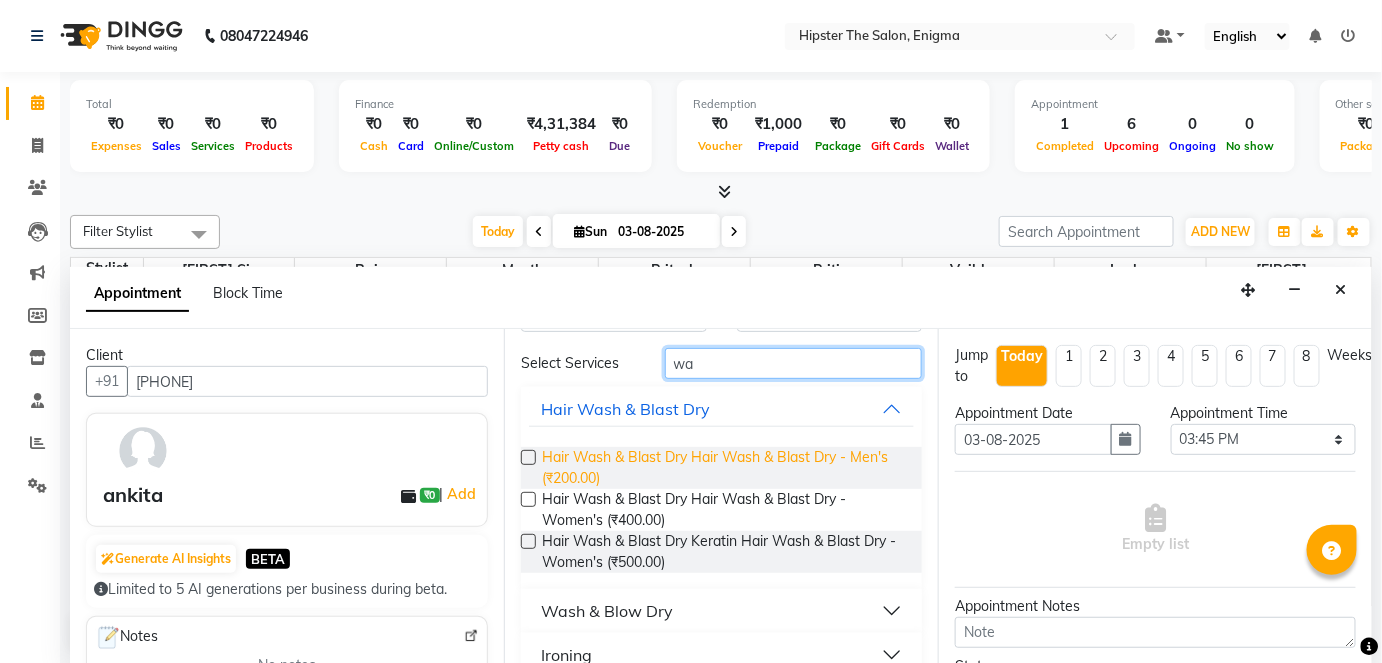 scroll, scrollTop: 64, scrollLeft: 0, axis: vertical 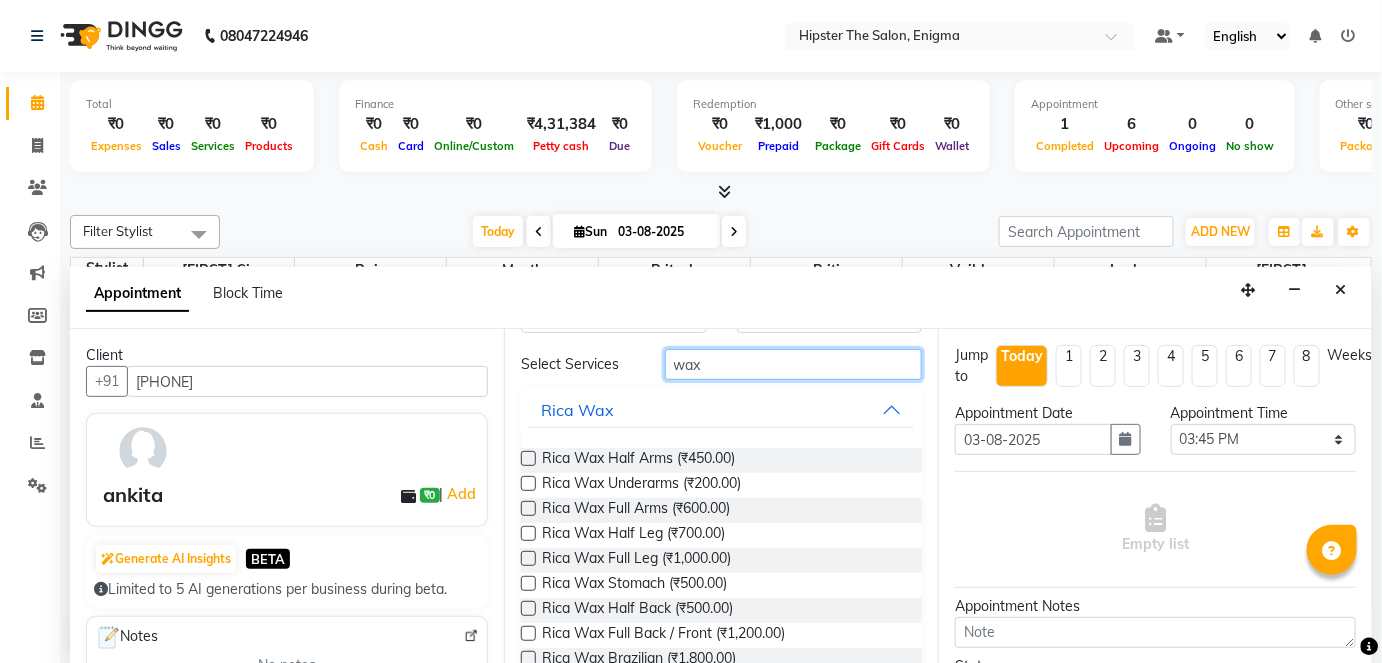 type on "wax" 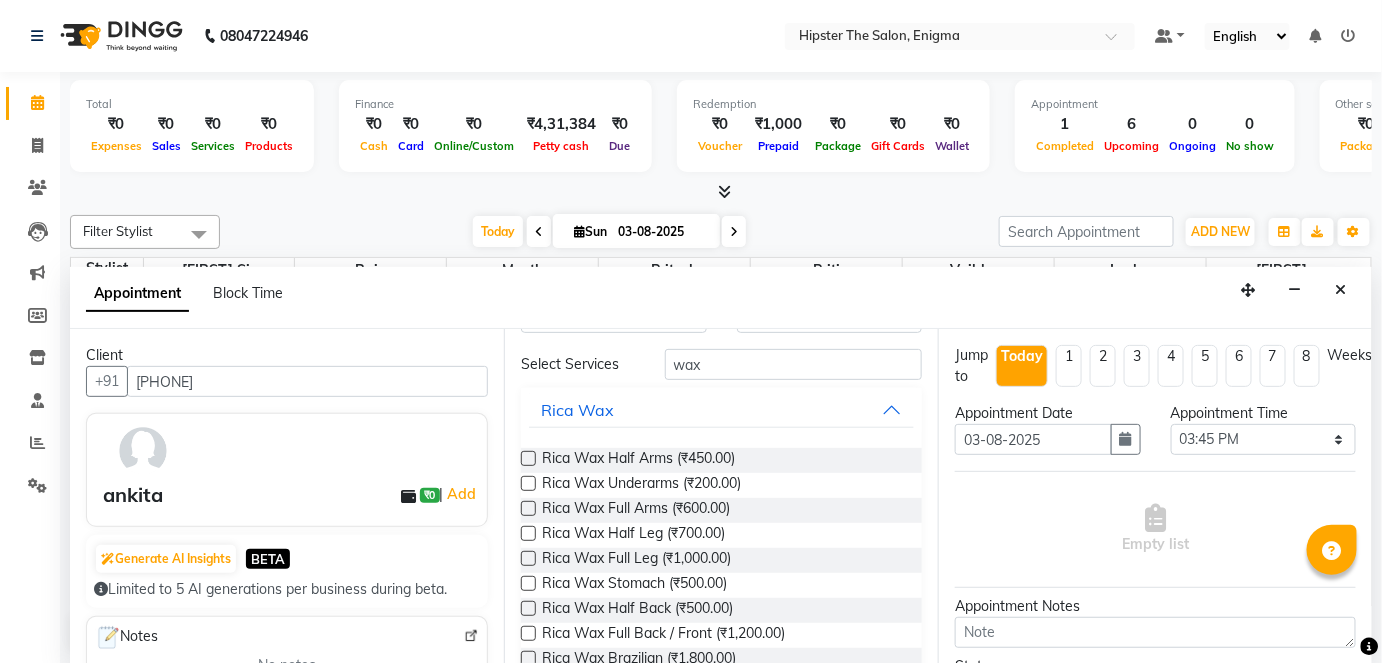 click at bounding box center (528, 458) 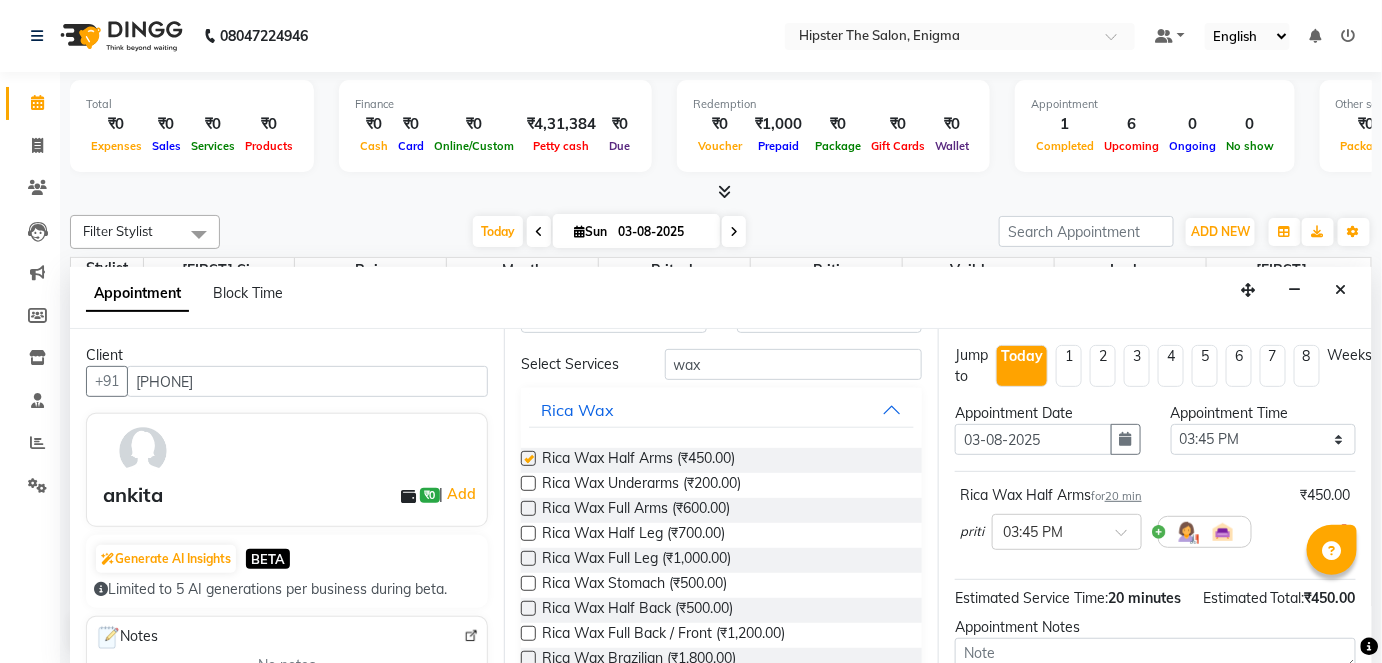checkbox on "false" 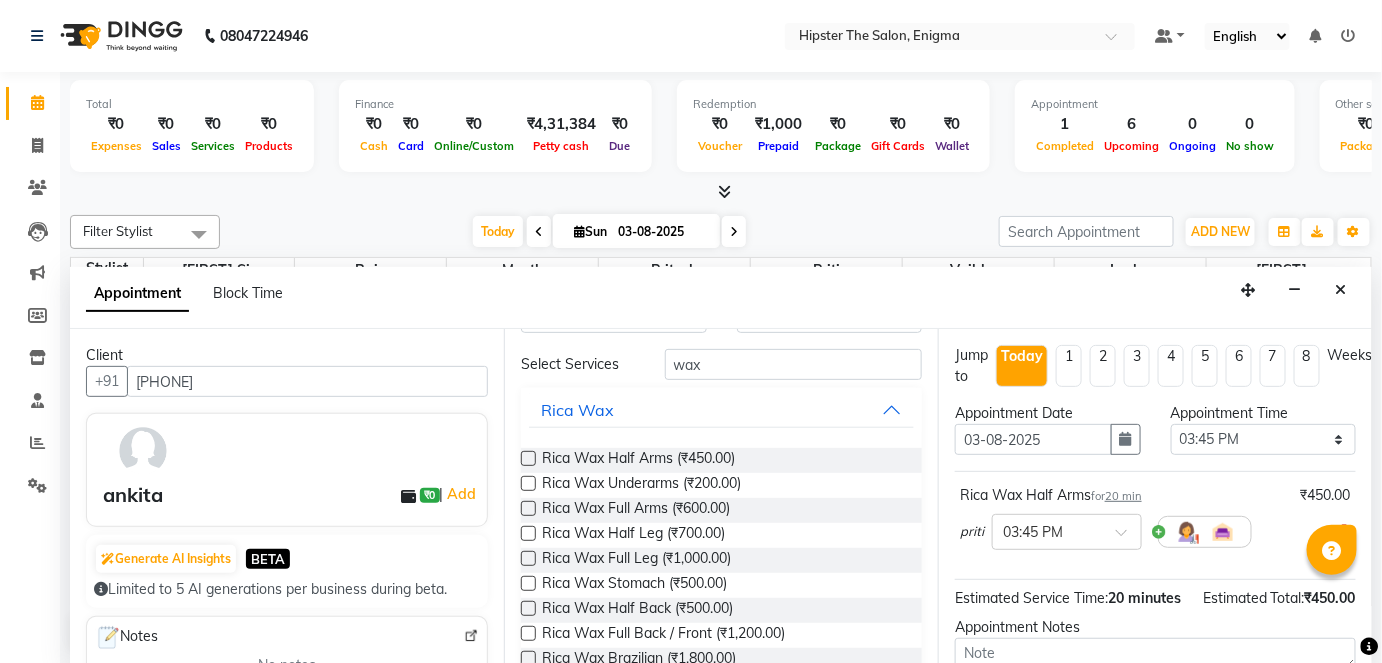 scroll, scrollTop: 210, scrollLeft: 0, axis: vertical 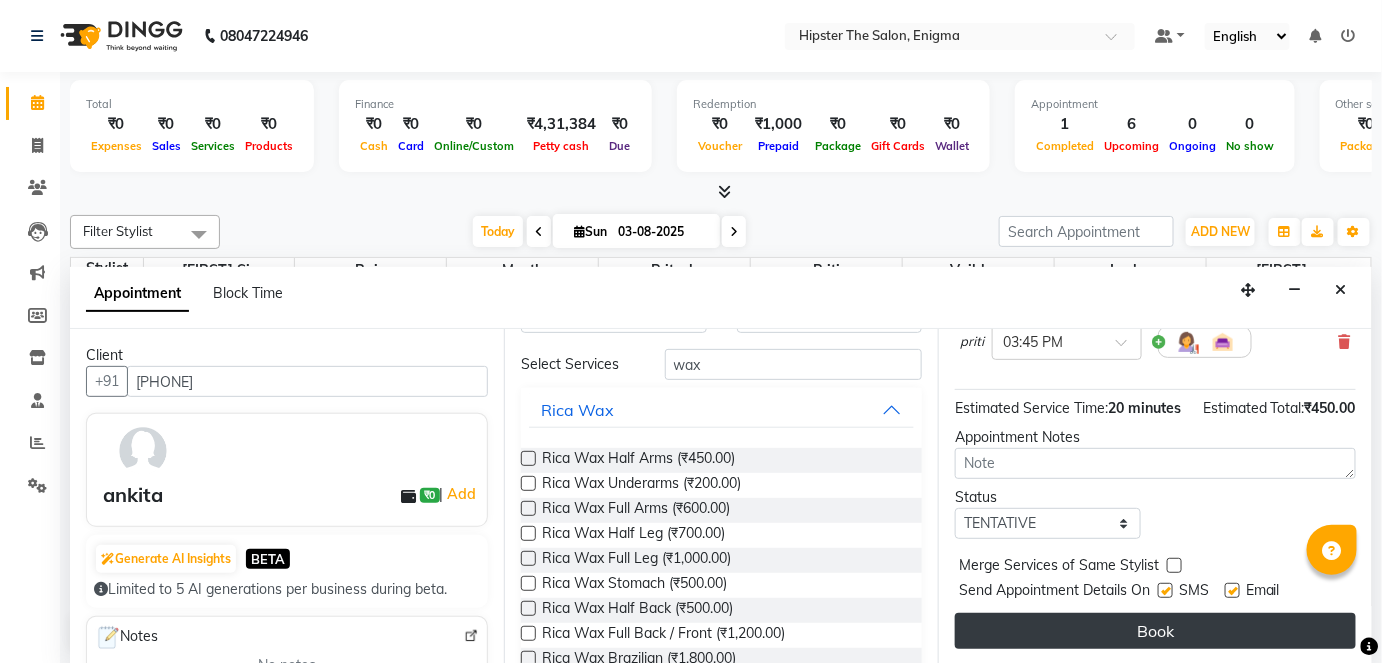 click on "Book" at bounding box center [1155, 631] 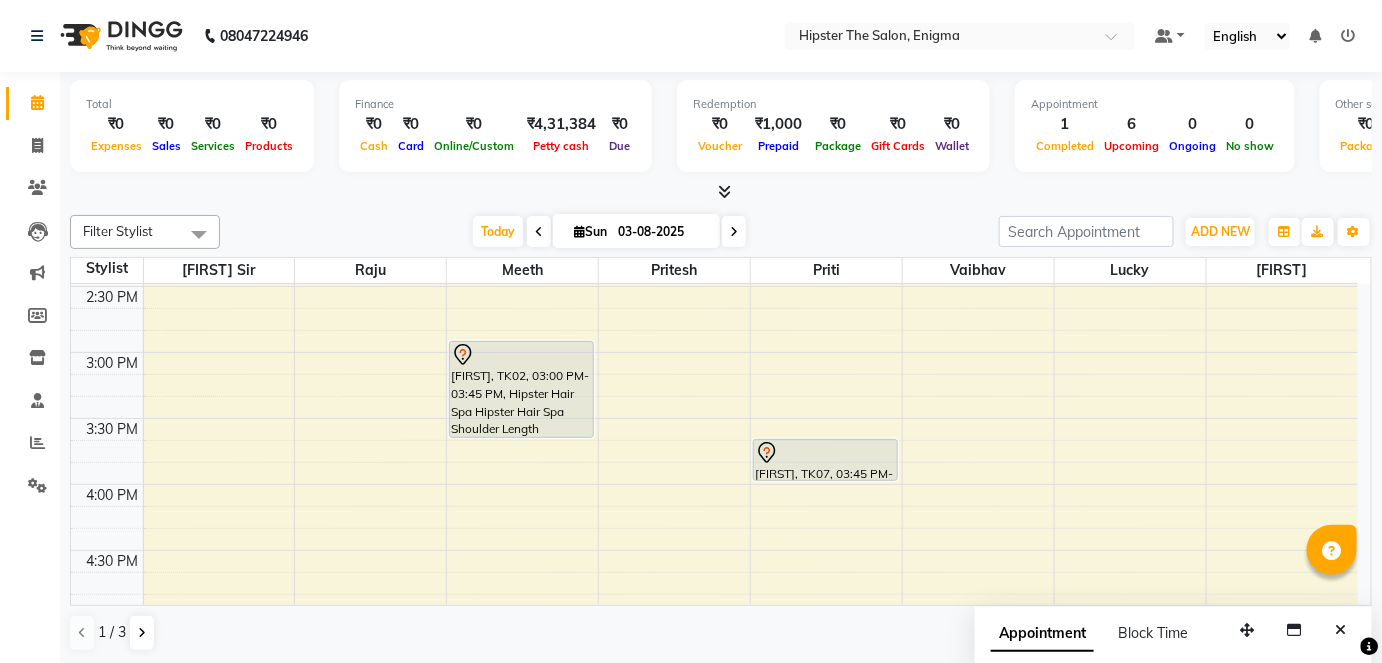 scroll, scrollTop: 0, scrollLeft: 0, axis: both 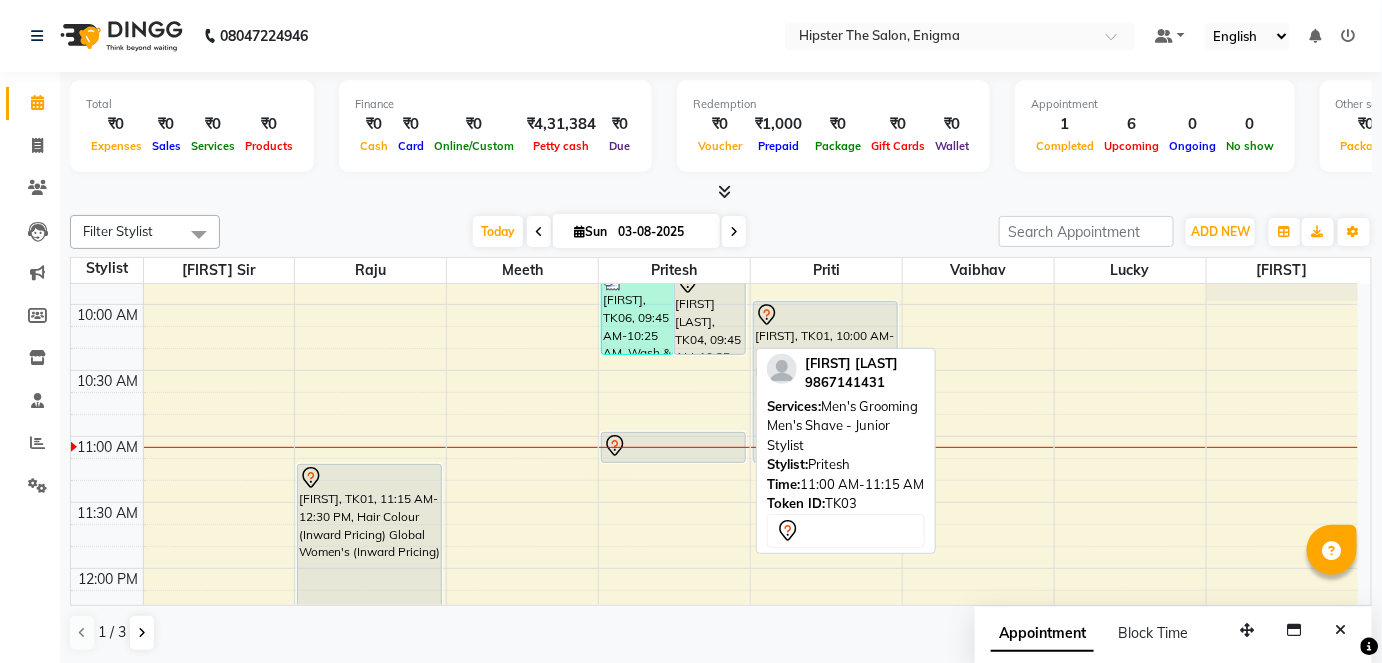 click at bounding box center (673, 446) 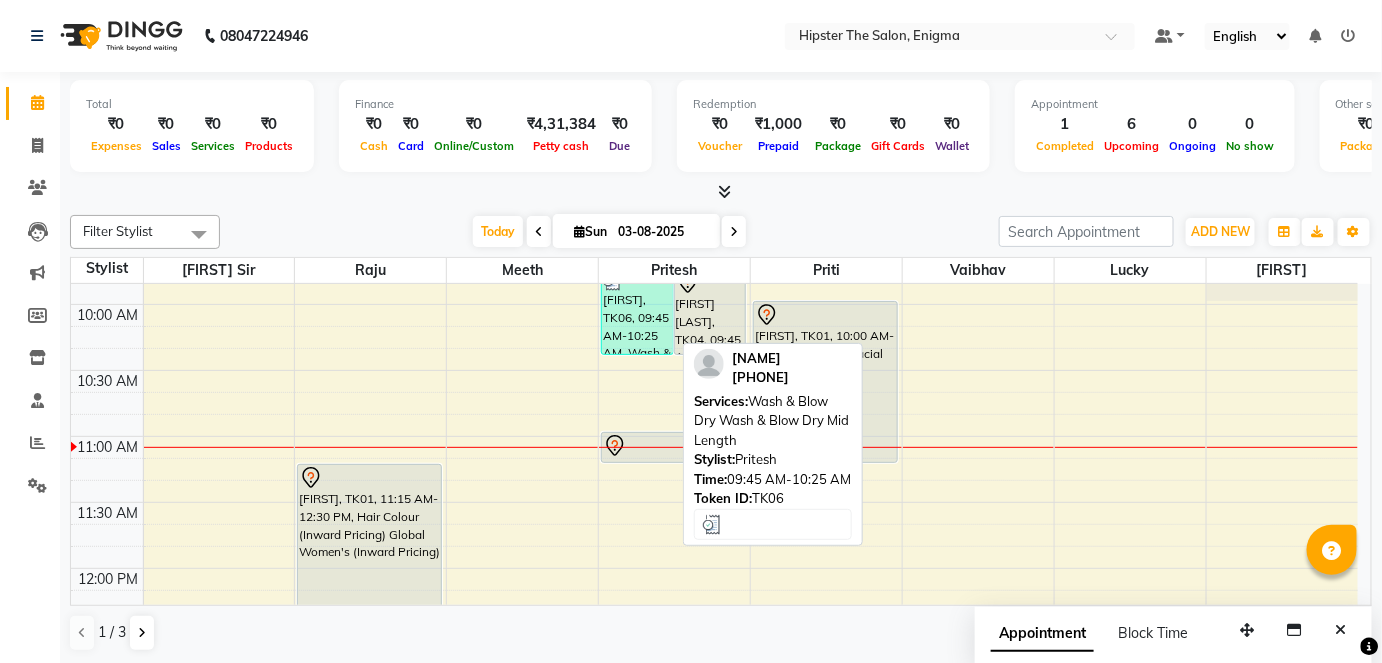 click on "[FIRST], TK06, 09:45 AM-10:25 AM, Wash & Blow Dry Wash & Blow Dry Mid Length" at bounding box center [637, 312] 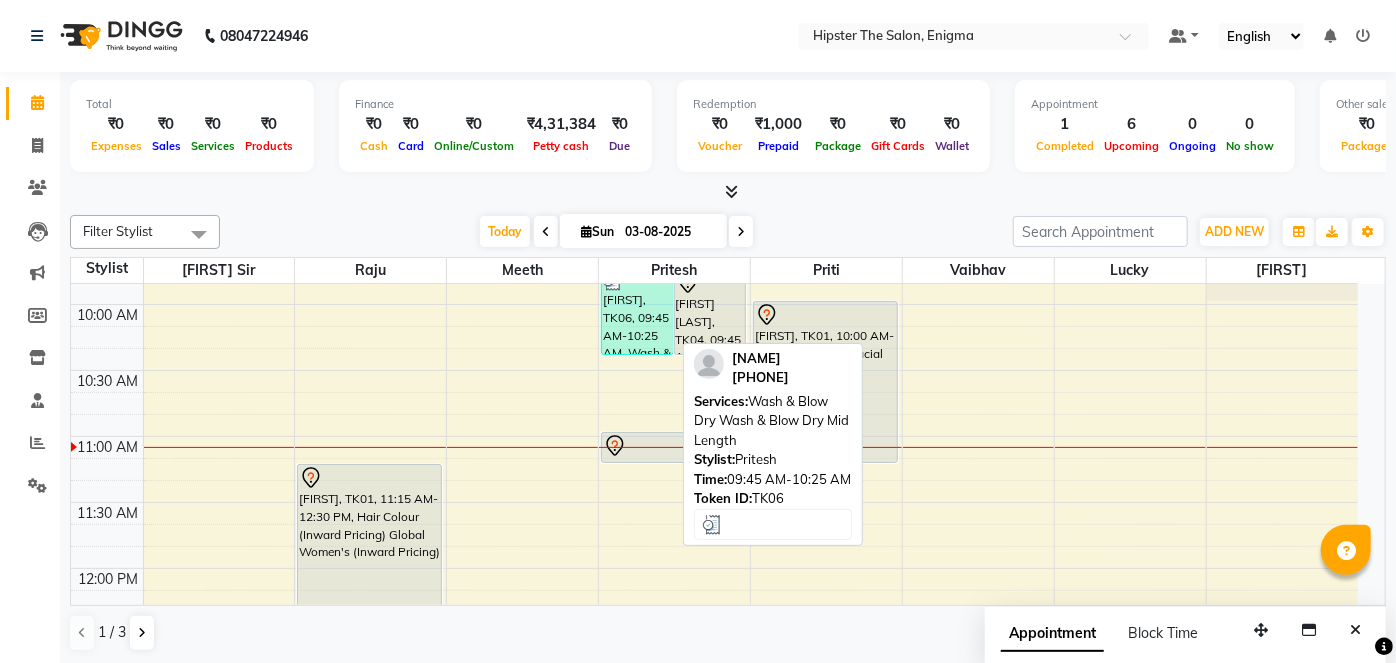 select on "3" 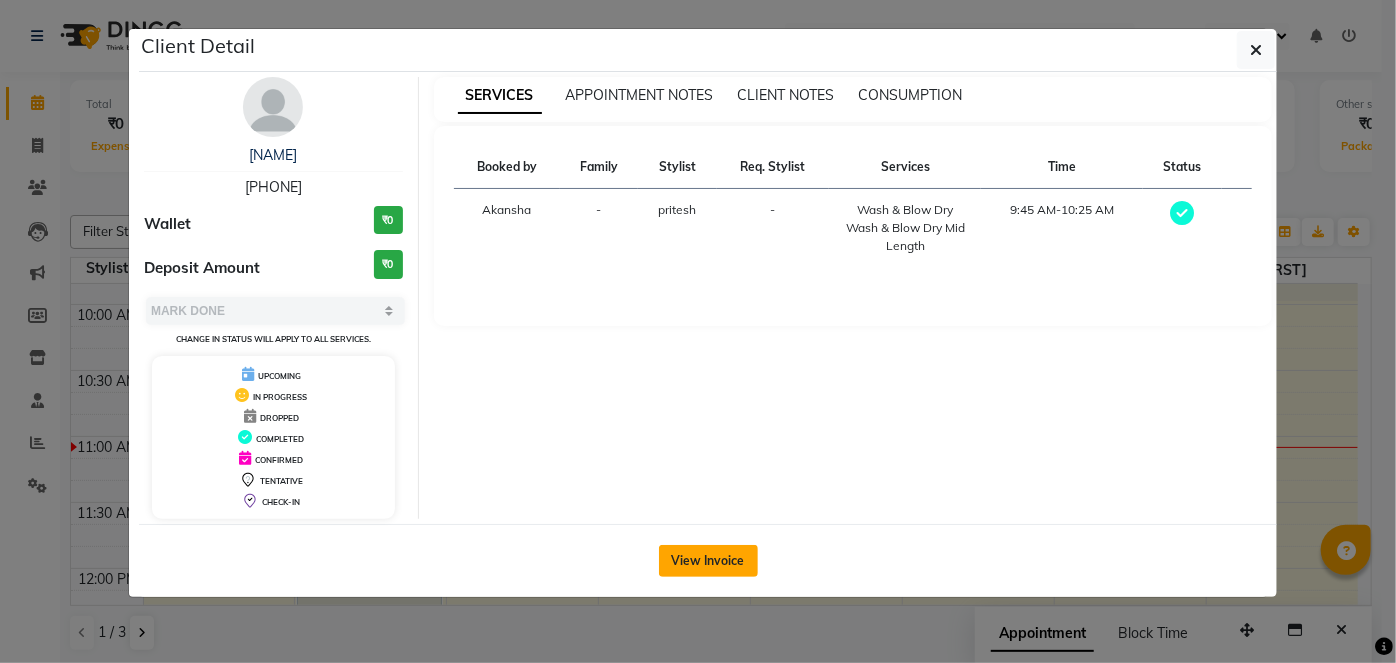 click on "View Invoice" 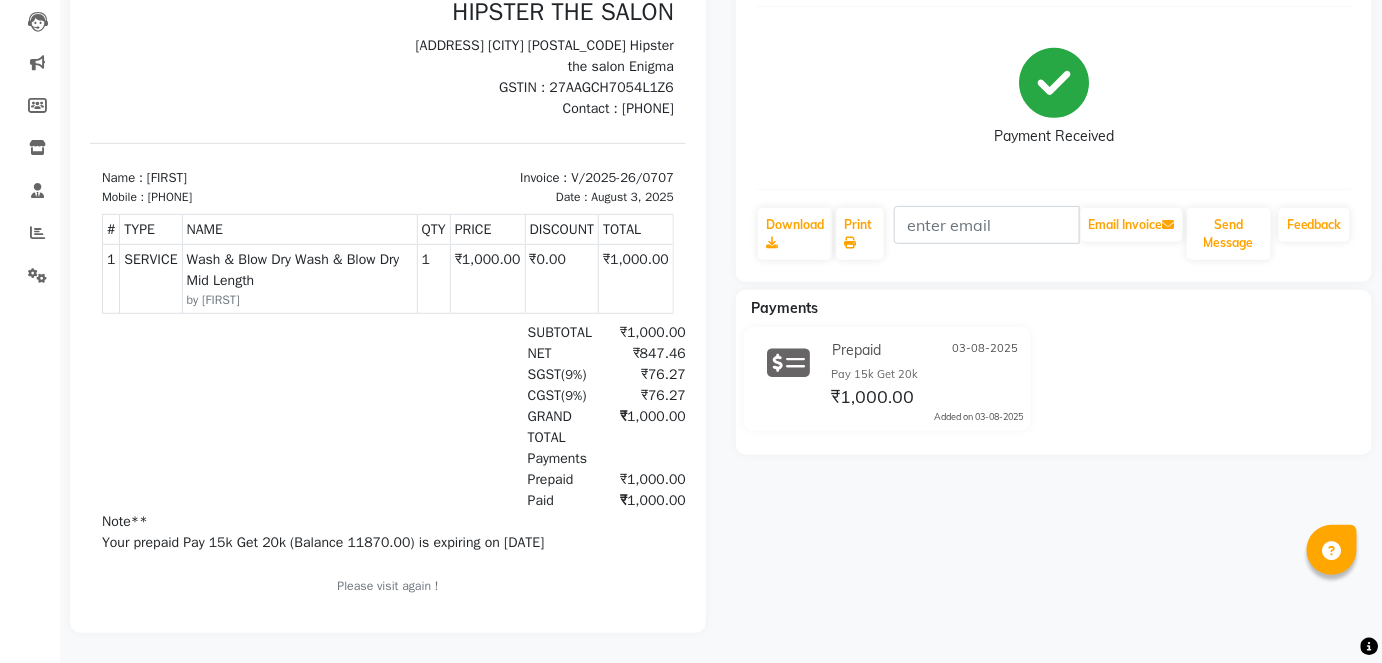 scroll, scrollTop: 0, scrollLeft: 0, axis: both 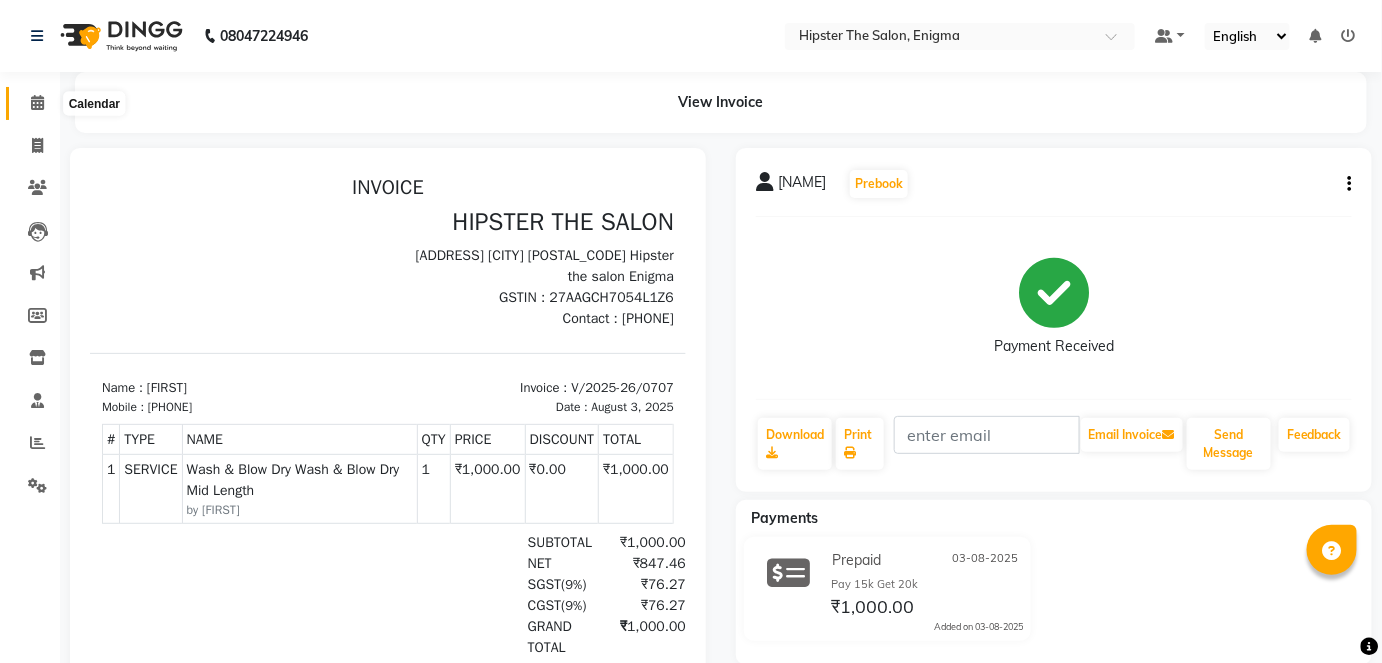 click 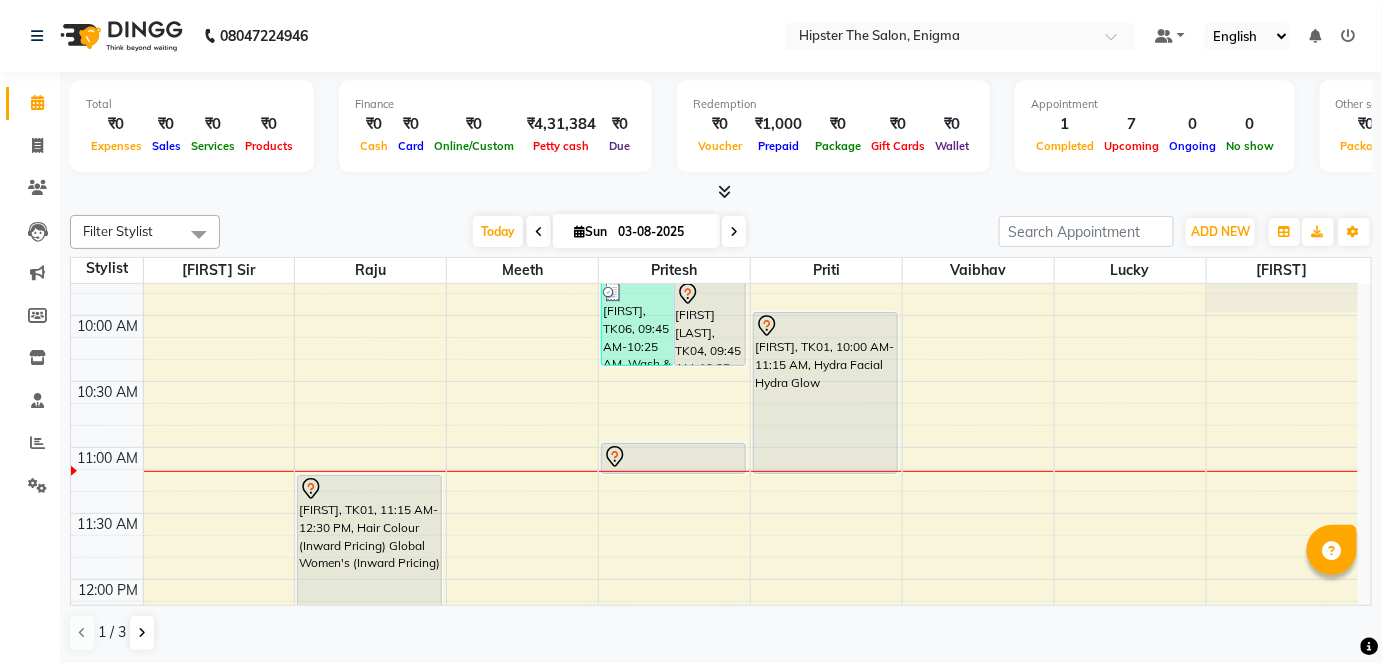 scroll, scrollTop: 223, scrollLeft: 0, axis: vertical 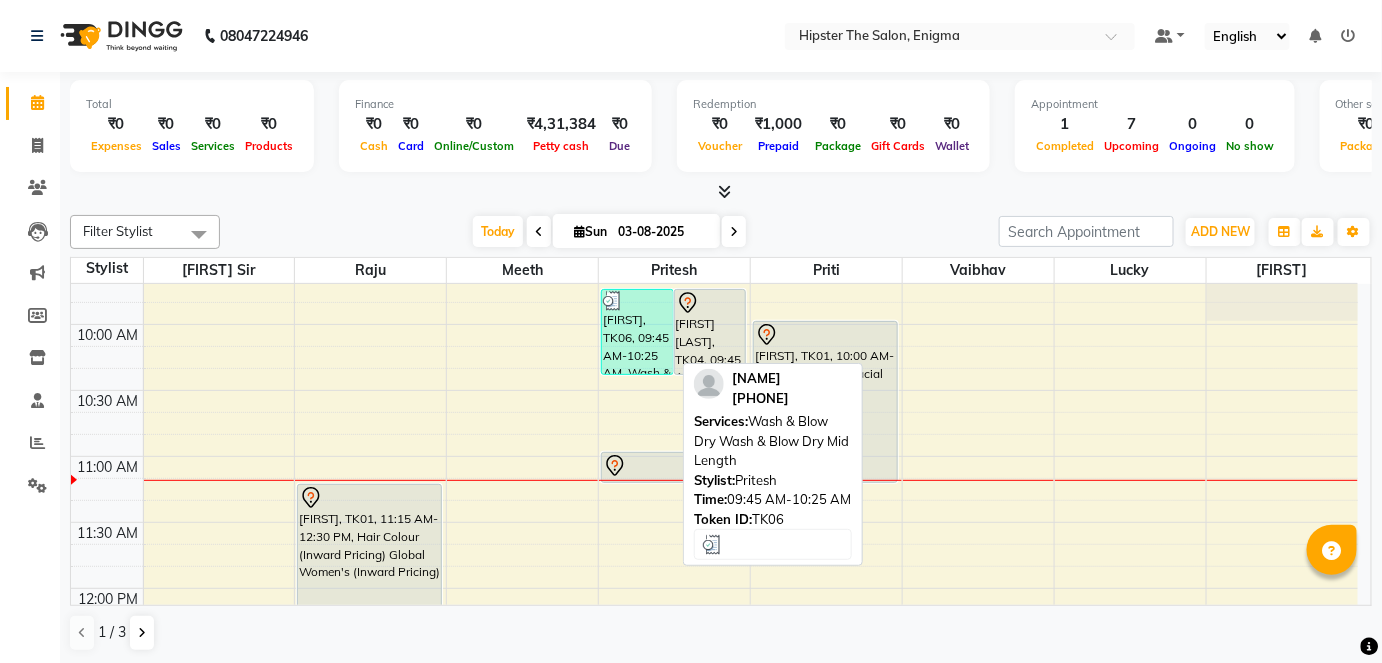 click on "[FIRST], TK06, 09:45 AM-10:25 AM, Wash & Blow Dry Wash & Blow Dry Mid Length" at bounding box center [637, 332] 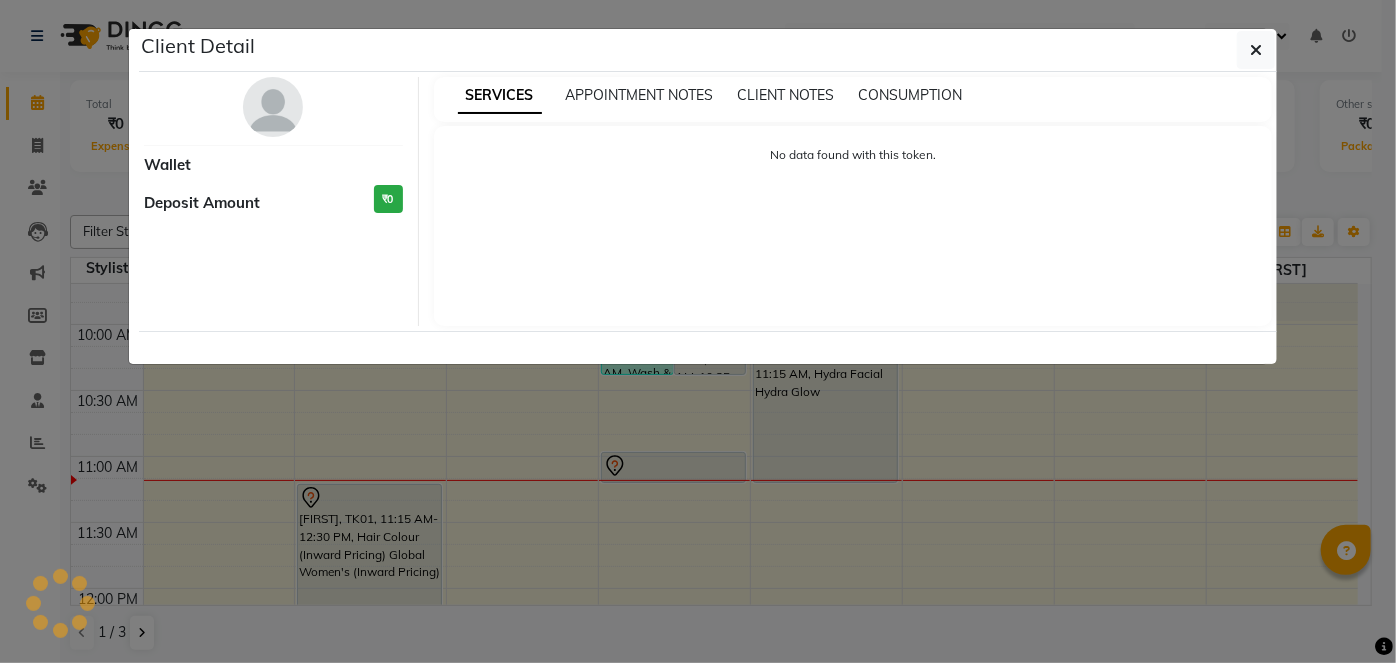 select on "3" 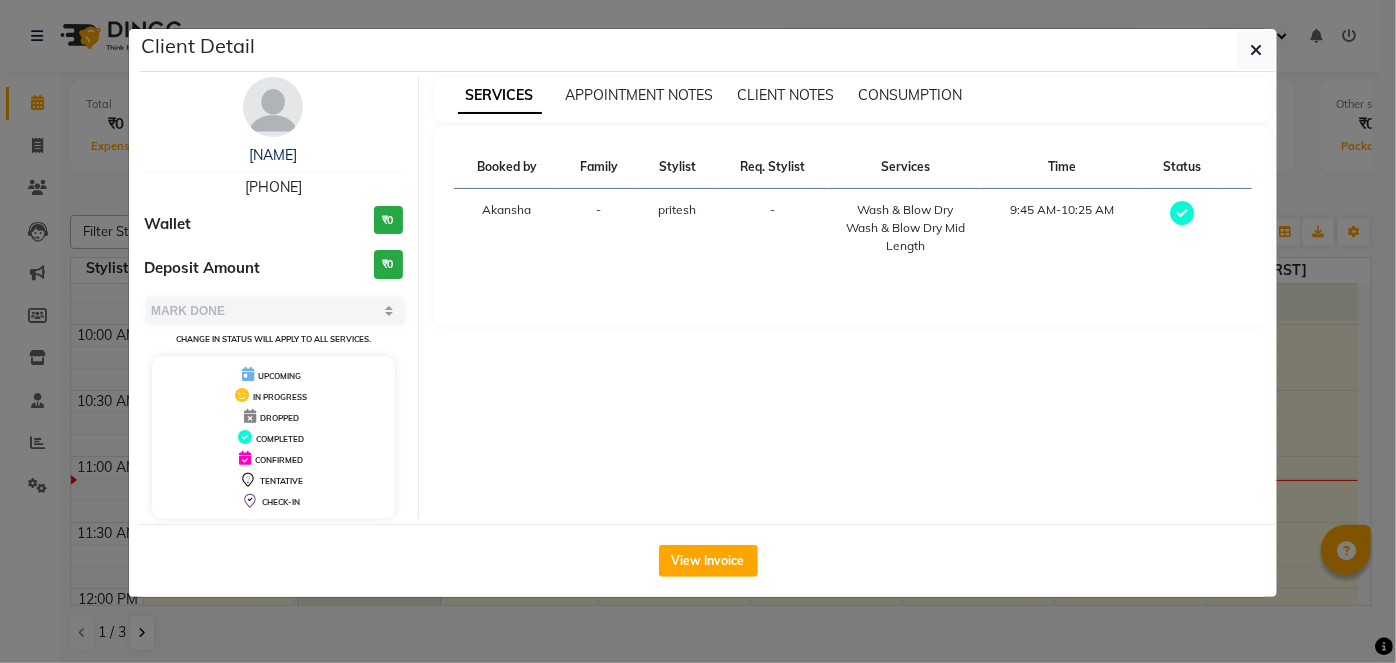 click on "[NAME]" at bounding box center [273, 155] 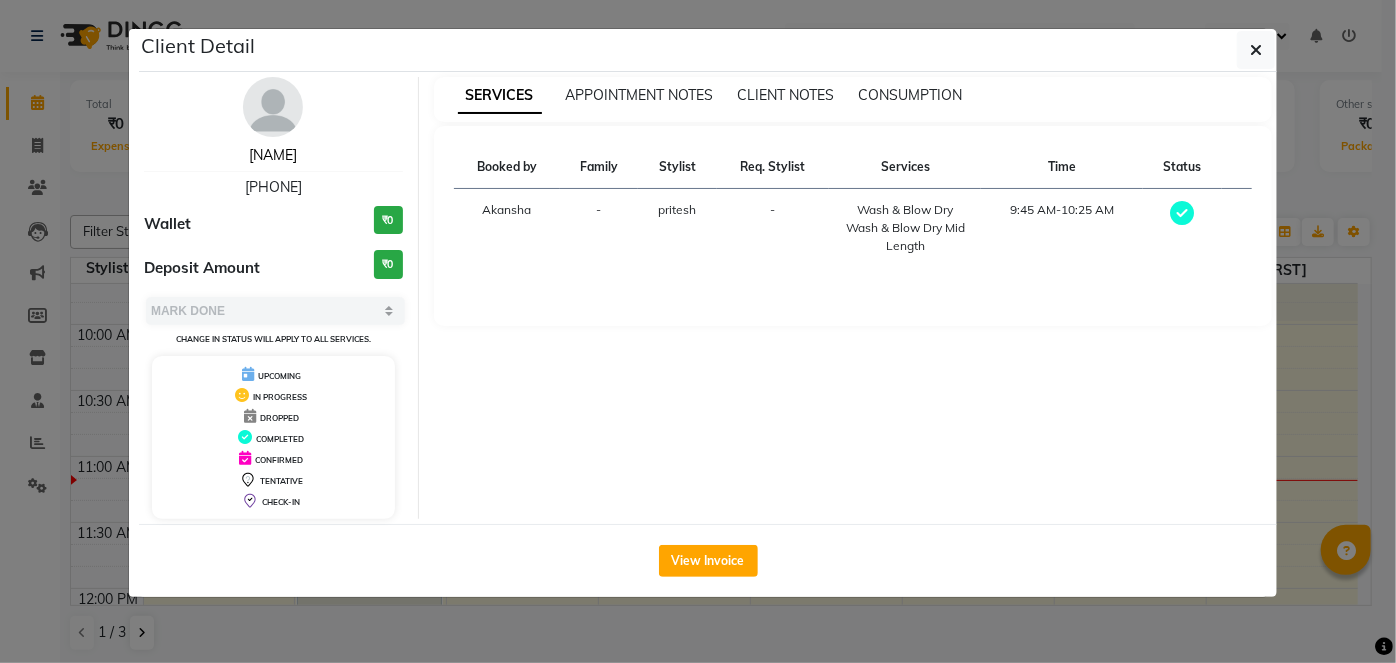 click on "[NAME]" at bounding box center (273, 155) 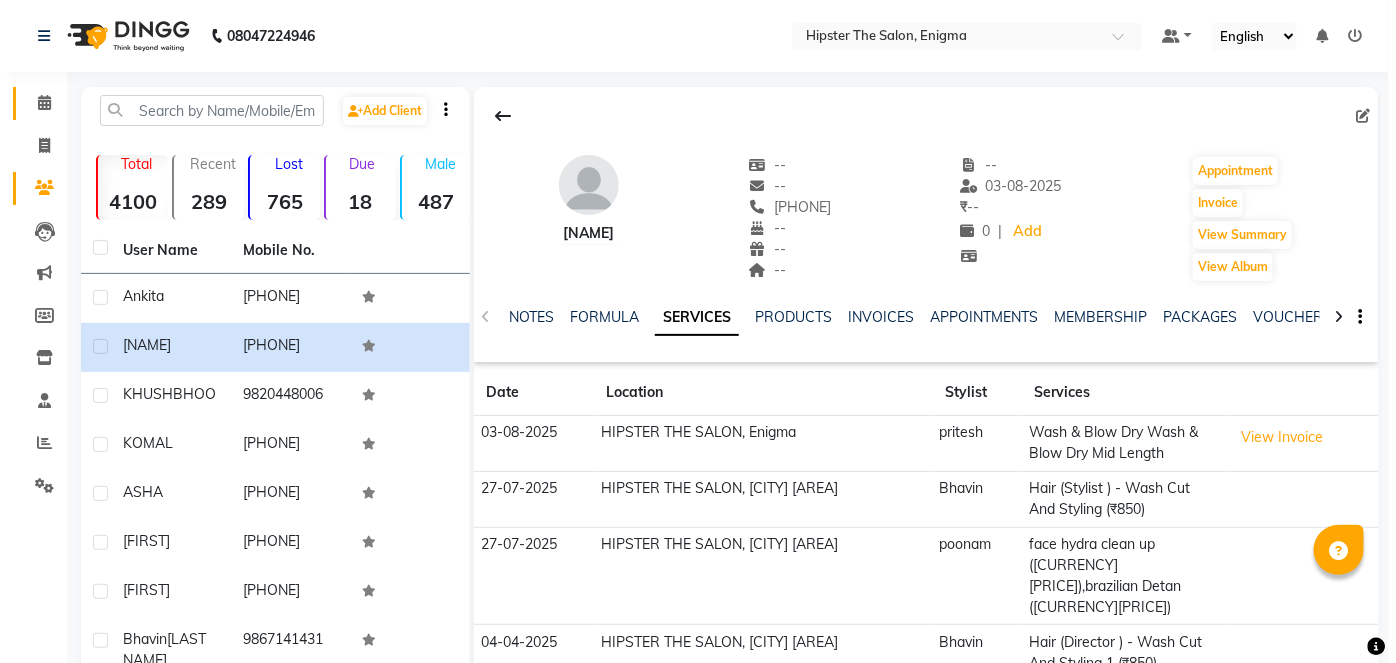 scroll, scrollTop: 203, scrollLeft: 0, axis: vertical 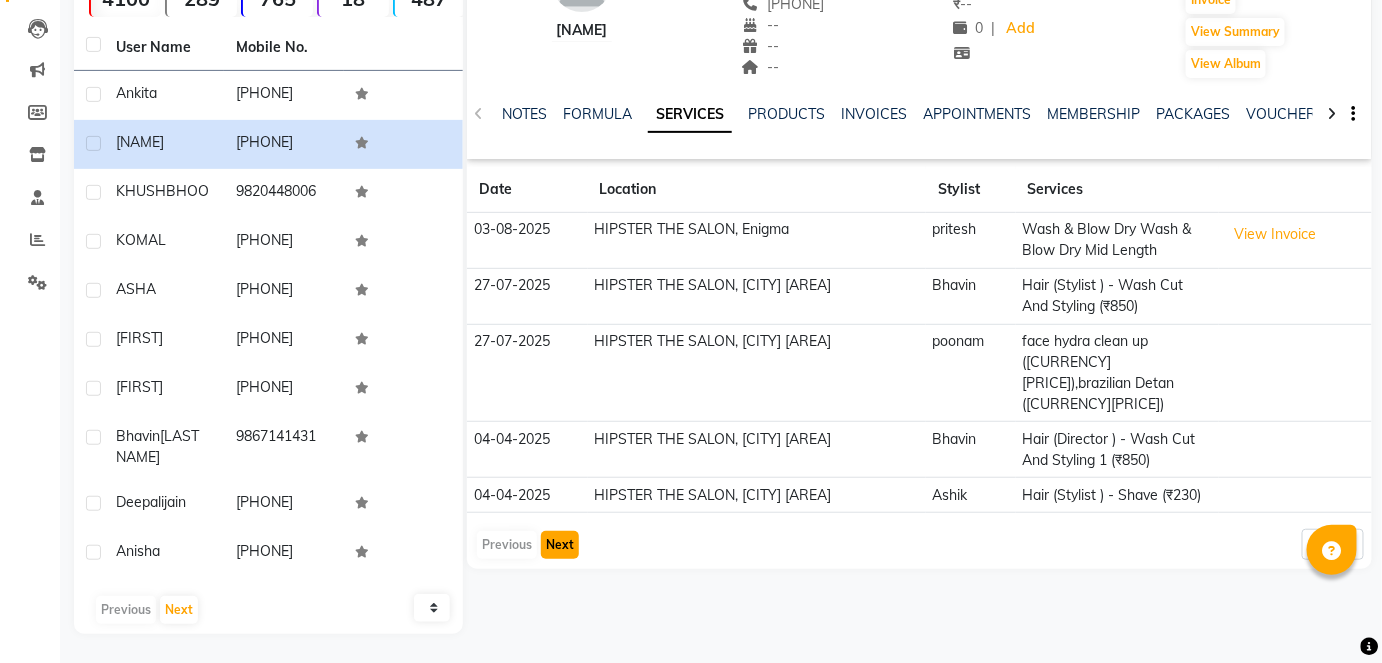 click on "Next" 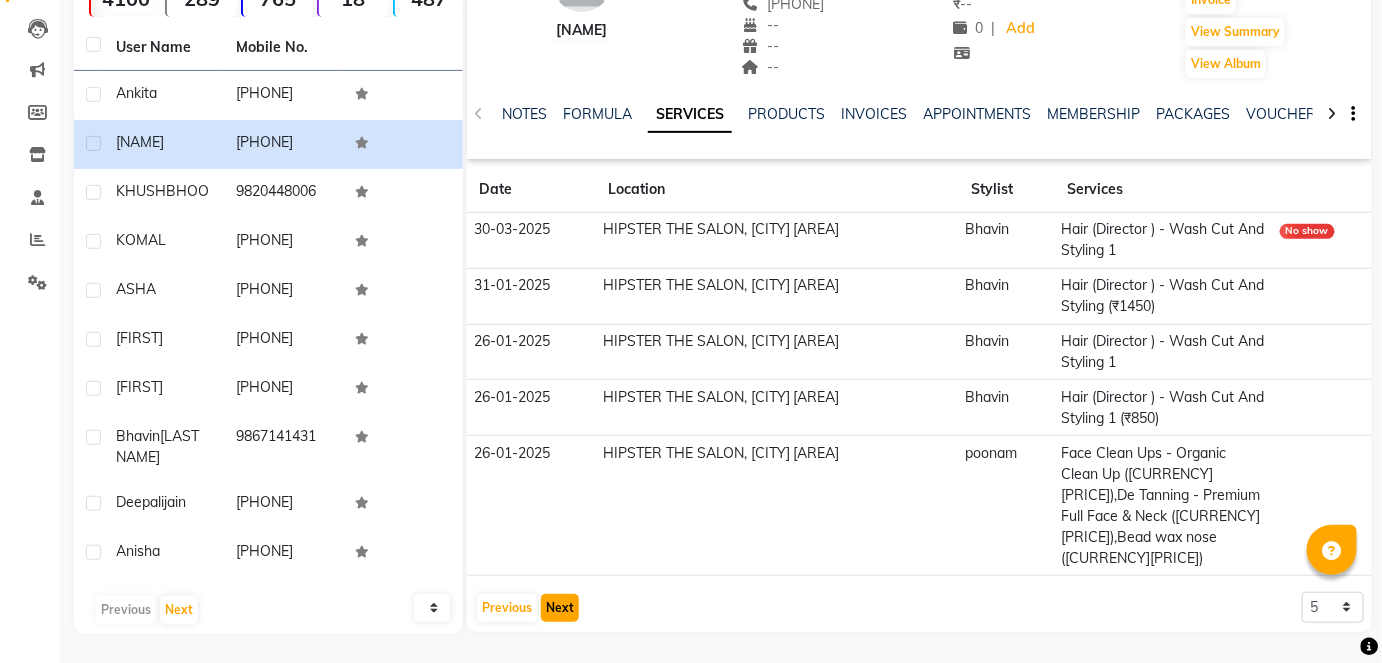click on "Next" 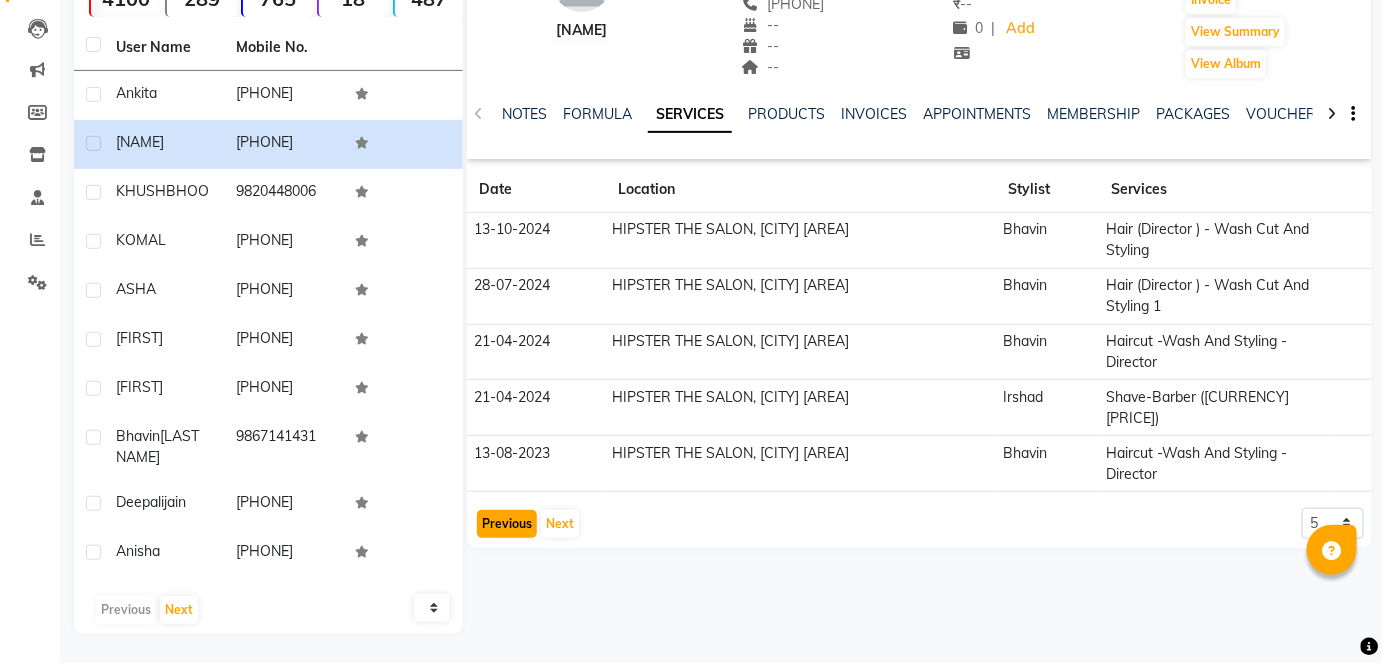 click on "Previous" 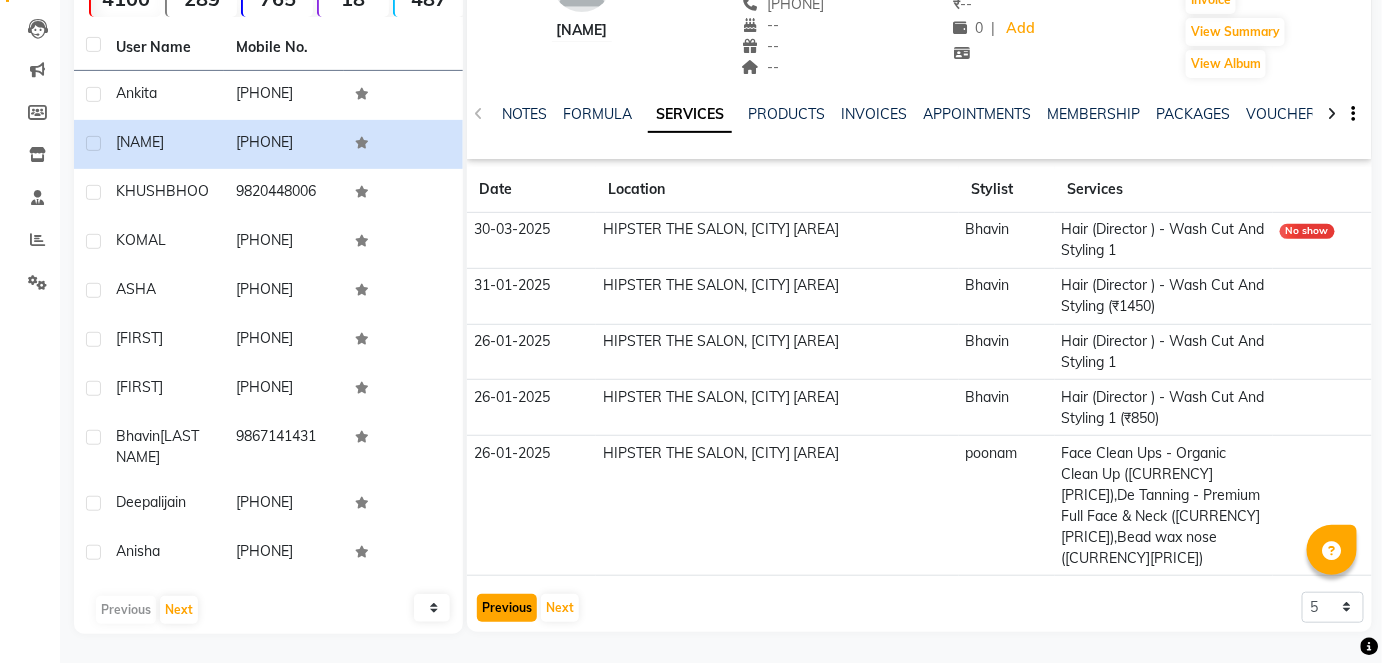 click on "Previous" 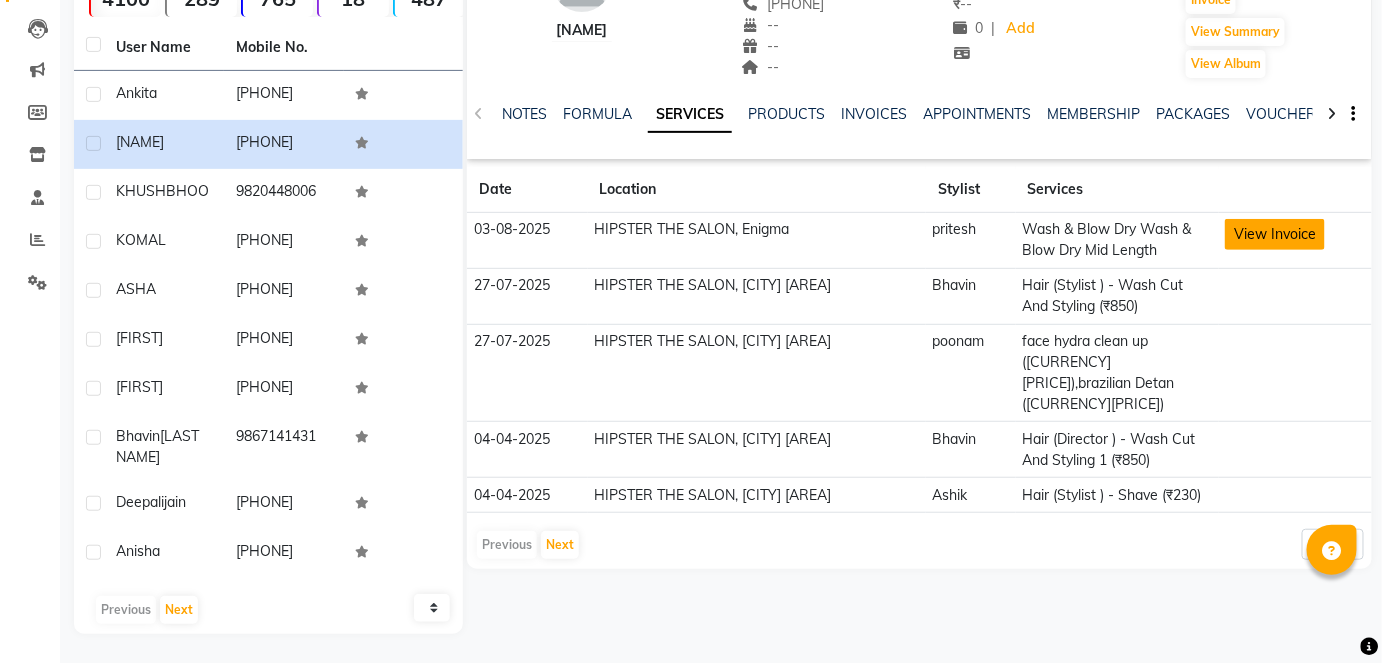 click on "View Invoice" 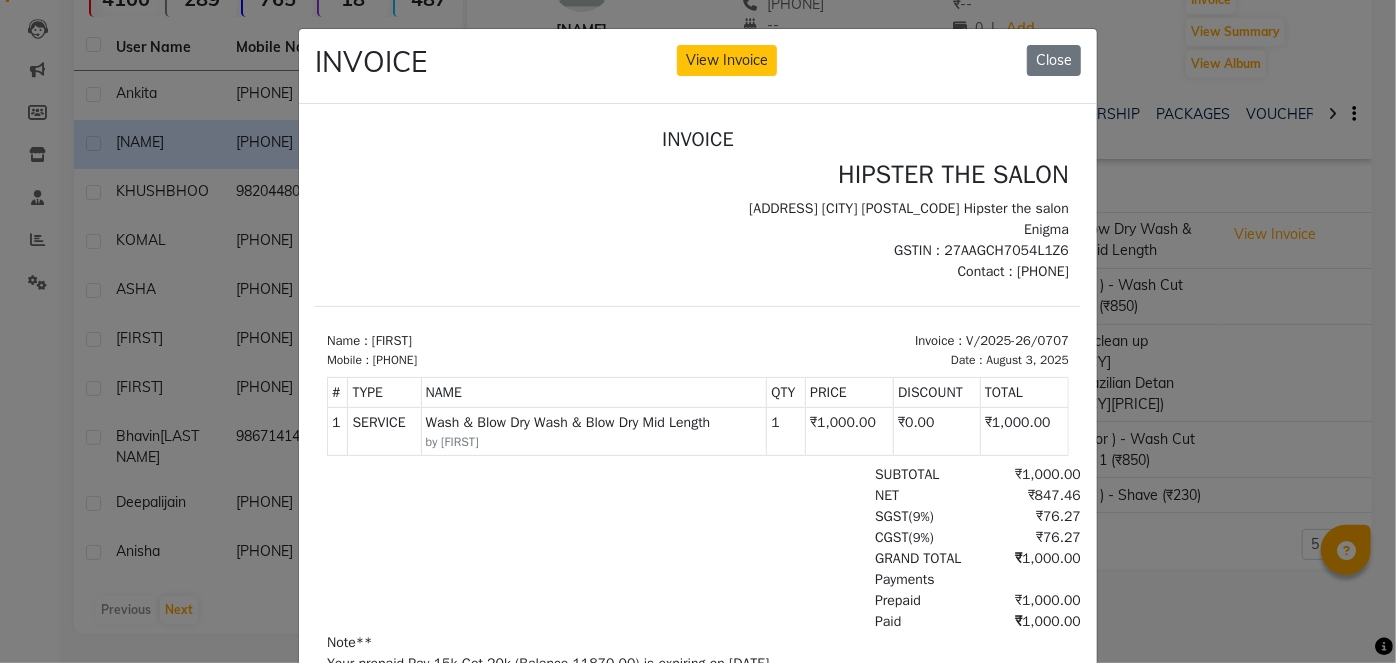 scroll, scrollTop: 8, scrollLeft: 0, axis: vertical 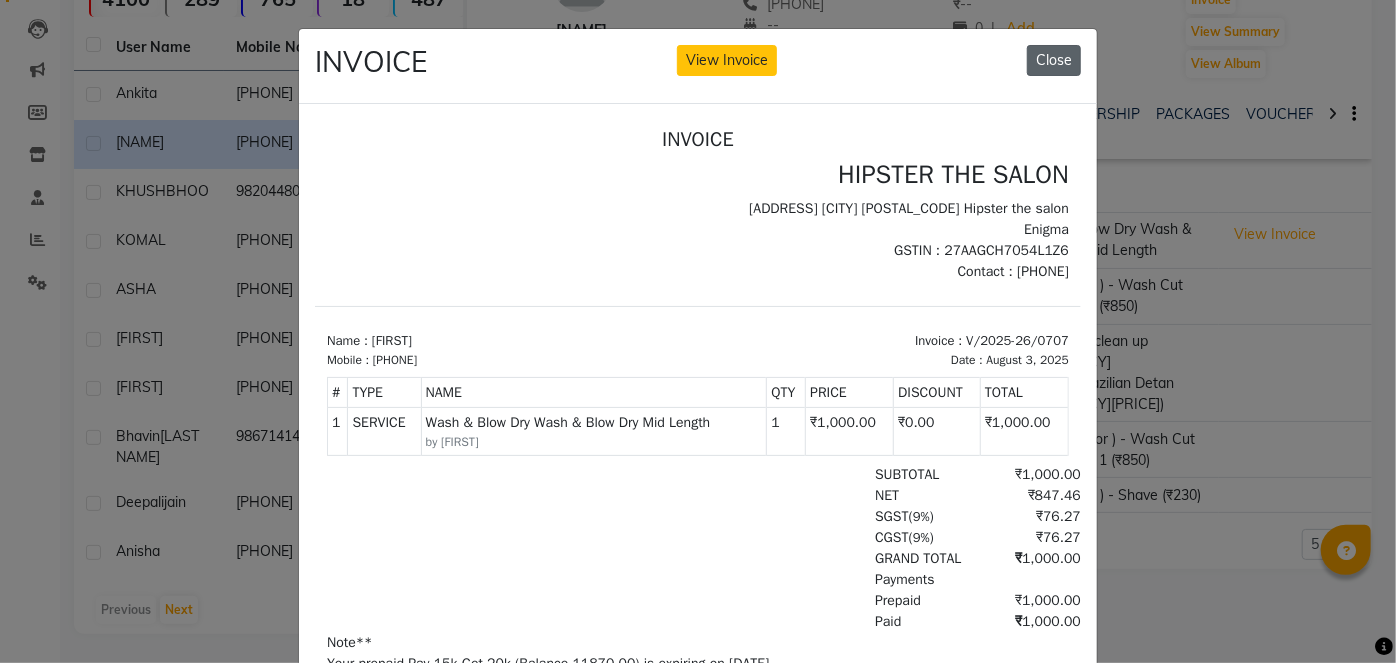 click on "Close" 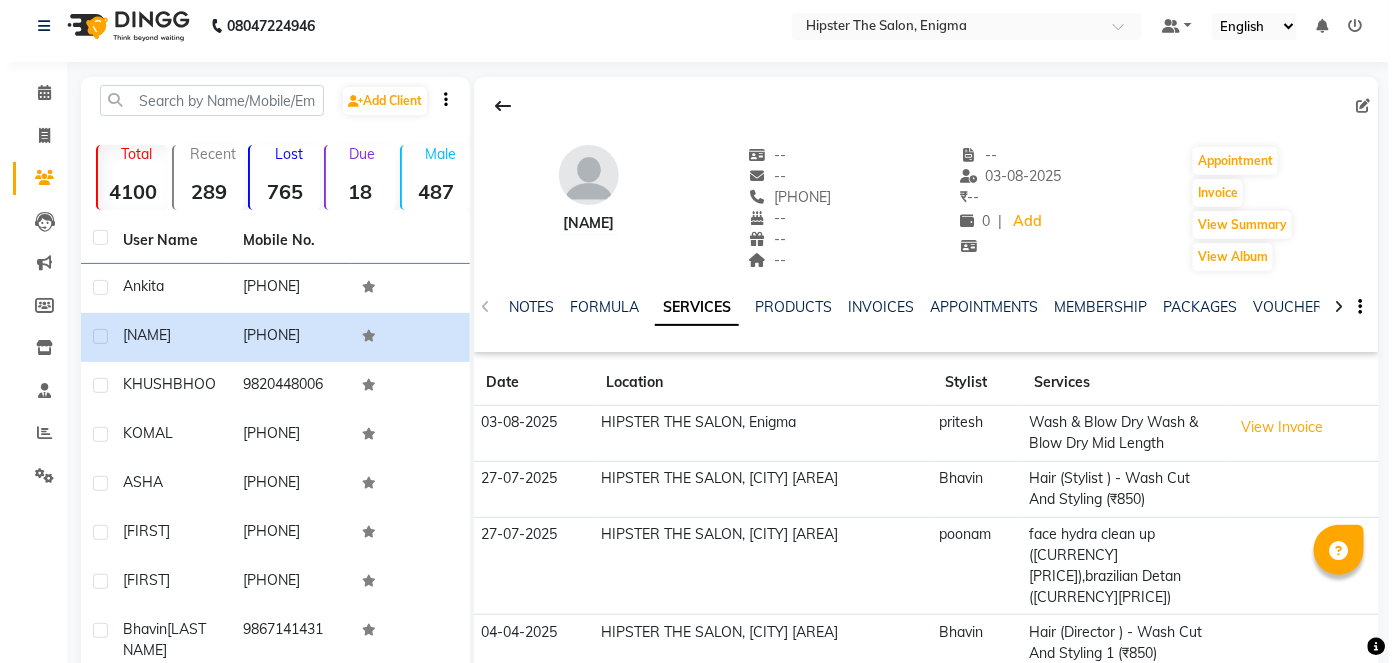 scroll, scrollTop: 24, scrollLeft: 0, axis: vertical 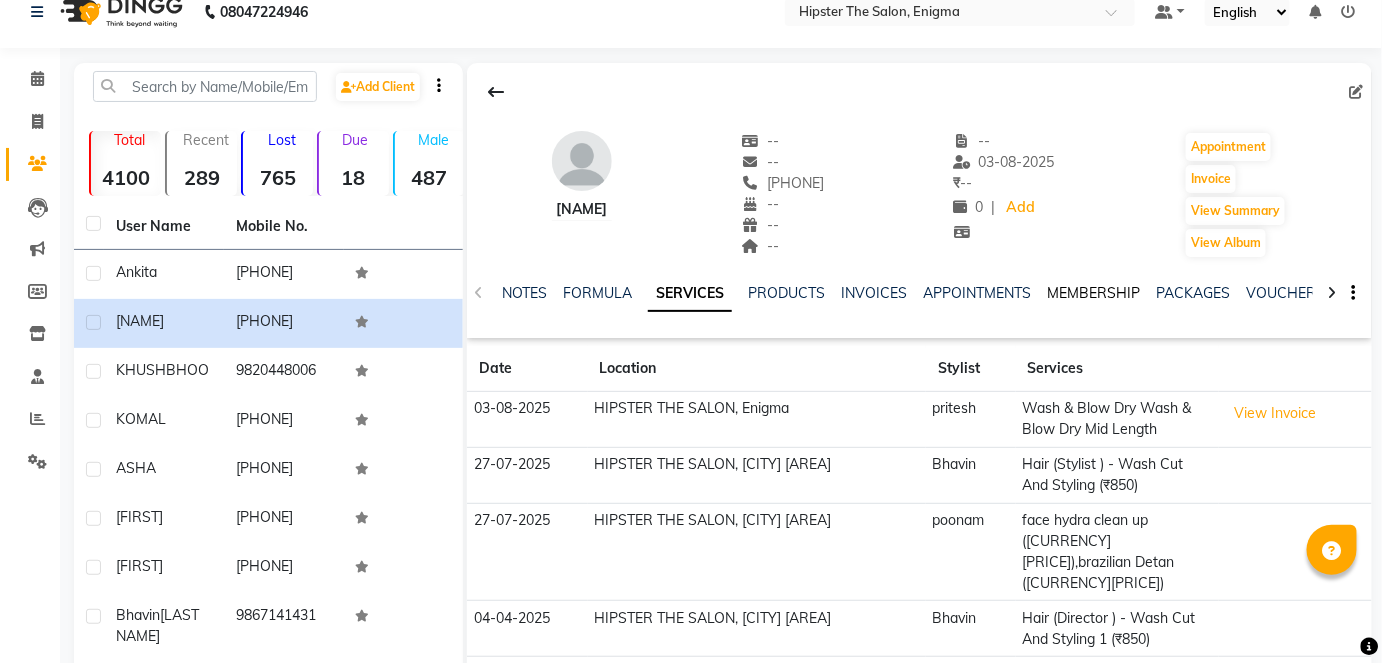 click on "MEMBERSHIP" 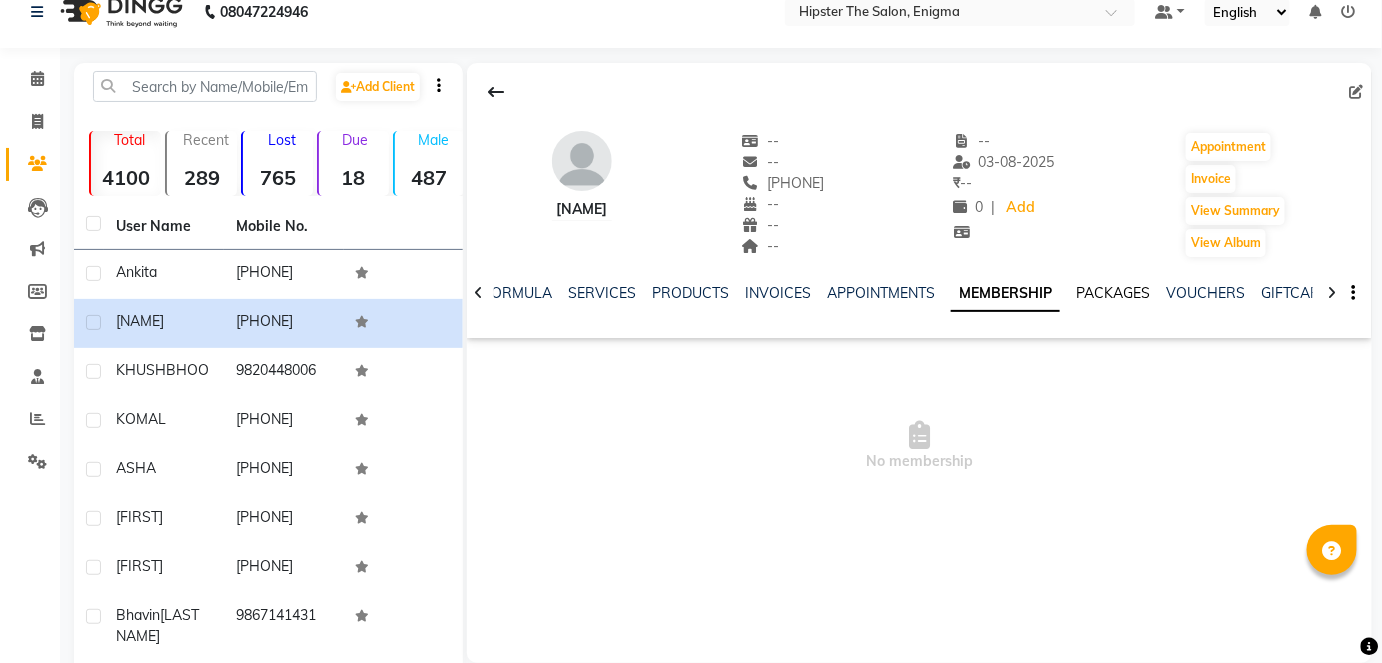 click on "PACKAGES" 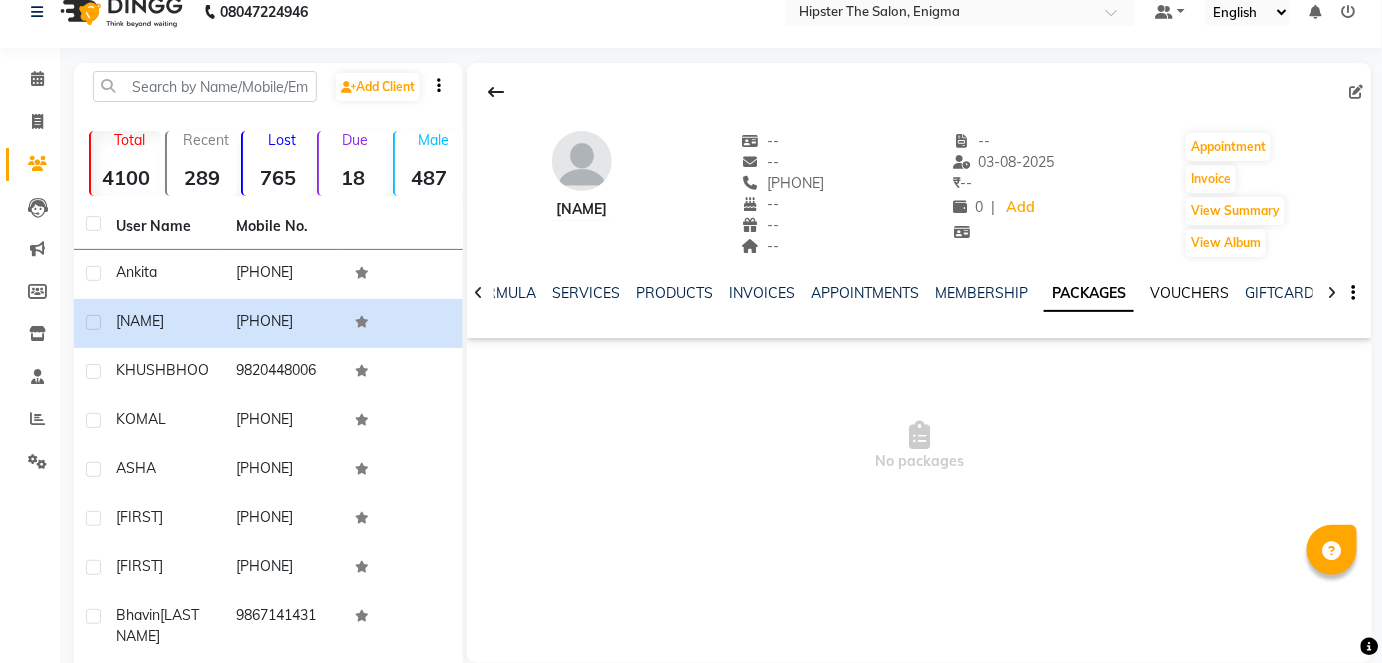 click on "VOUCHERS" 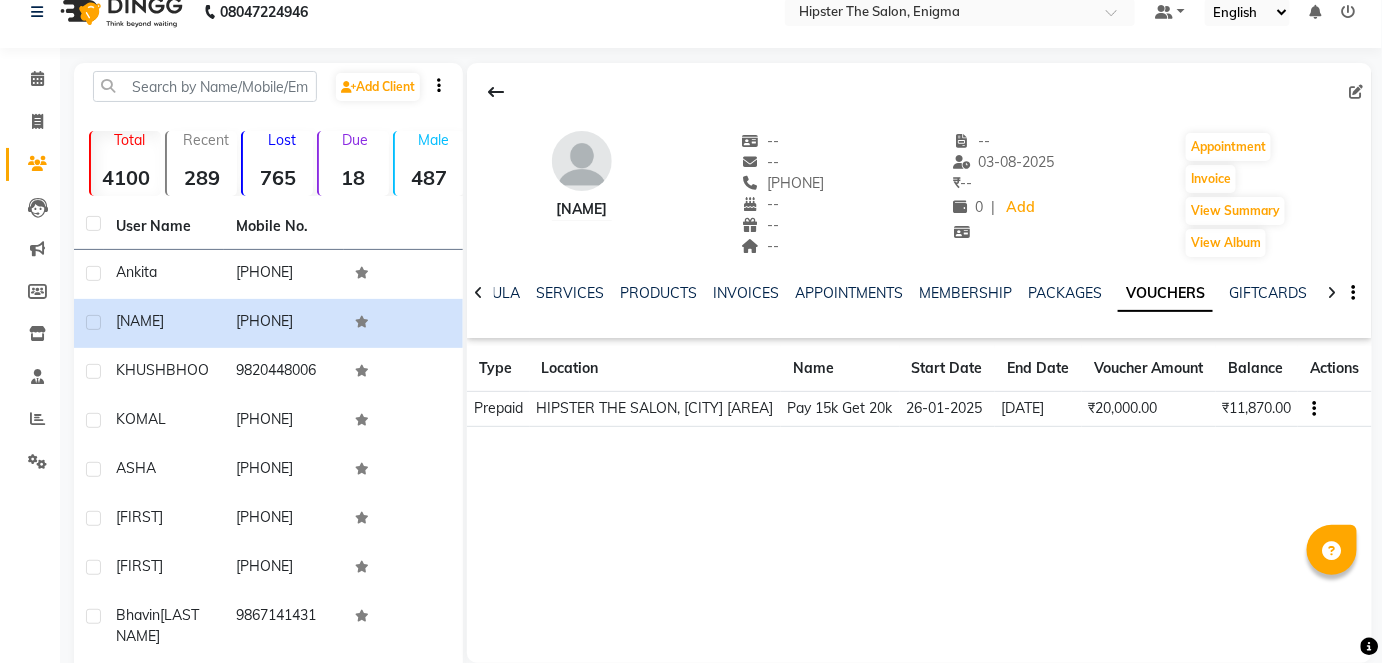 click 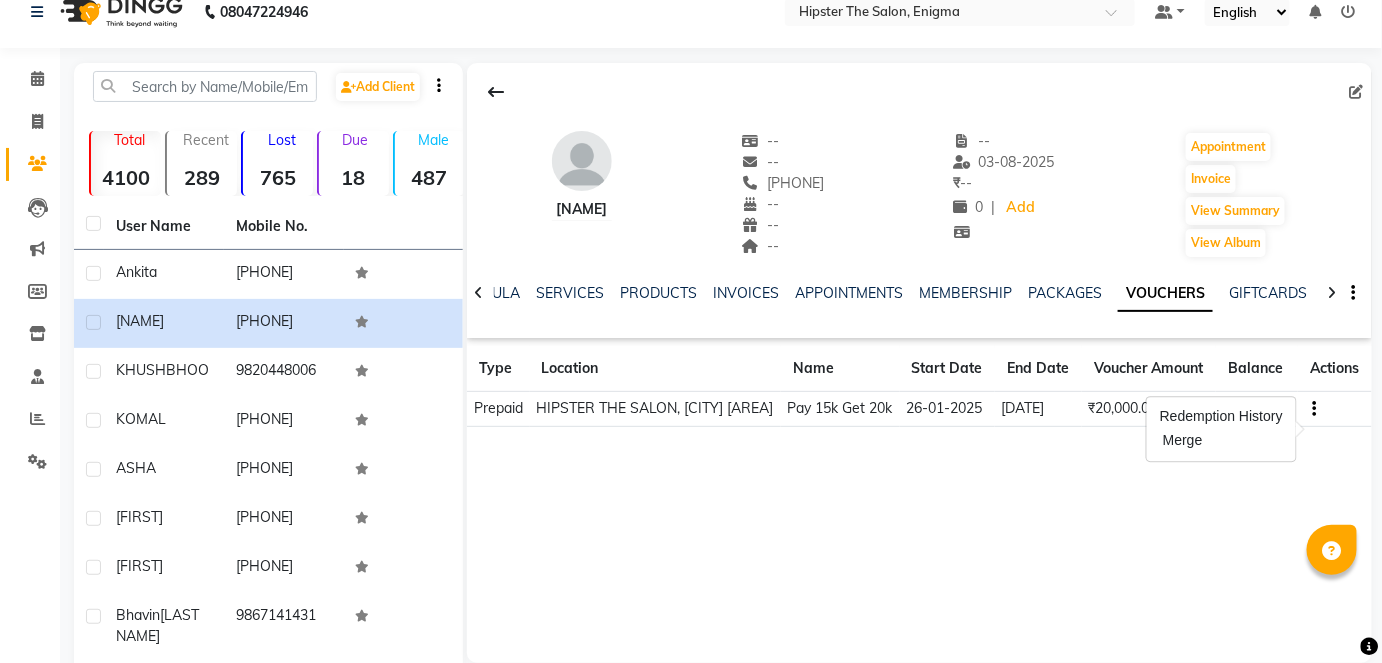 click on "Redemption History" at bounding box center [1221, 416] 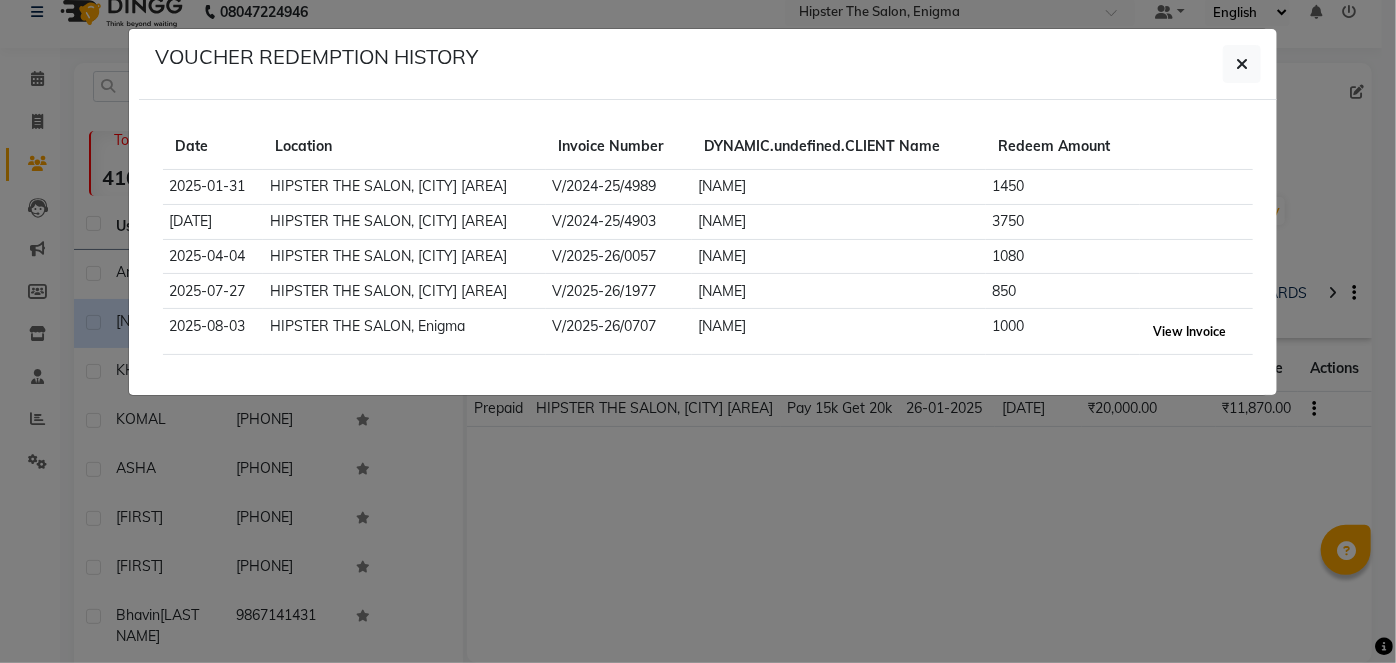 click on "View Invoice" at bounding box center [1189, 332] 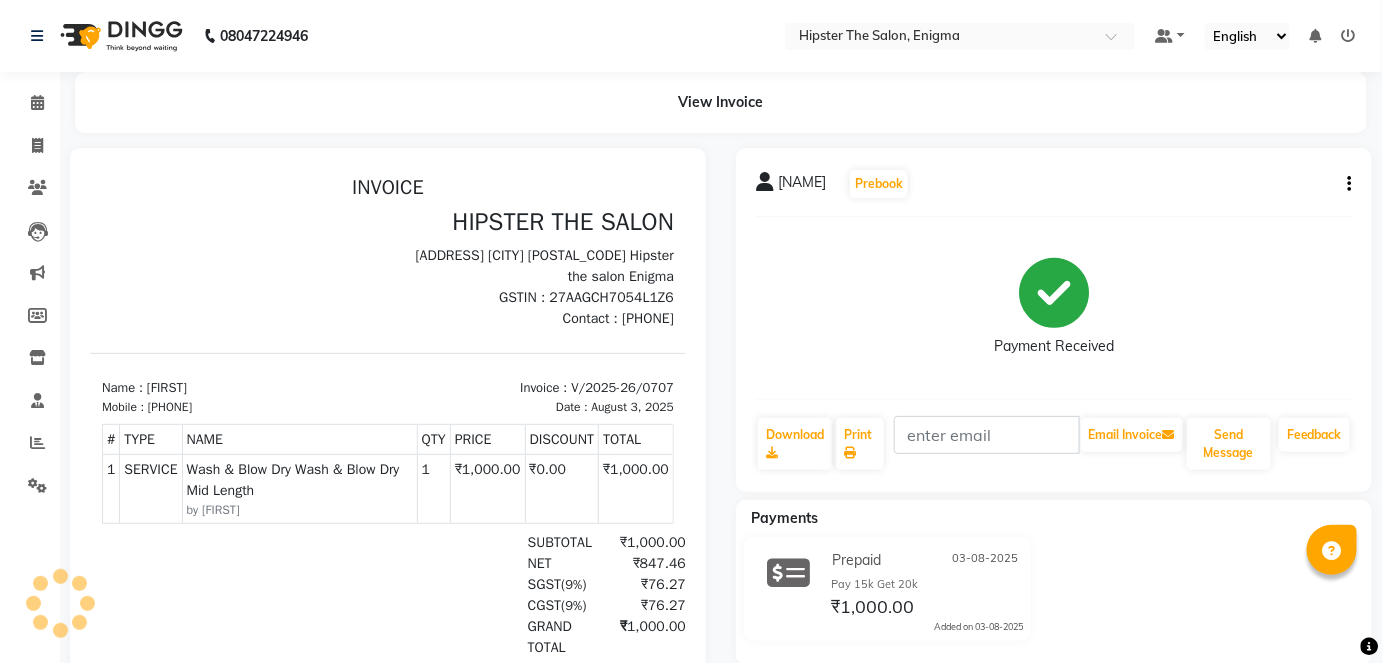 scroll, scrollTop: 0, scrollLeft: 0, axis: both 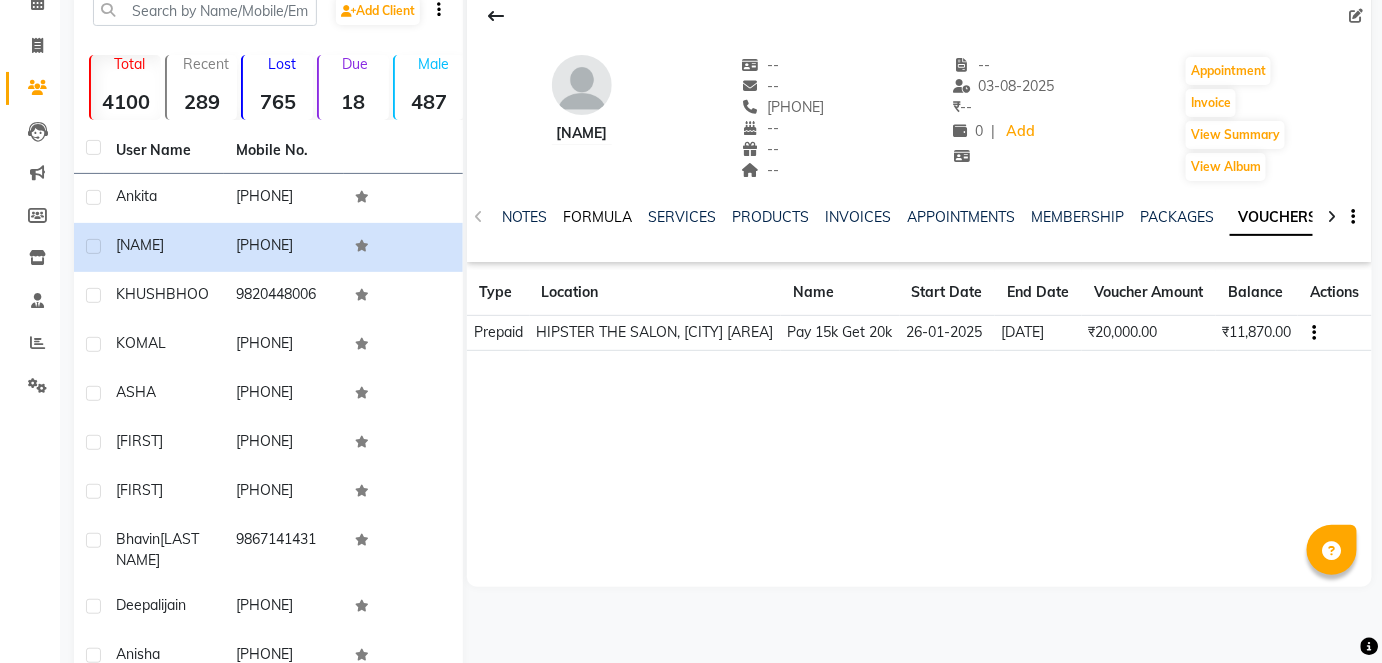 click on "FORMULA" 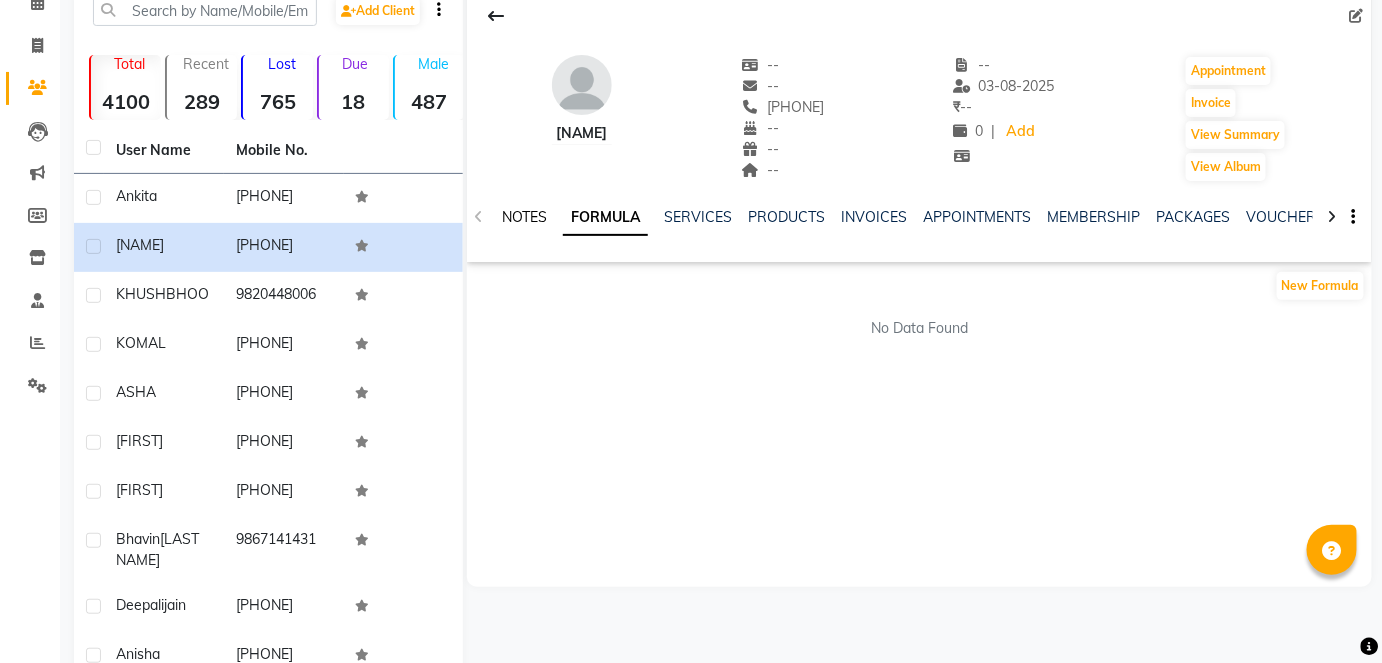 click on "NOTES" 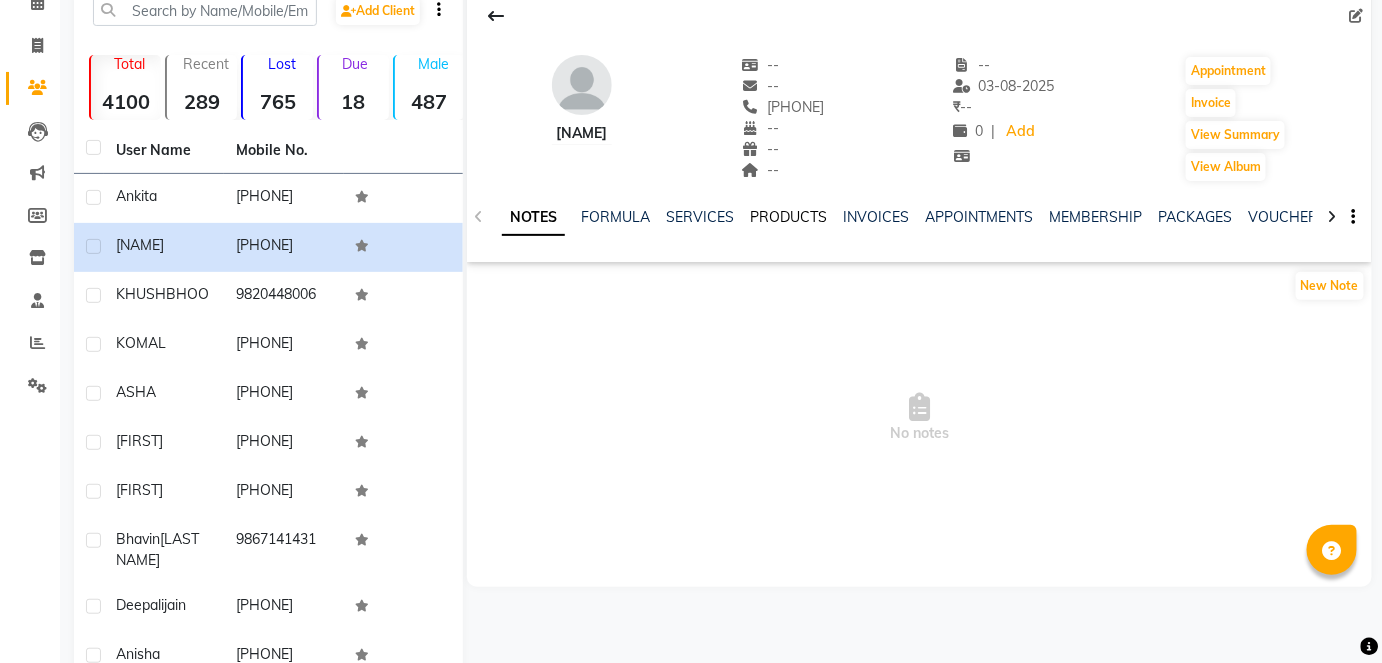 click on "PRODUCTS" 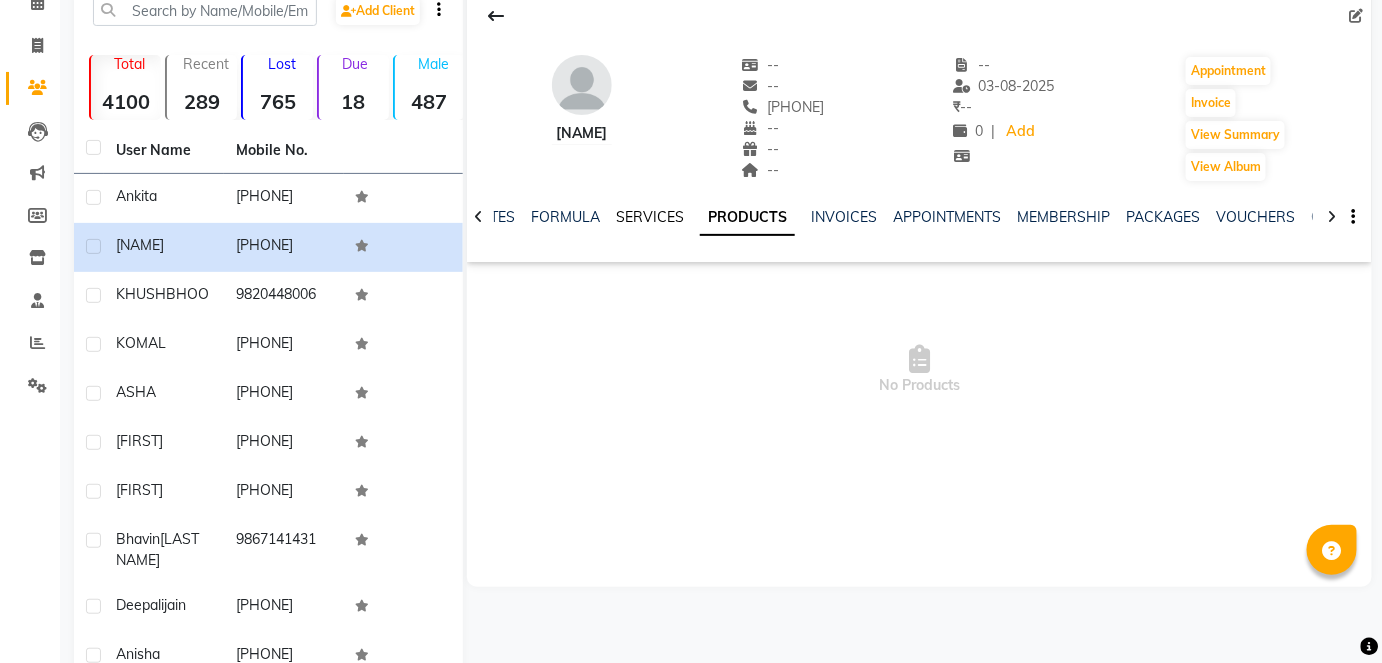 click on "SERVICES" 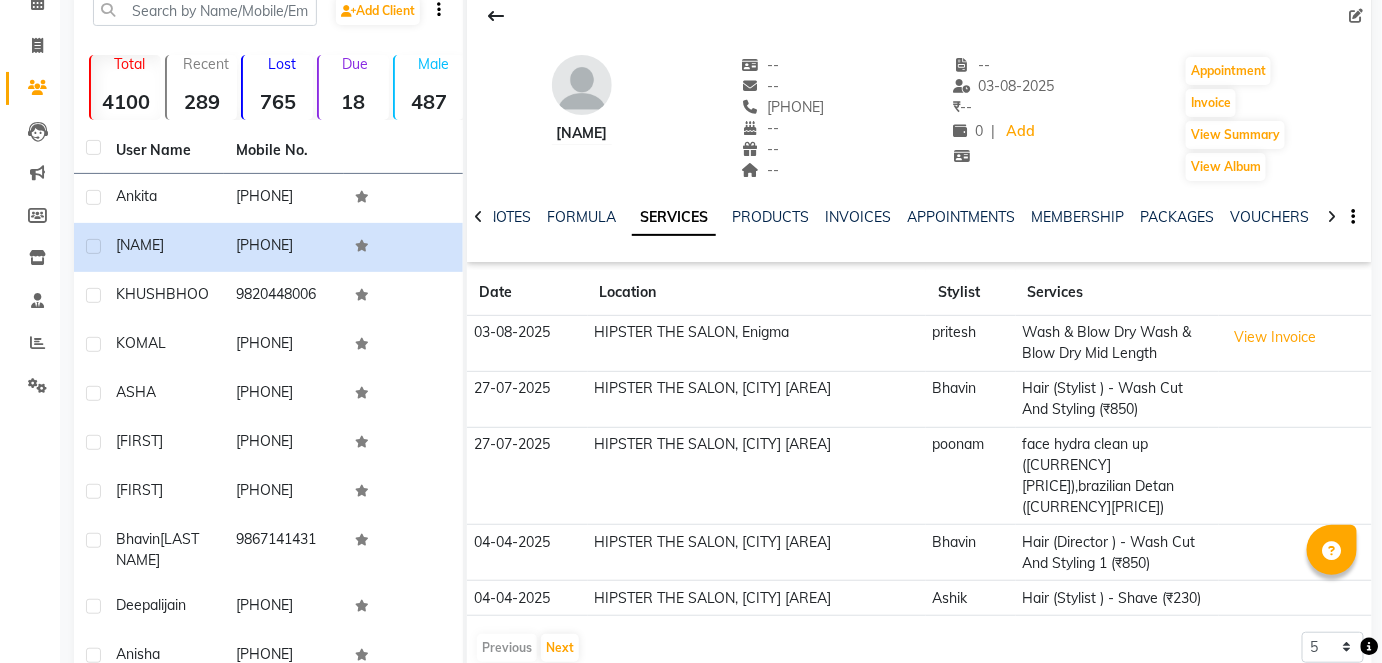 scroll, scrollTop: 203, scrollLeft: 0, axis: vertical 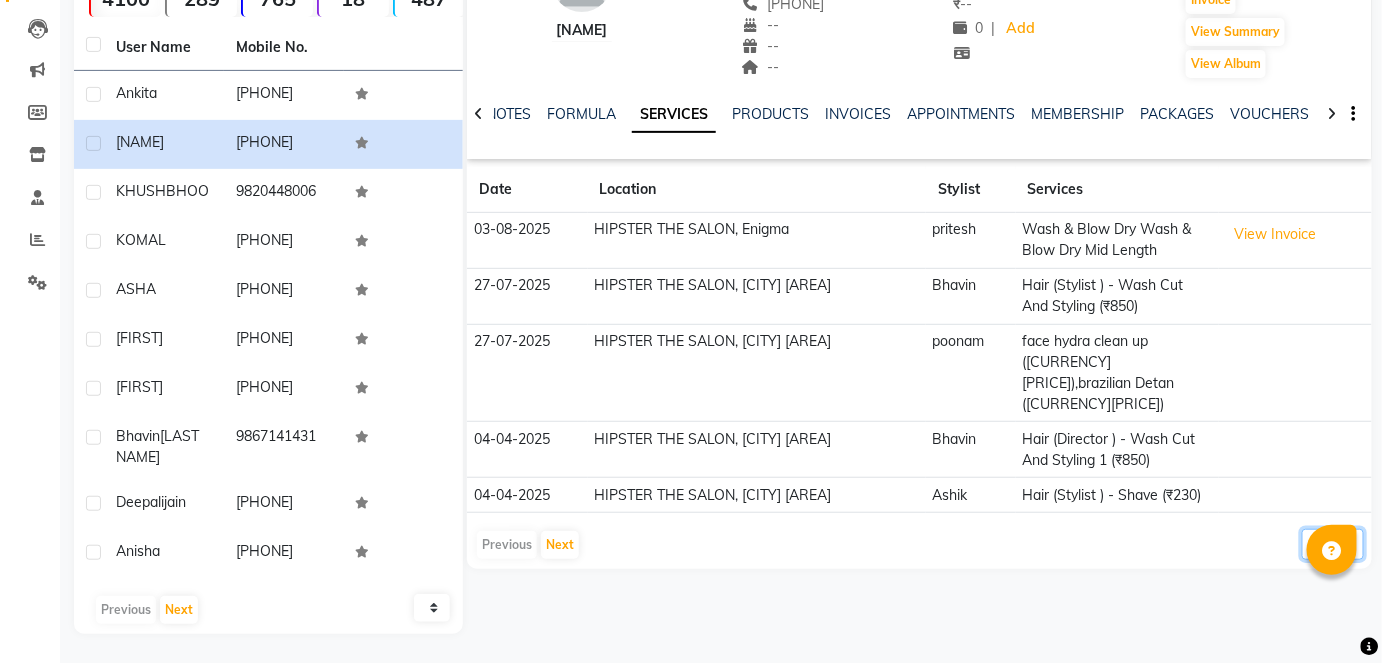click on "5 10 50 100 500" 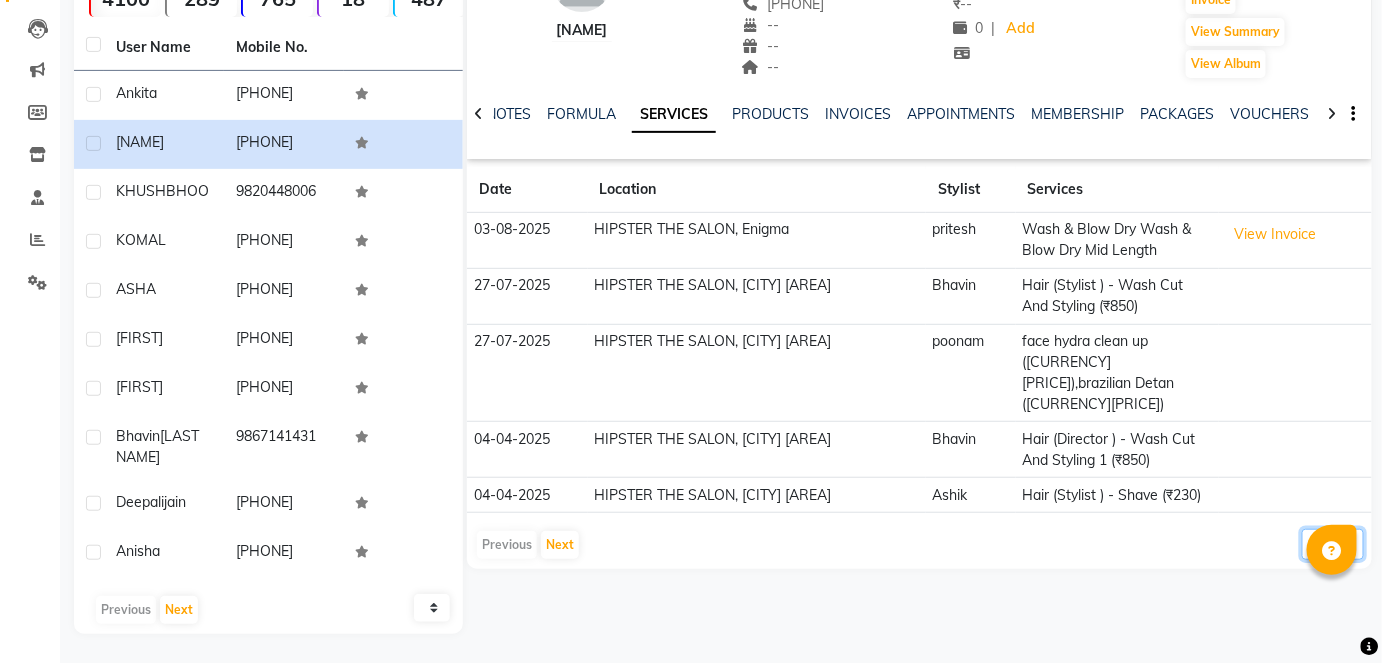 select on "50" 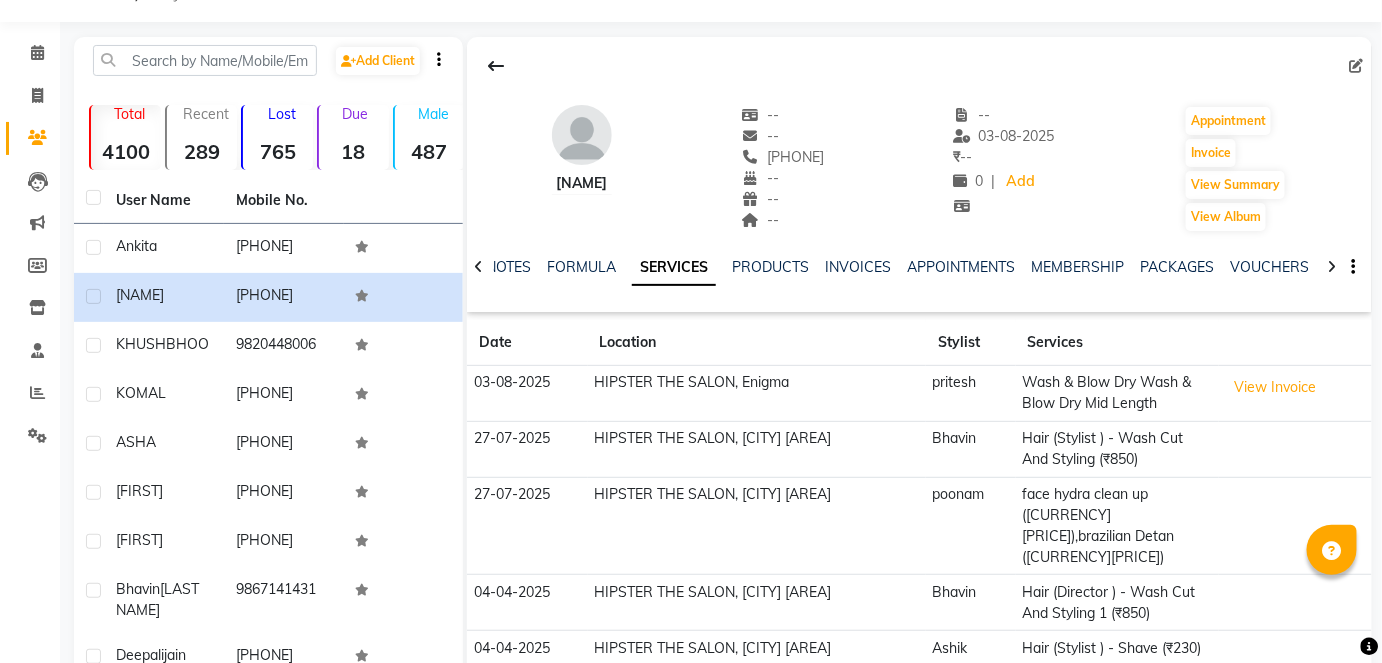 scroll, scrollTop: 0, scrollLeft: 0, axis: both 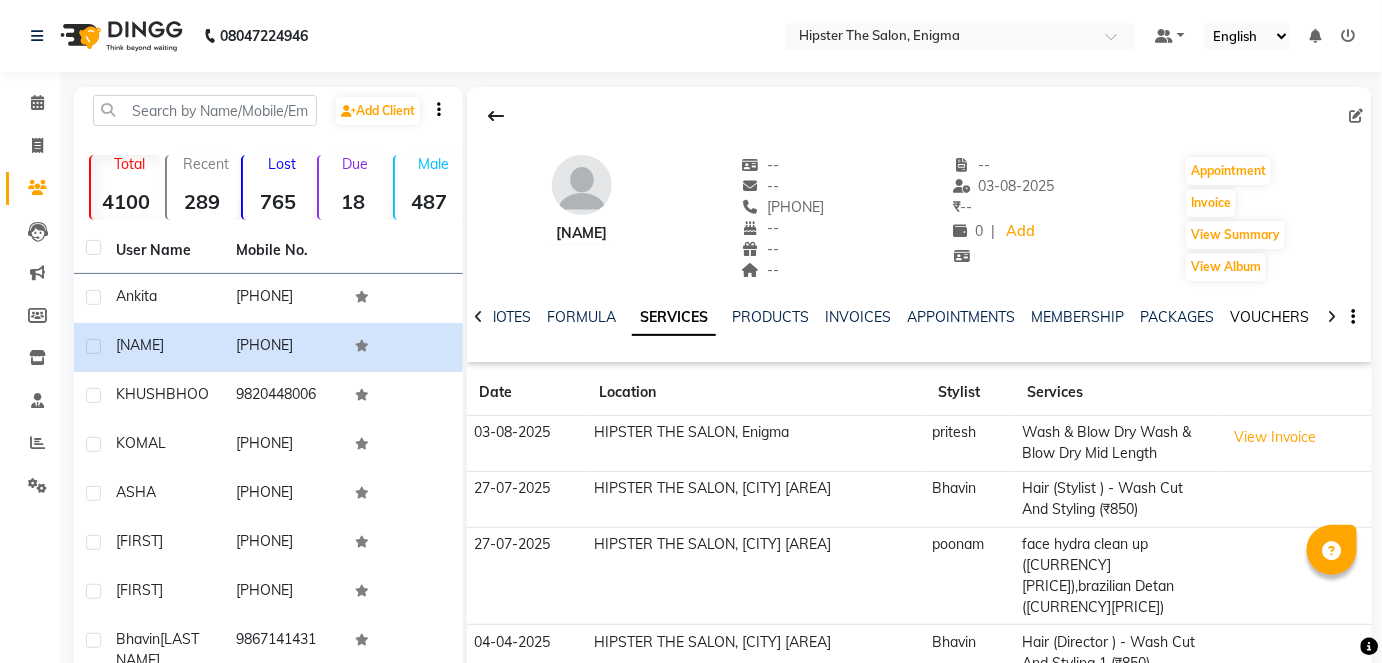 click on "VOUCHERS" 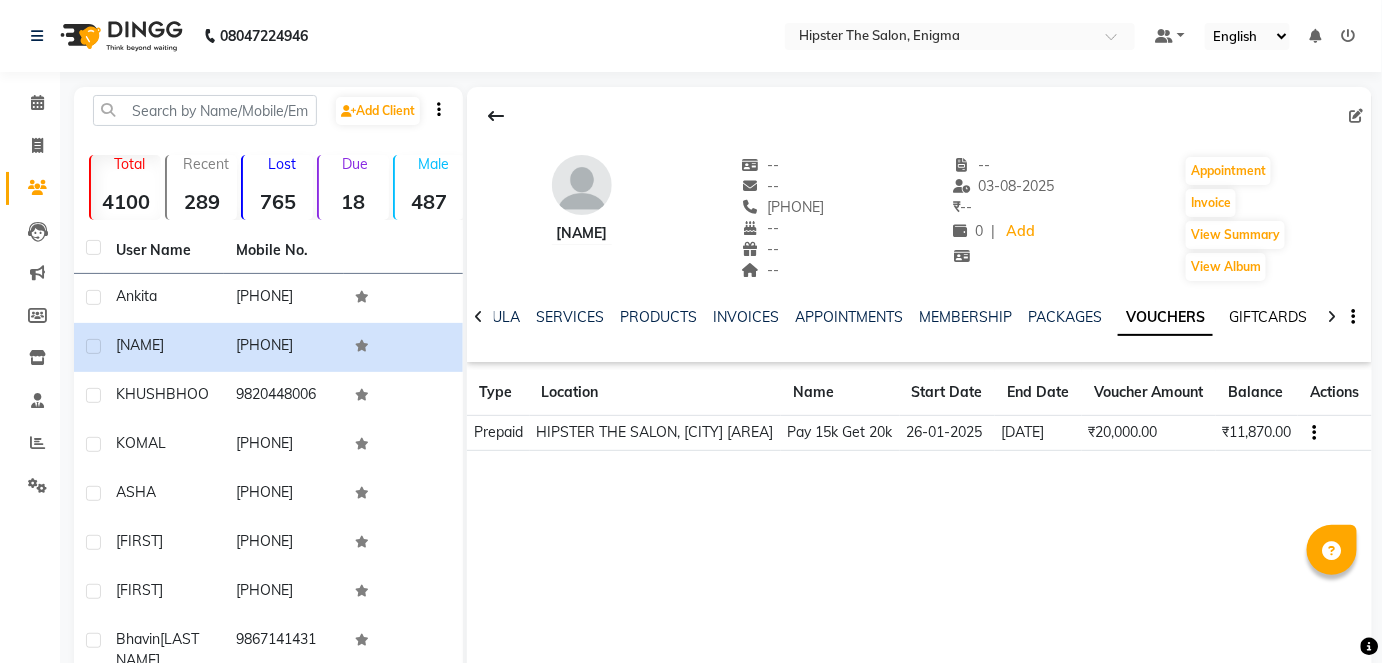 click on "GIFTCARDS" 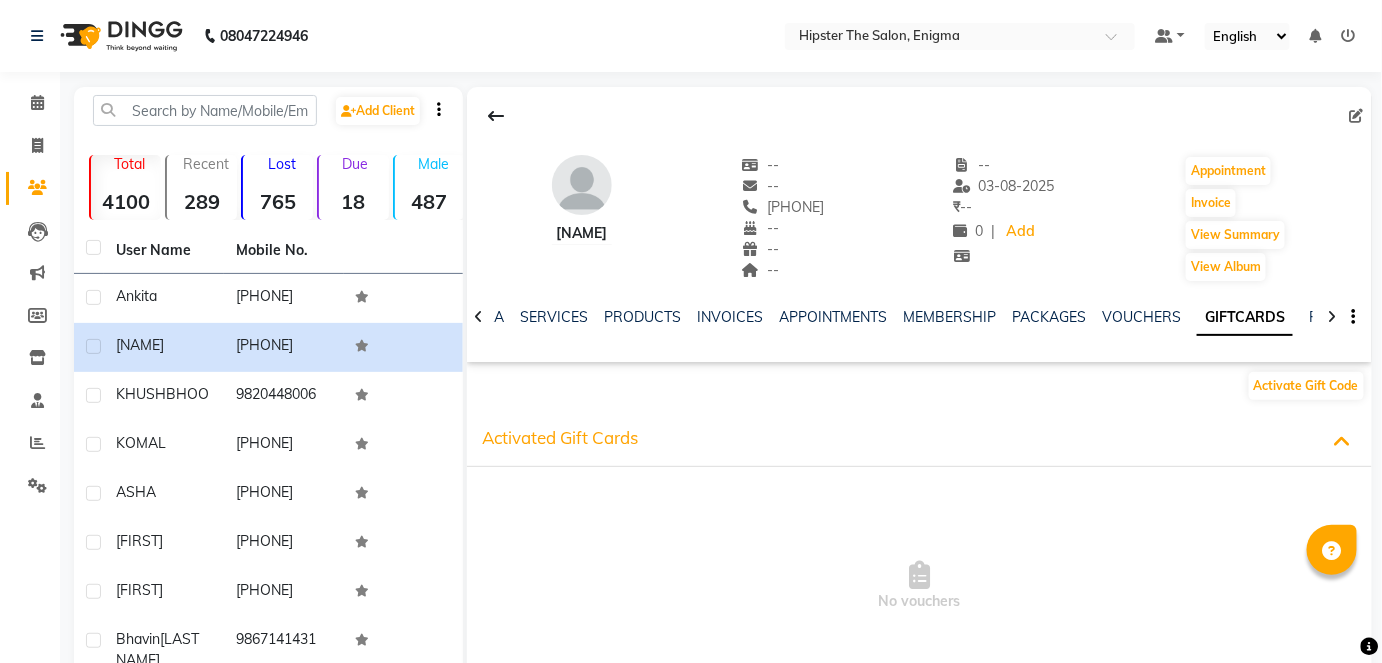 scroll, scrollTop: 0, scrollLeft: 314, axis: horizontal 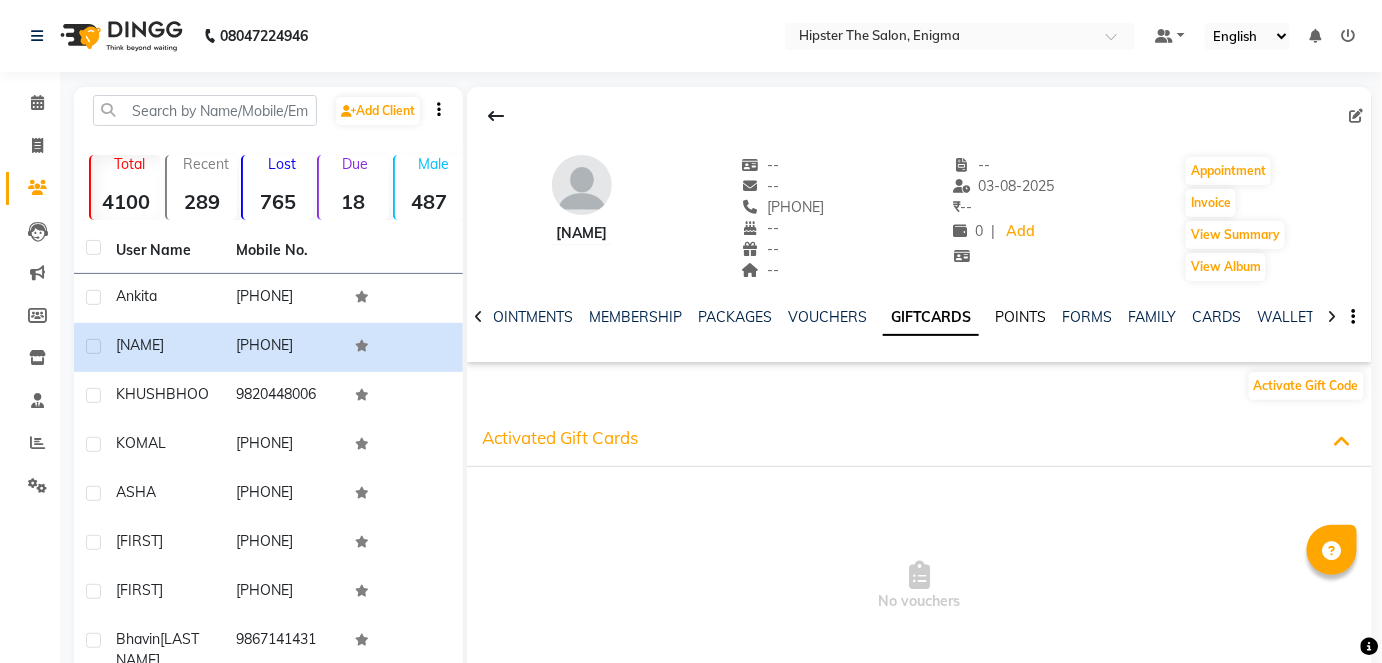 click on "POINTS" 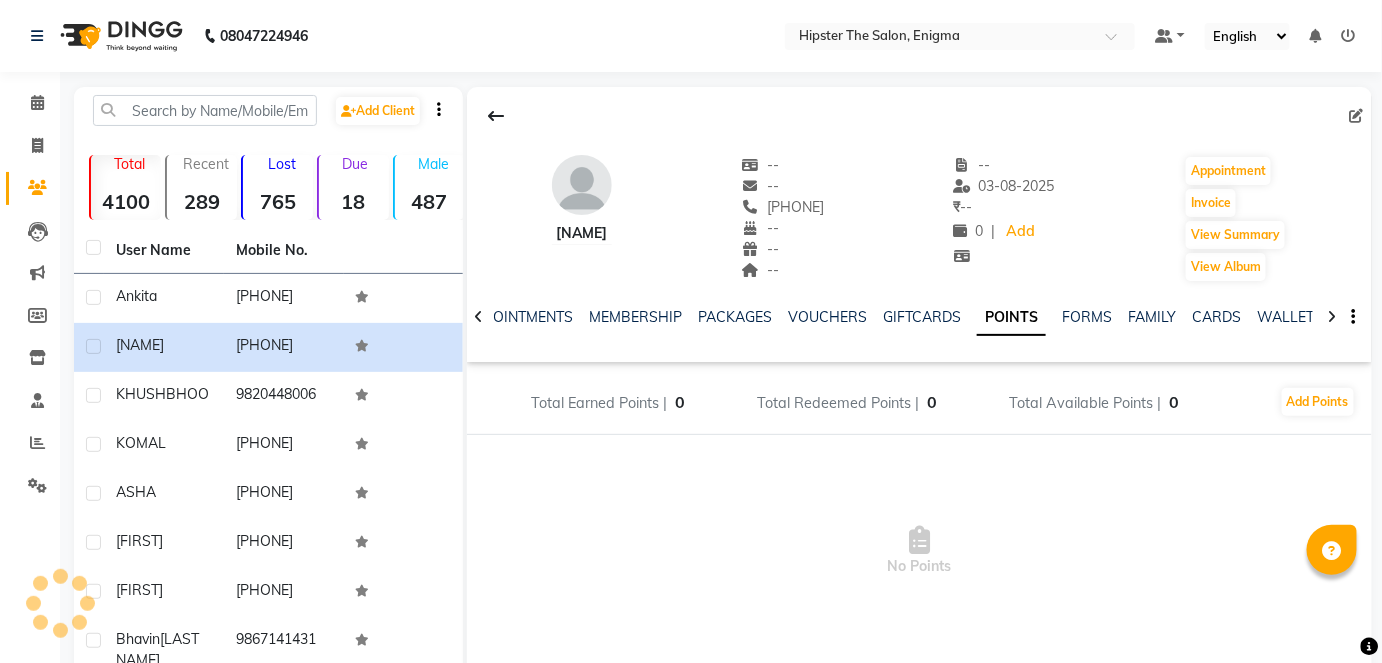 scroll, scrollTop: 0, scrollLeft: 298, axis: horizontal 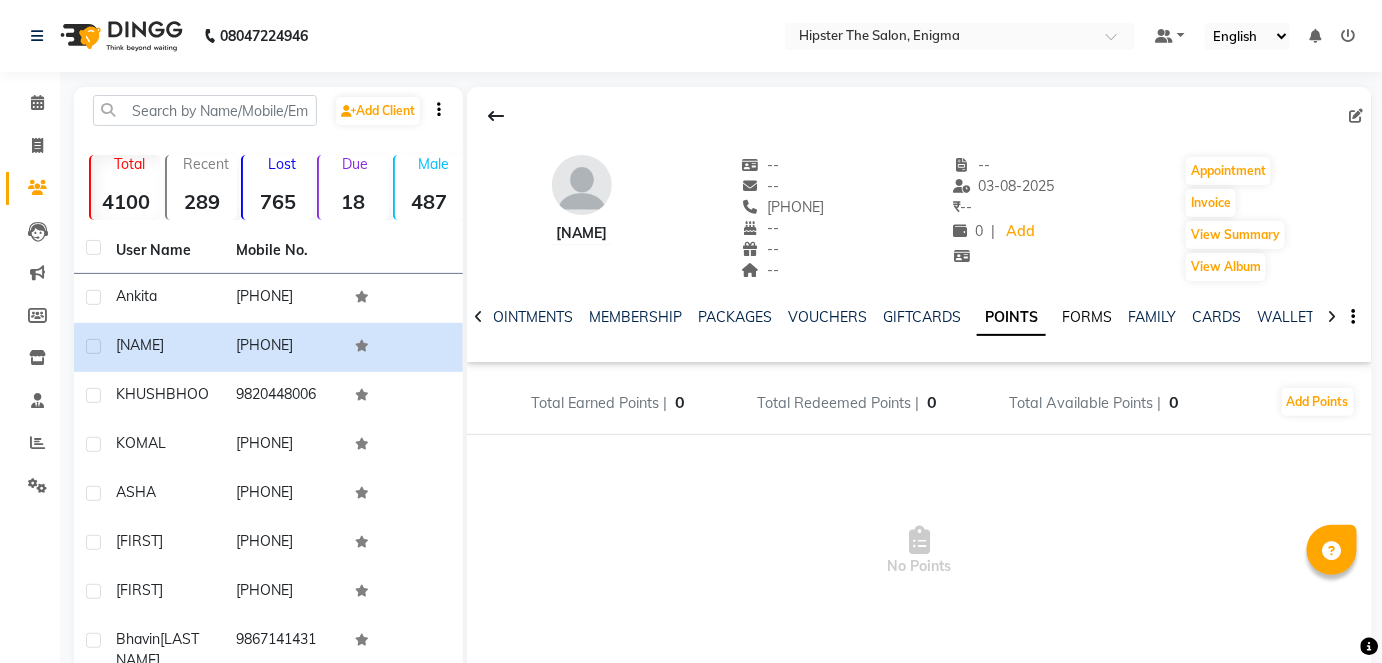 click on "FORMS" 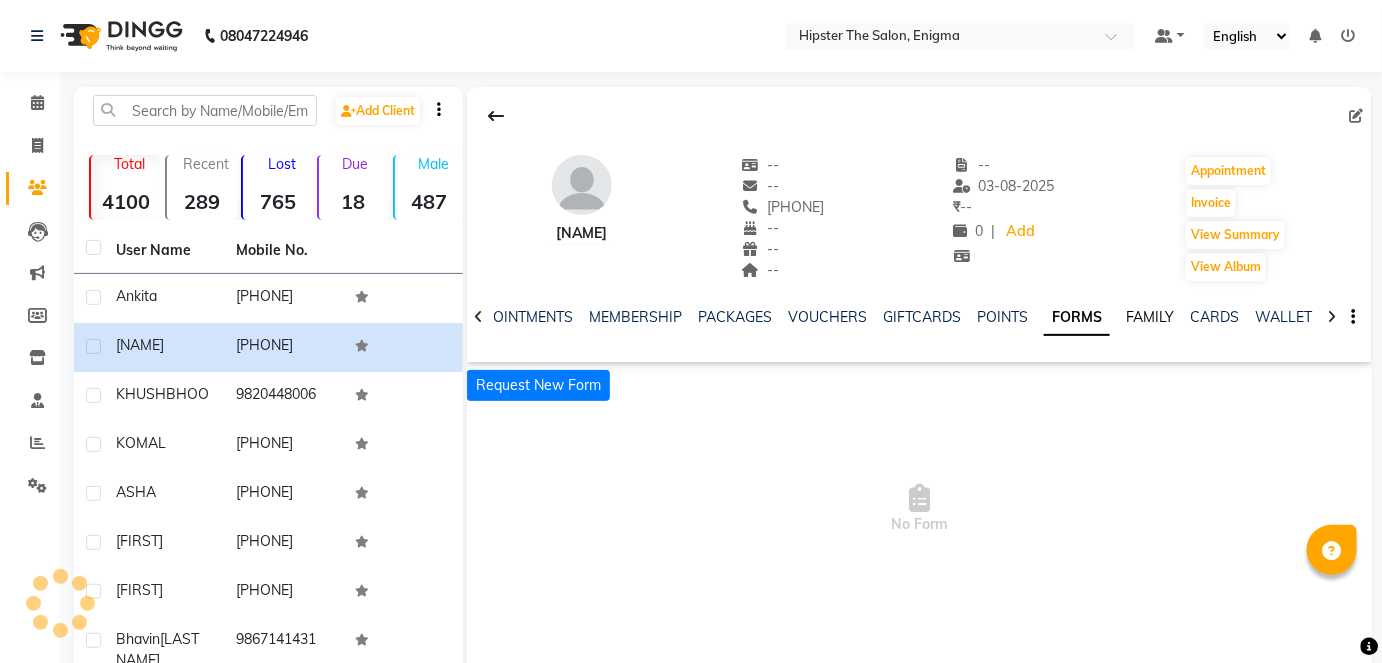 scroll, scrollTop: 0, scrollLeft: 280, axis: horizontal 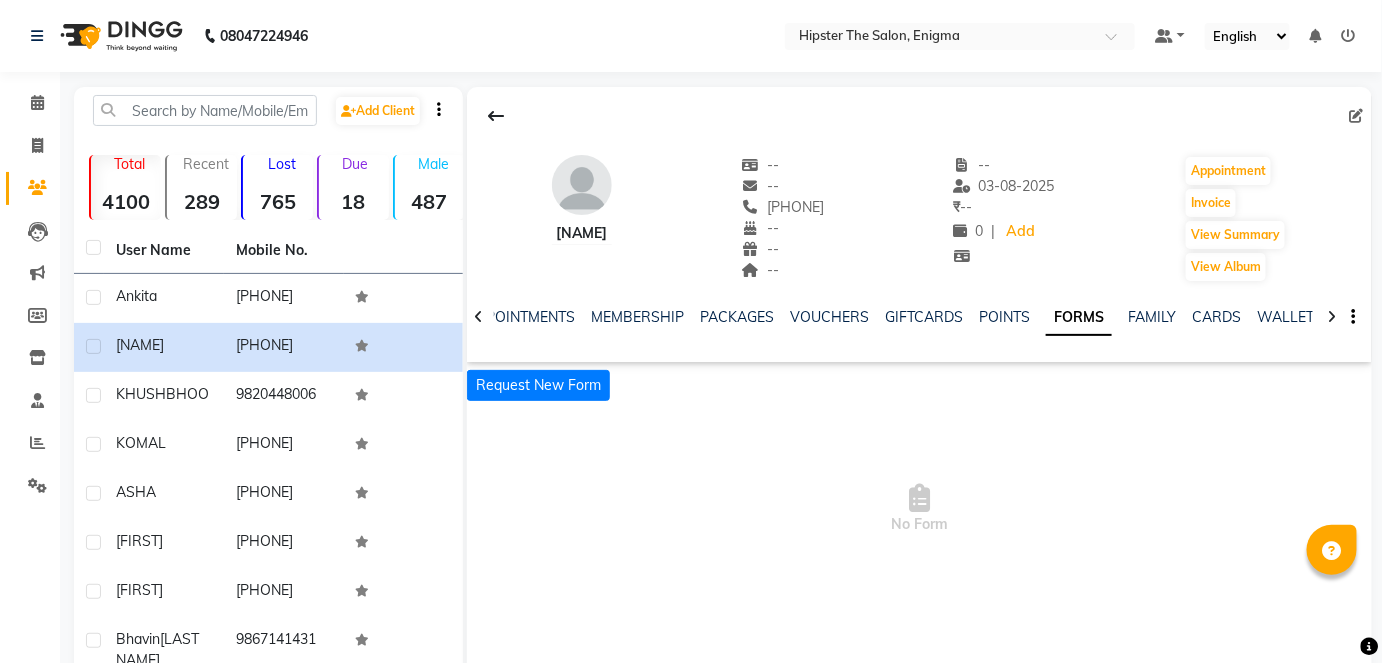 click on "FAMILY" 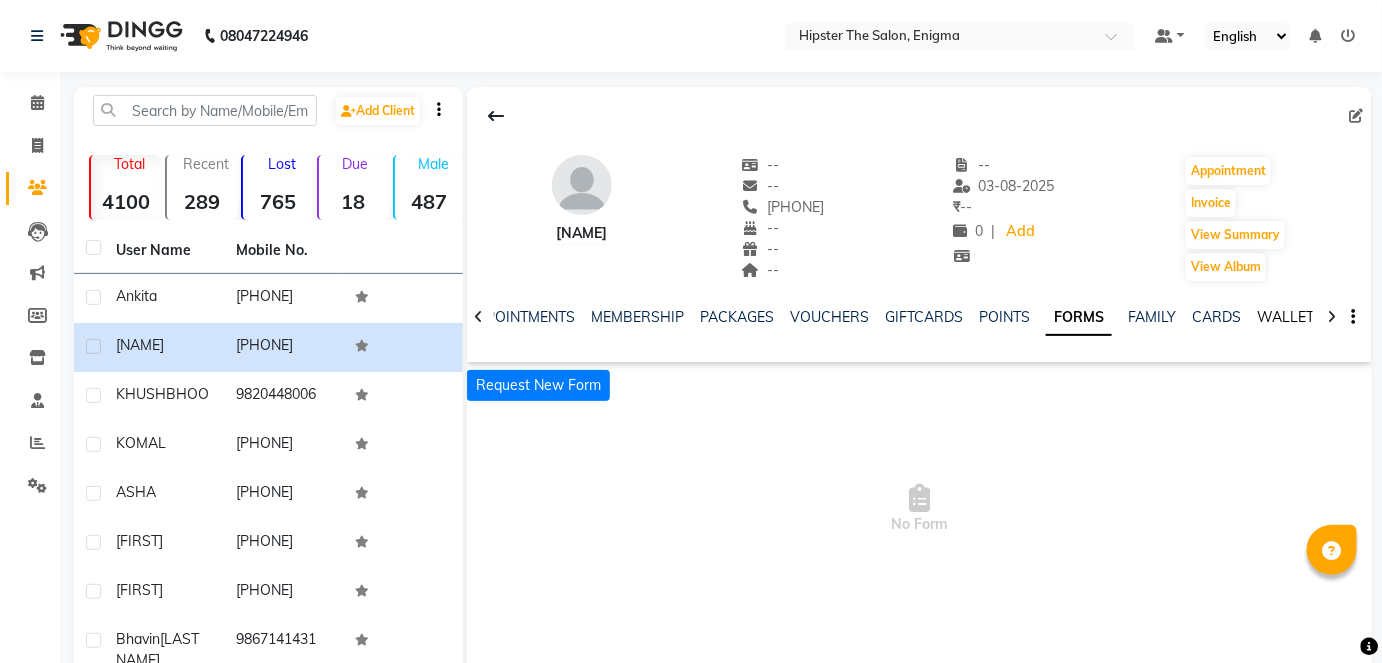 click on "WALLET" 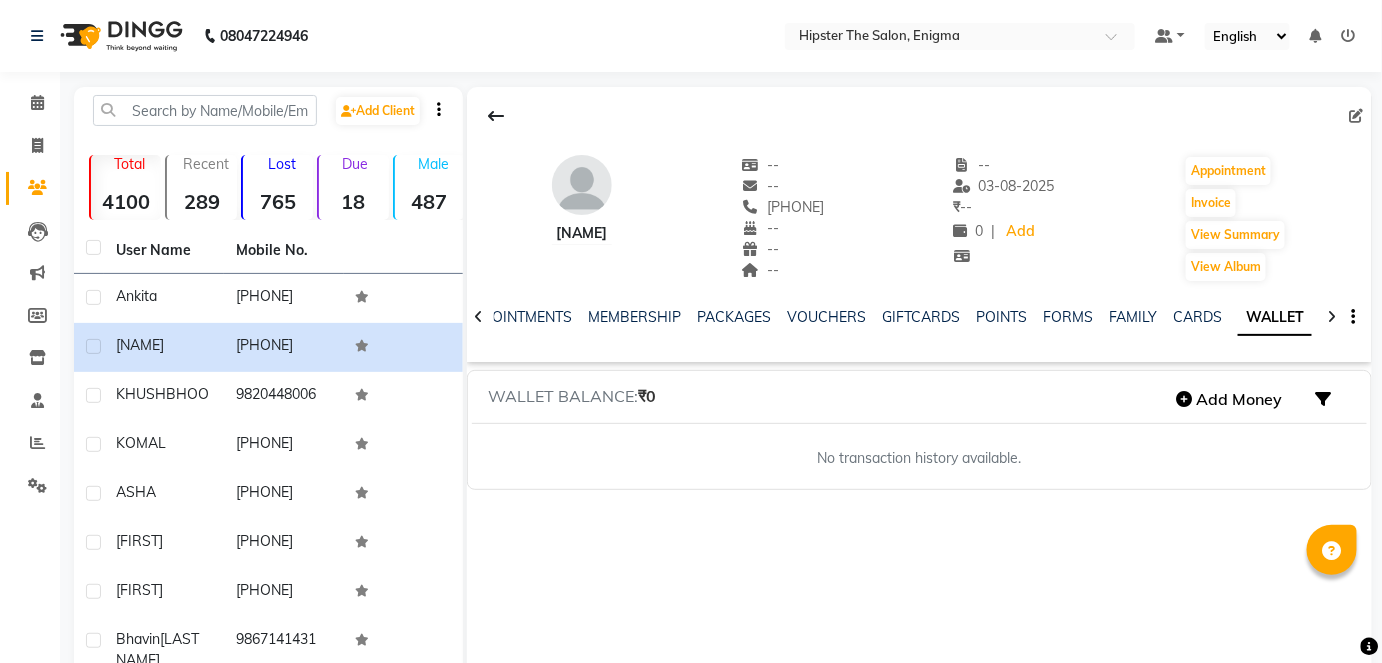 scroll, scrollTop: 0, scrollLeft: 230, axis: horizontal 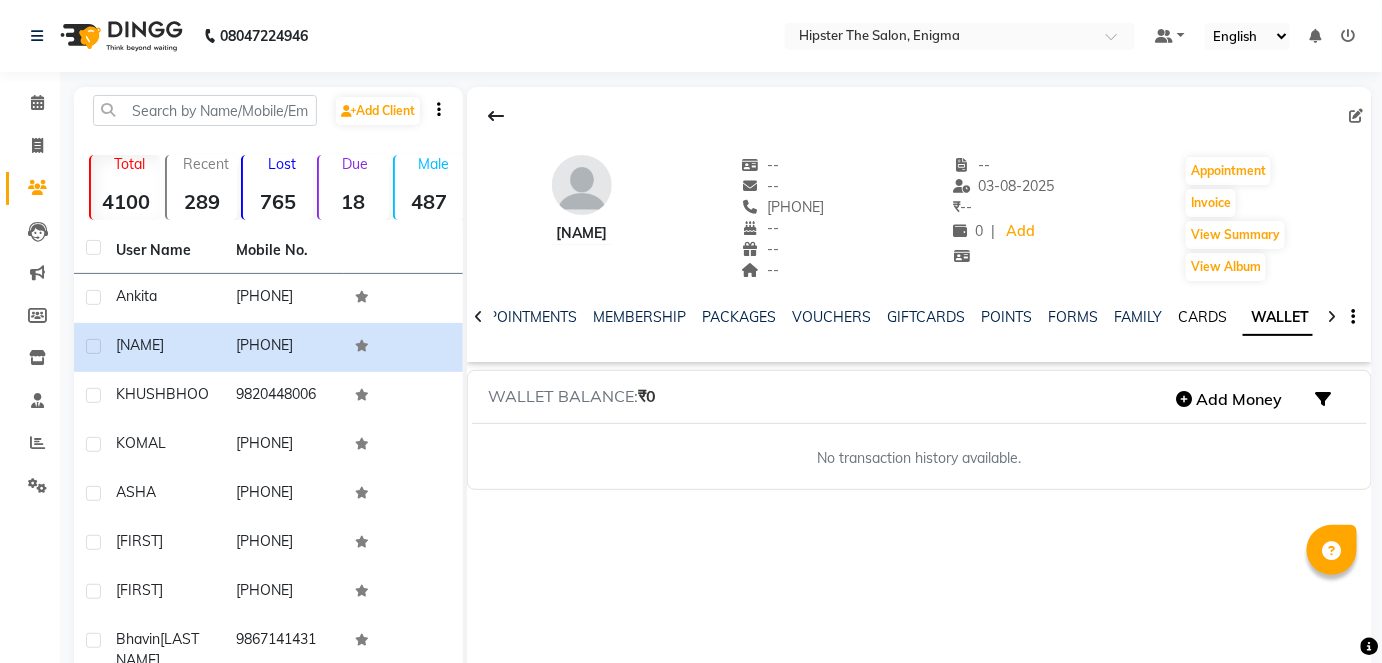 click on "CARDS" 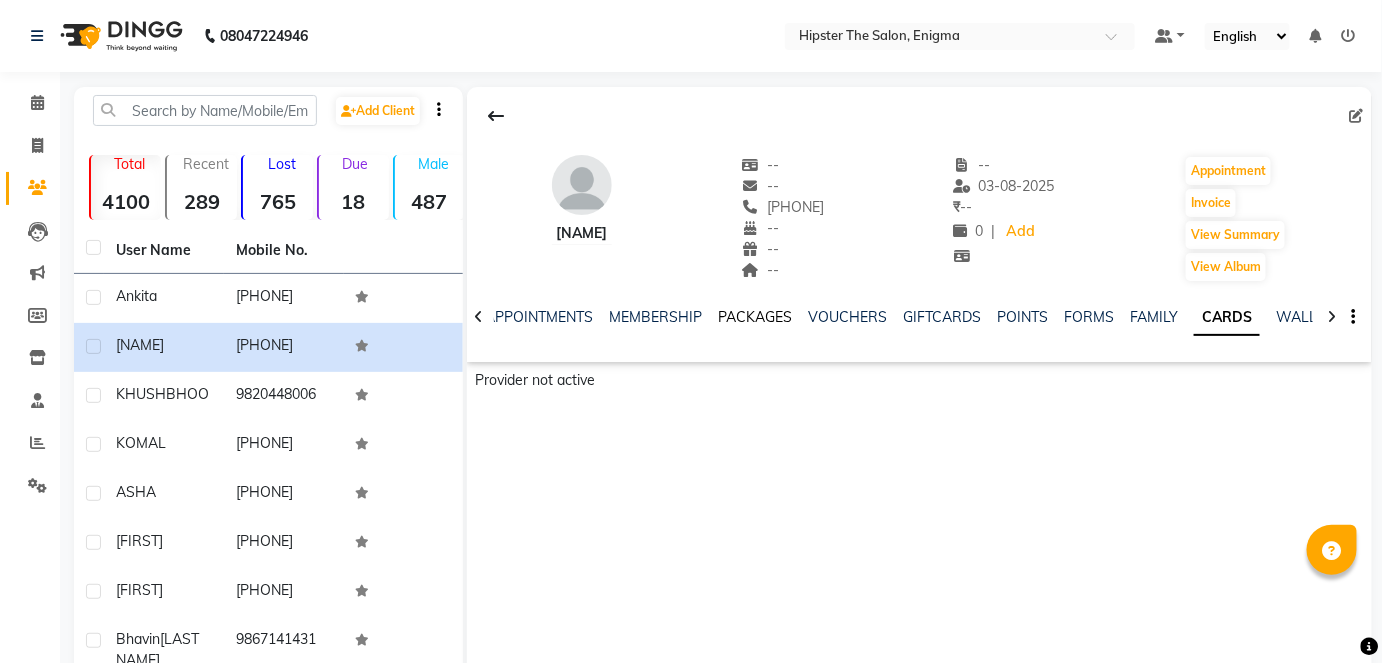 click on "PACKAGES" 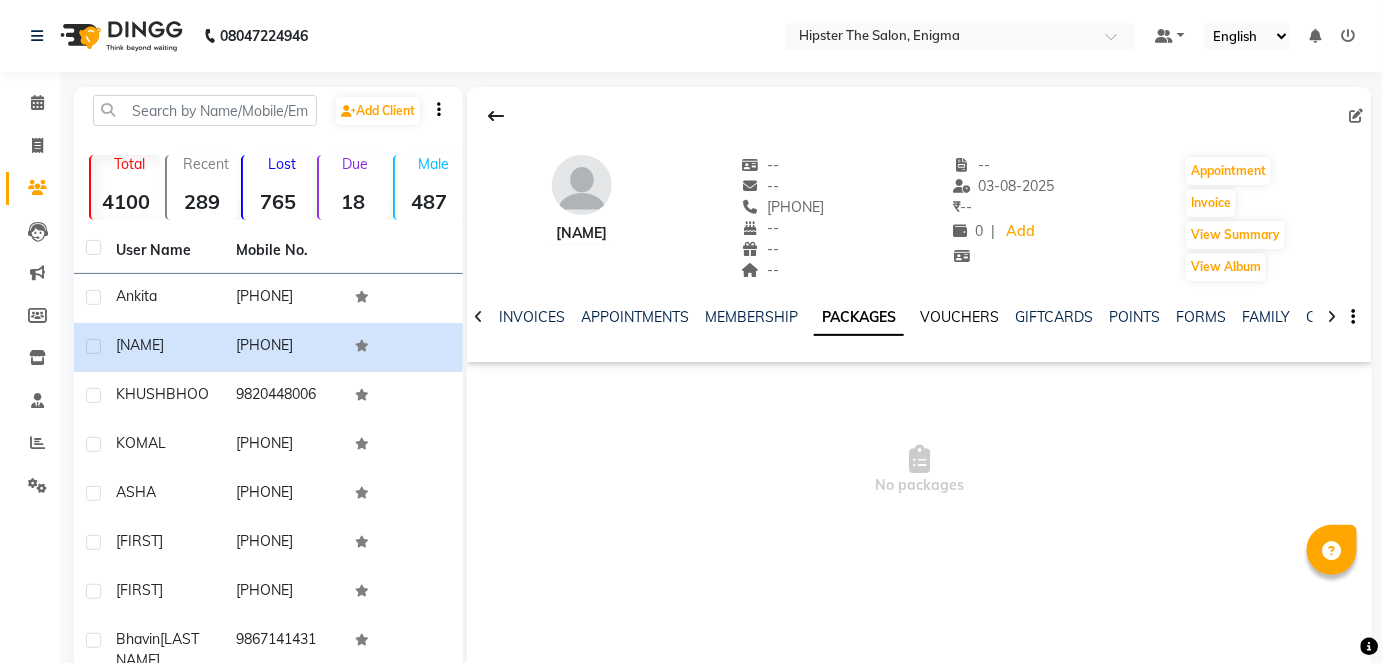 click on "VOUCHERS" 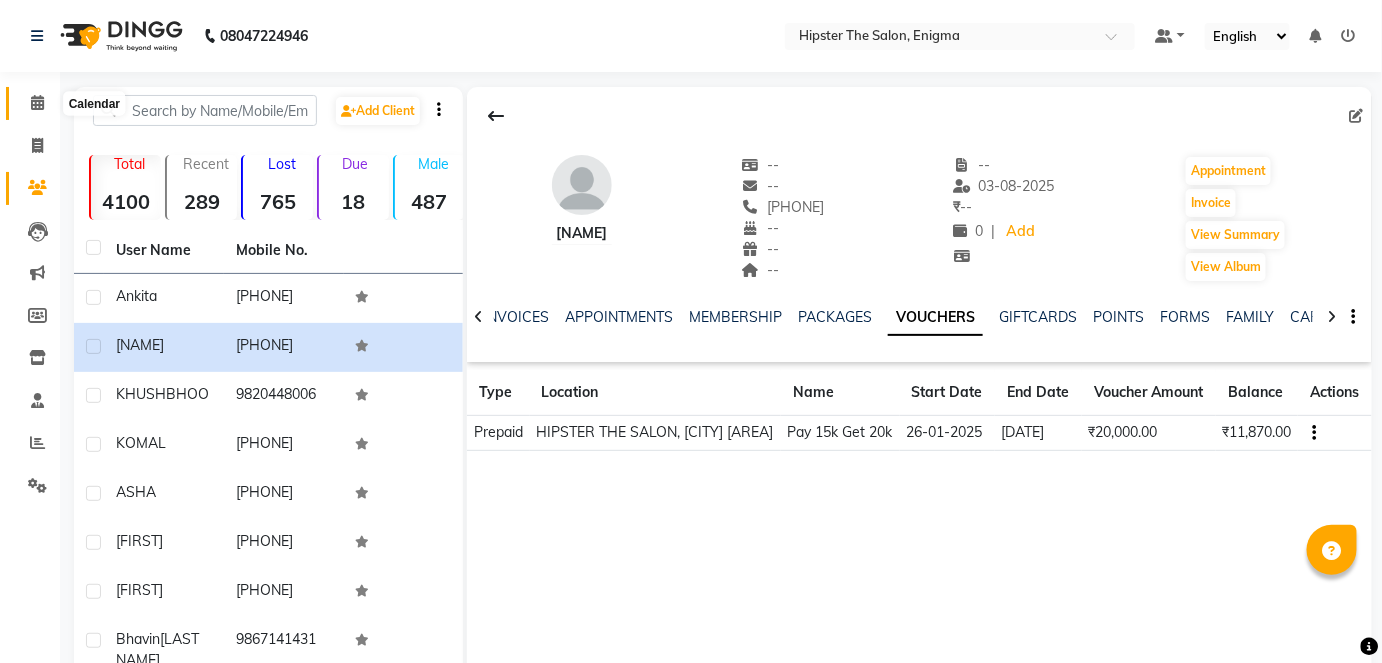 click 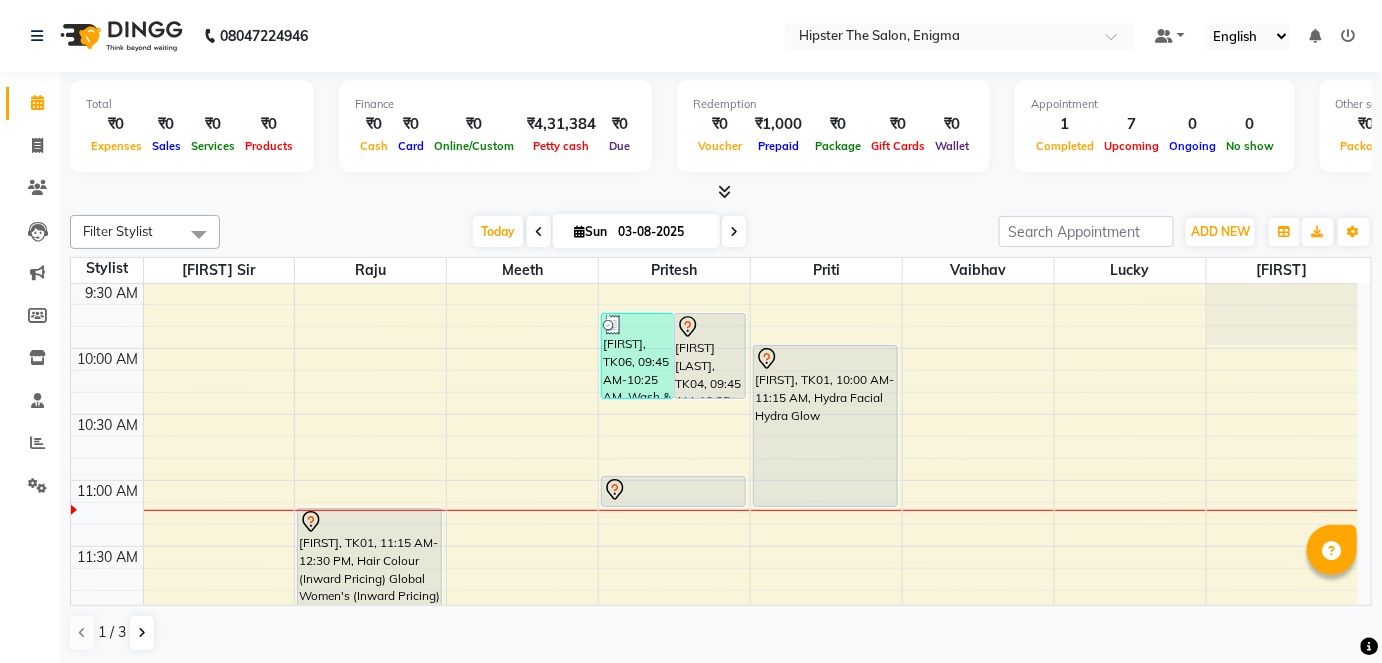scroll, scrollTop: 197, scrollLeft: 0, axis: vertical 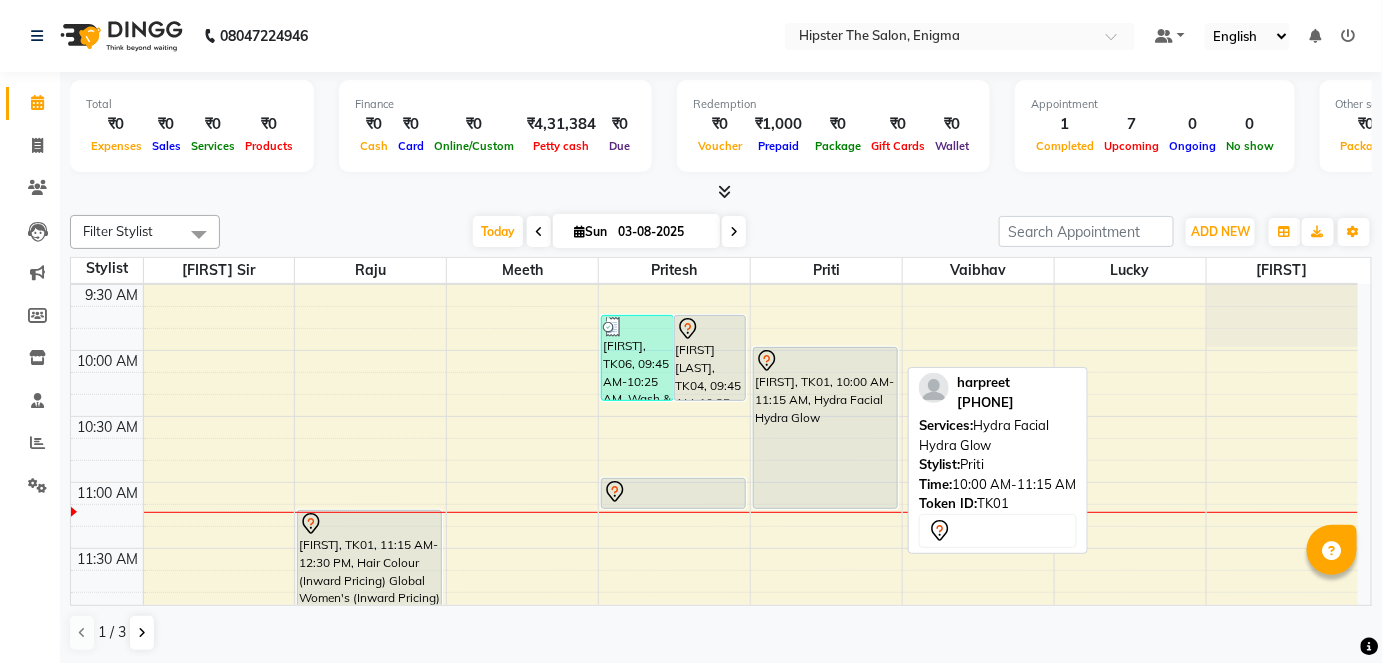 click on "[FIRST], TK01, 10:00 AM-11:15 AM, Hydra Facial Hydra Glow" at bounding box center (825, 428) 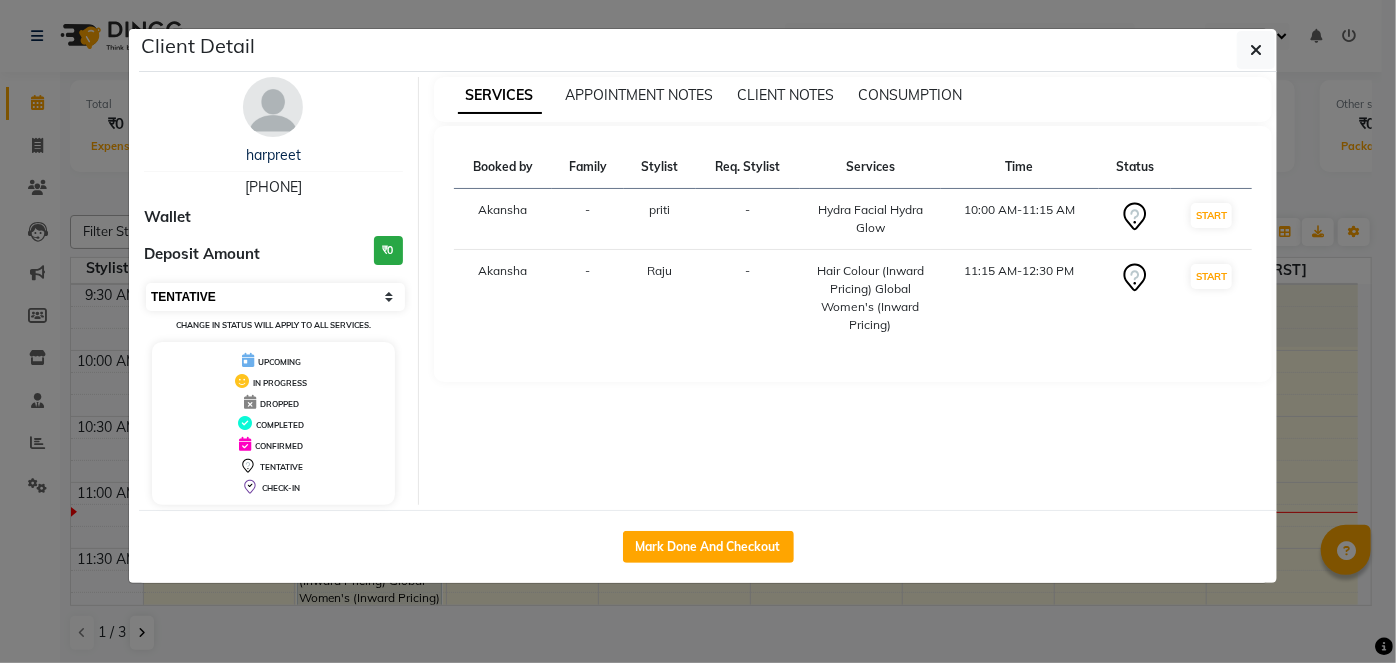click on "Select IN SERVICE CONFIRMED TENTATIVE CHECK IN MARK DONE DROPPED UPCOMING" at bounding box center (275, 297) 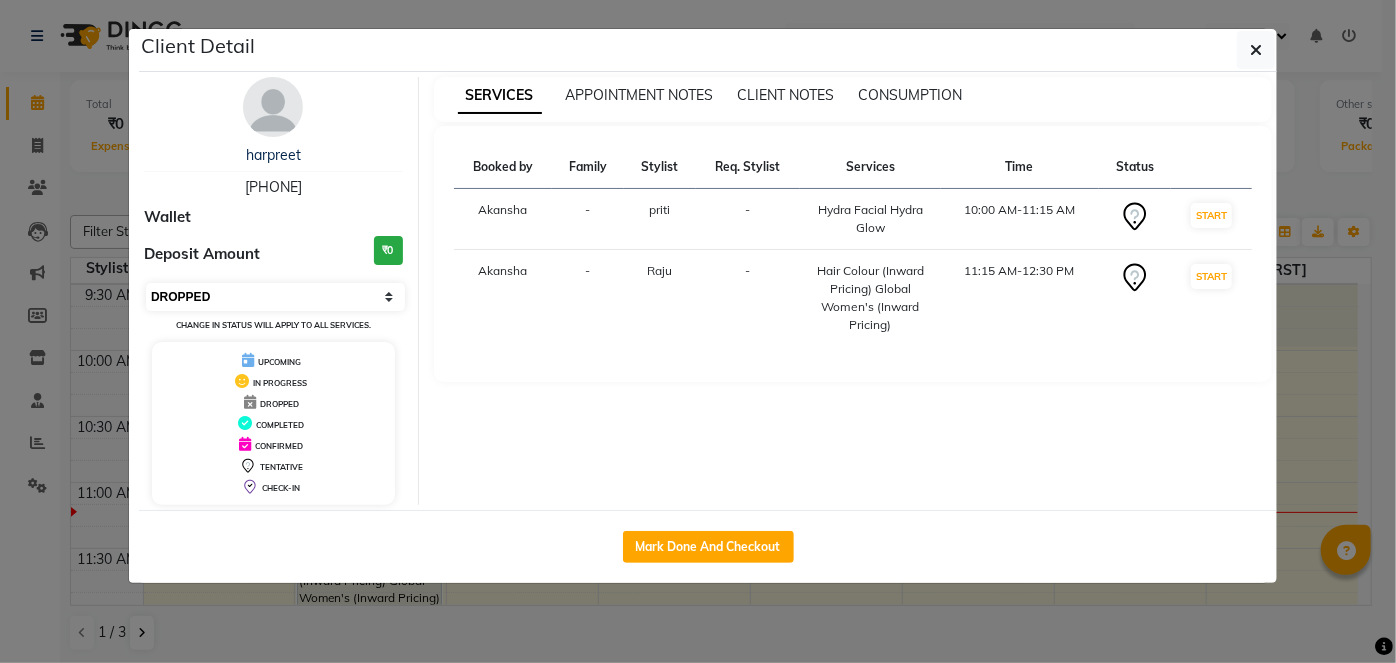 click on "Select IN SERVICE CONFIRMED TENTATIVE CHECK IN MARK DONE DROPPED UPCOMING" at bounding box center [275, 297] 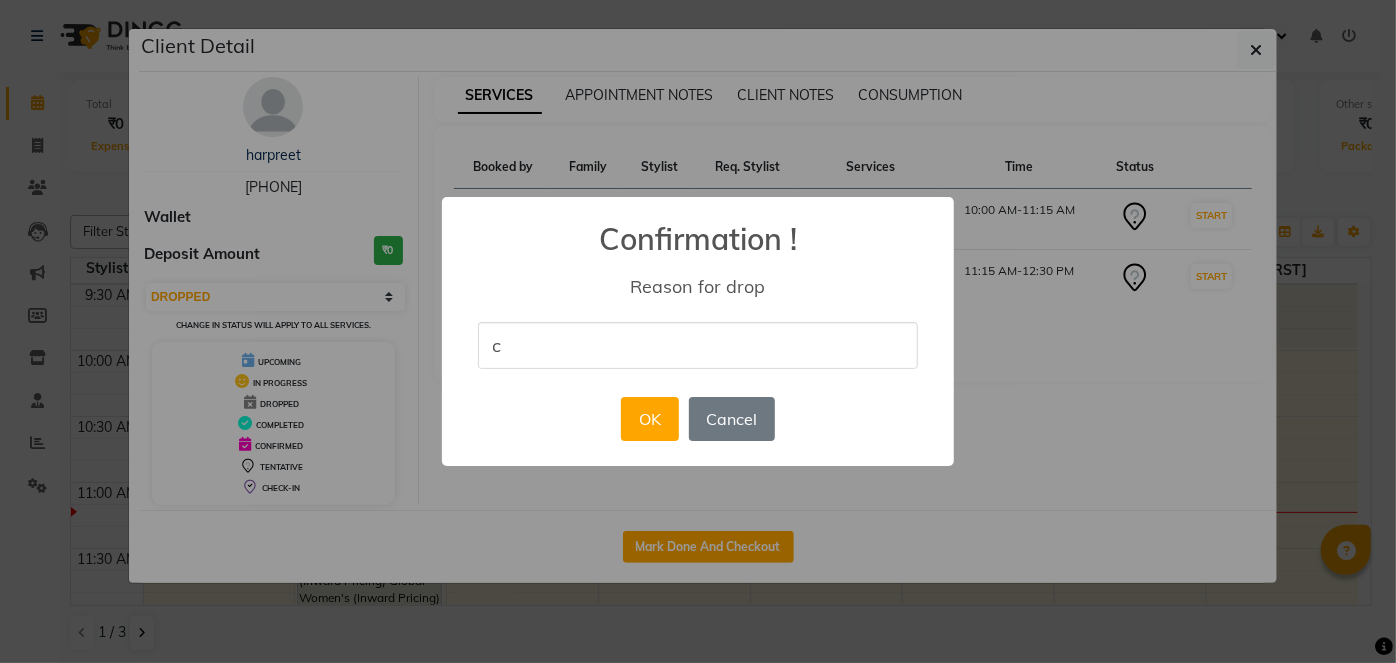 type on "cancal" 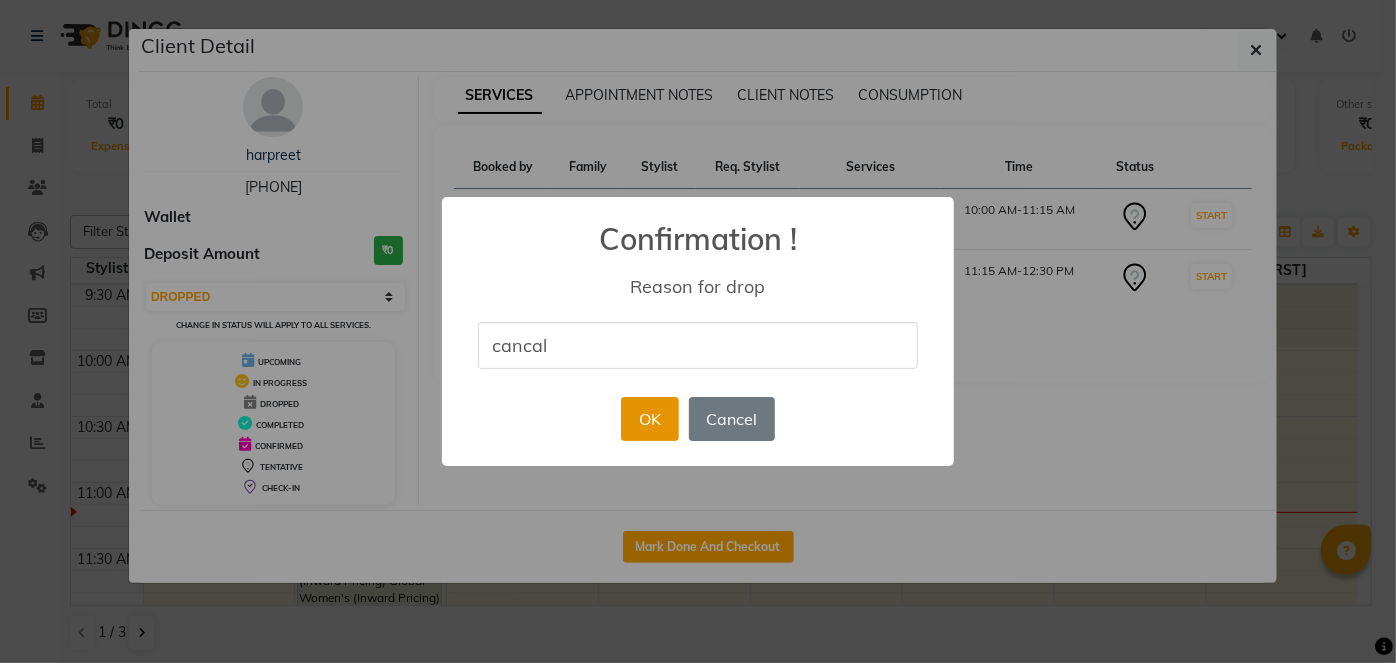 click on "OK" at bounding box center [649, 419] 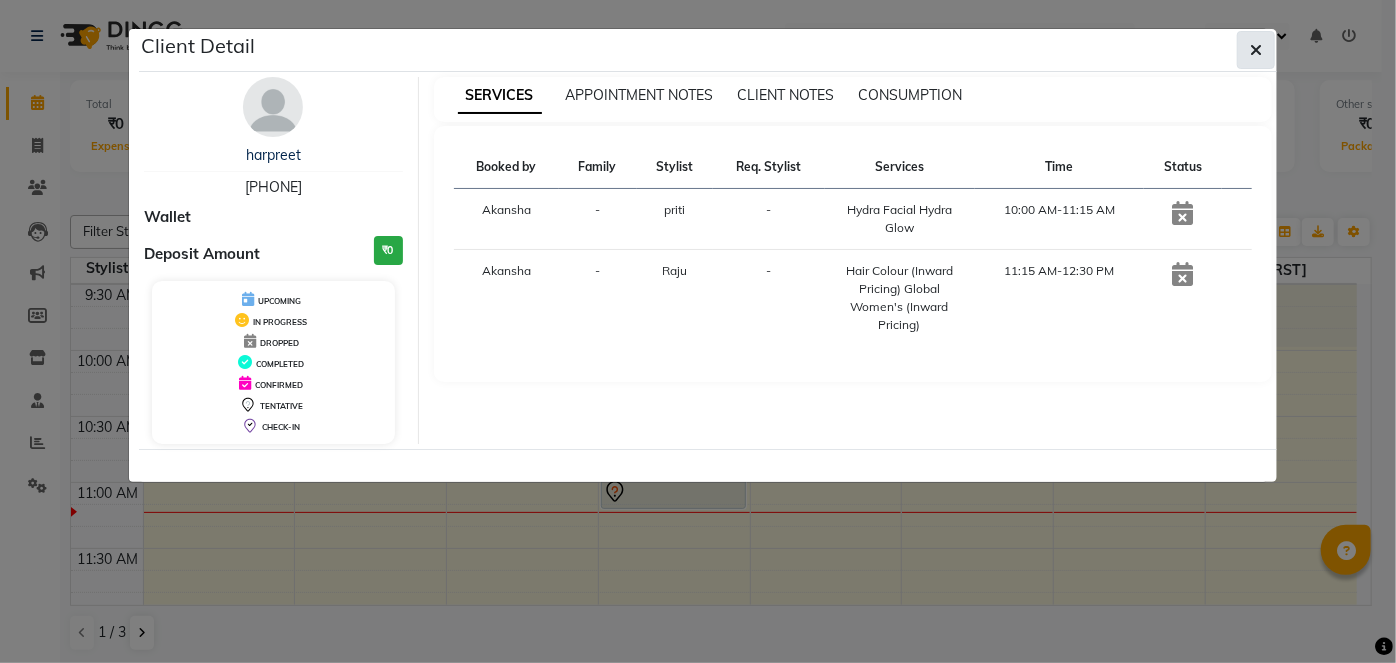 click 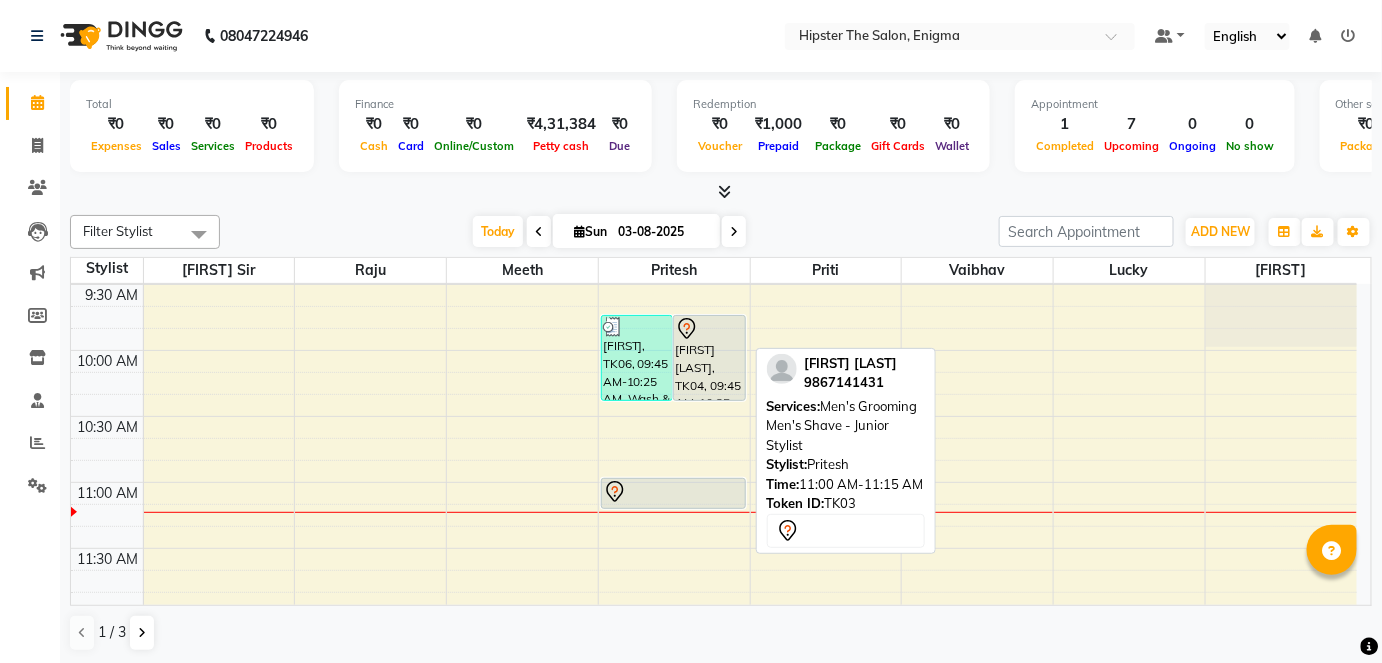 click at bounding box center (673, 492) 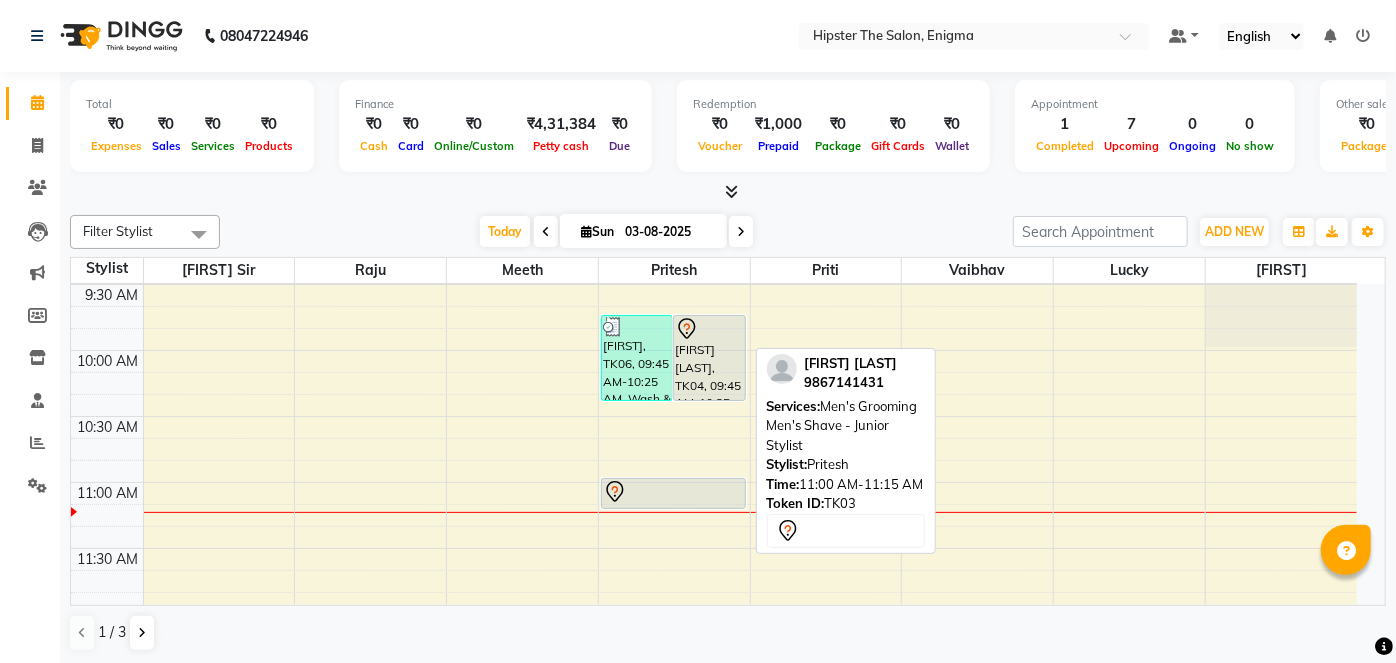 select on "7" 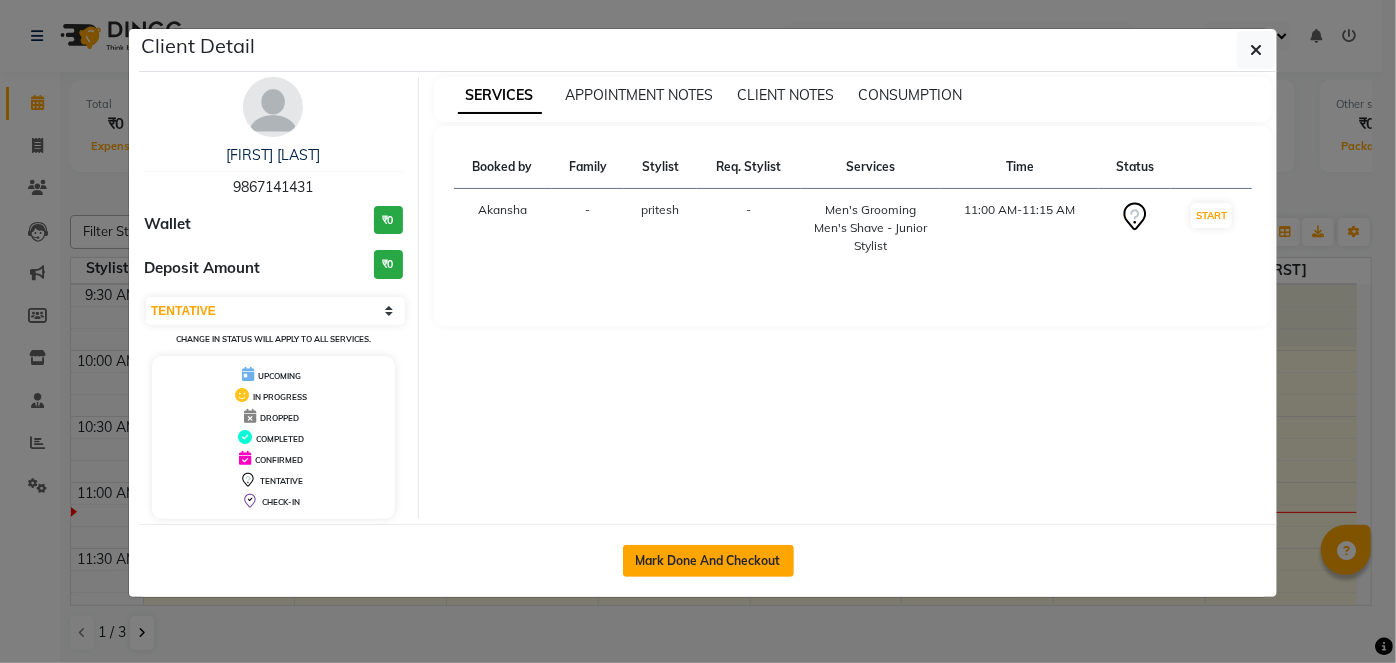 click on "Mark Done And Checkout" 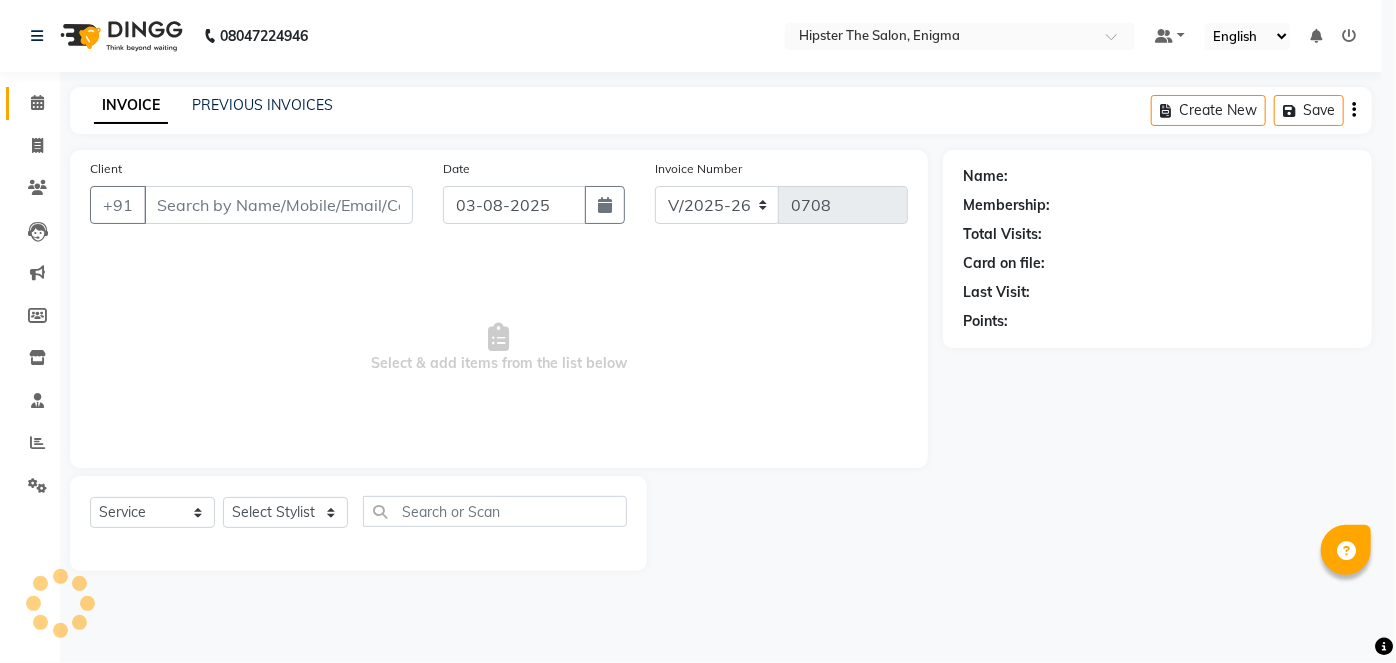 select on "3" 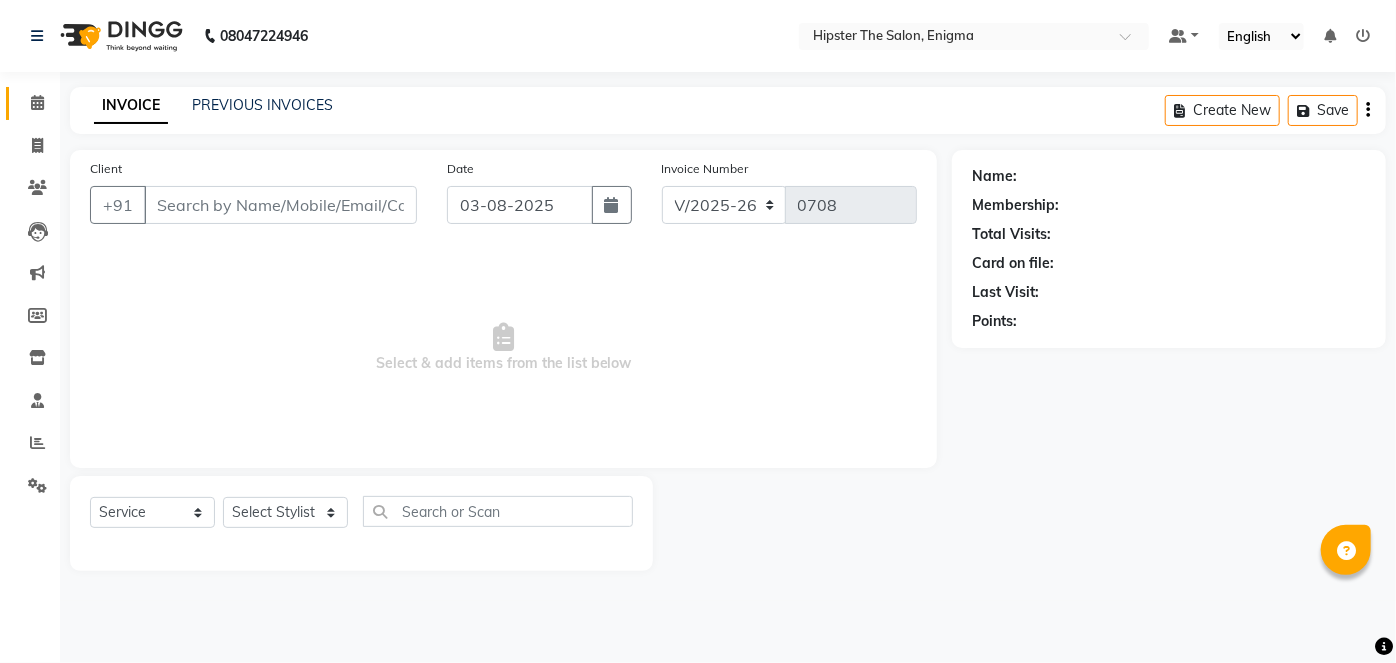 type on "9867141431" 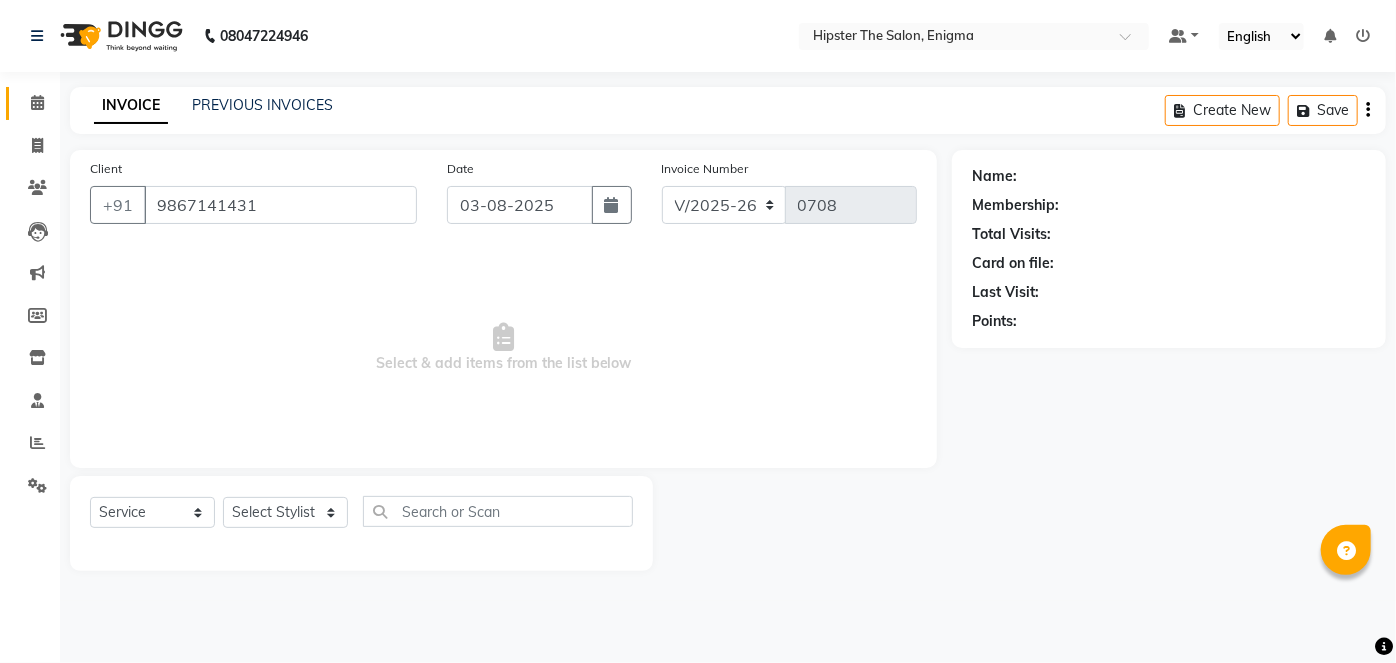 select on "85797" 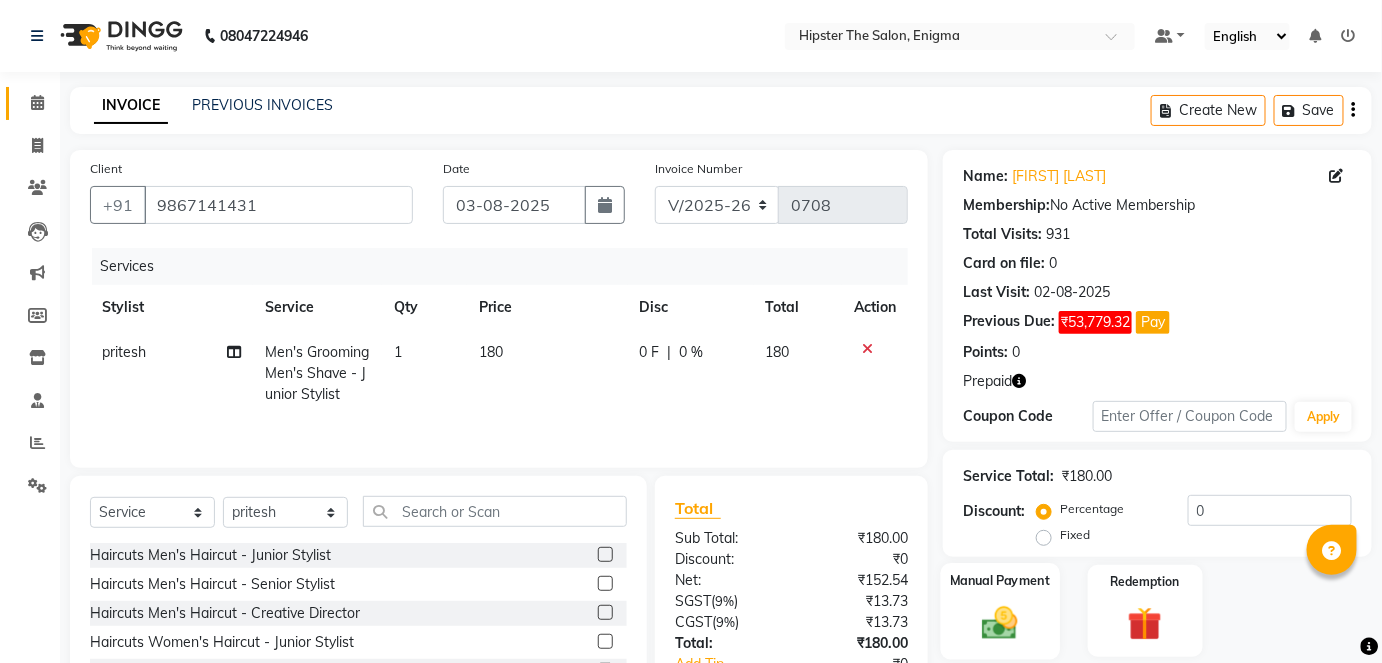 scroll, scrollTop: 137, scrollLeft: 0, axis: vertical 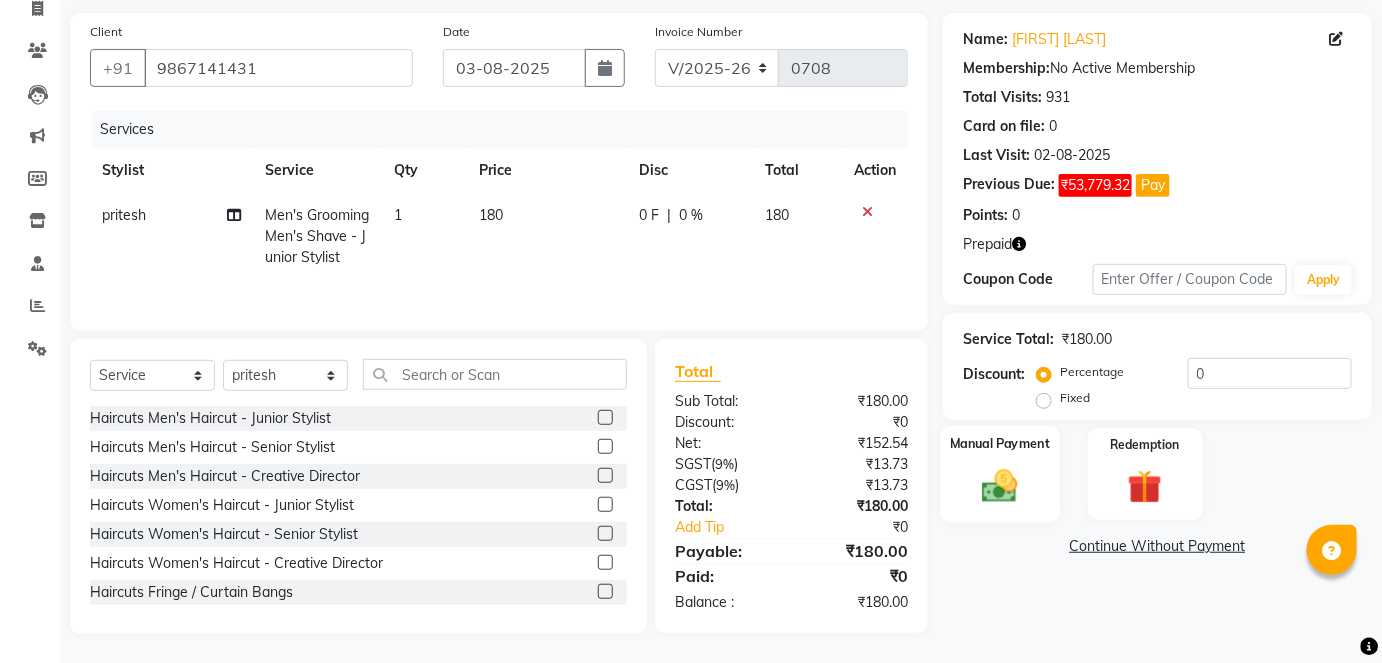 click 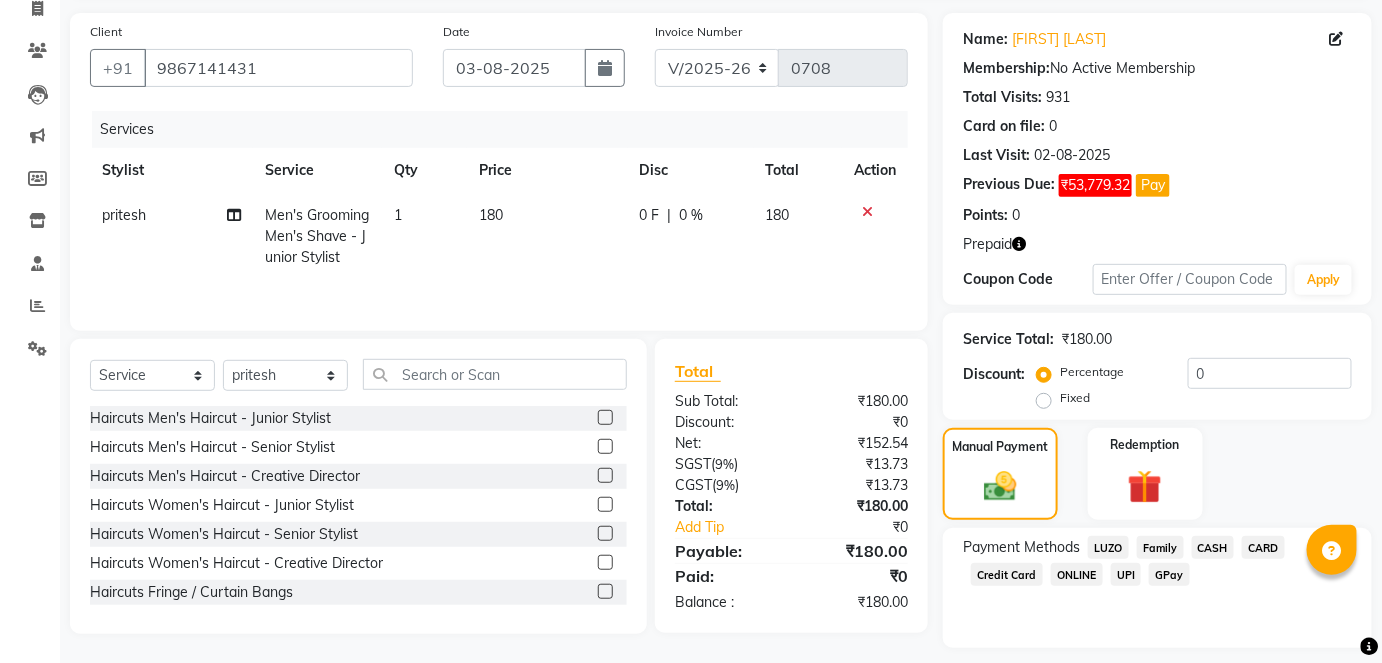 click on "GPay" 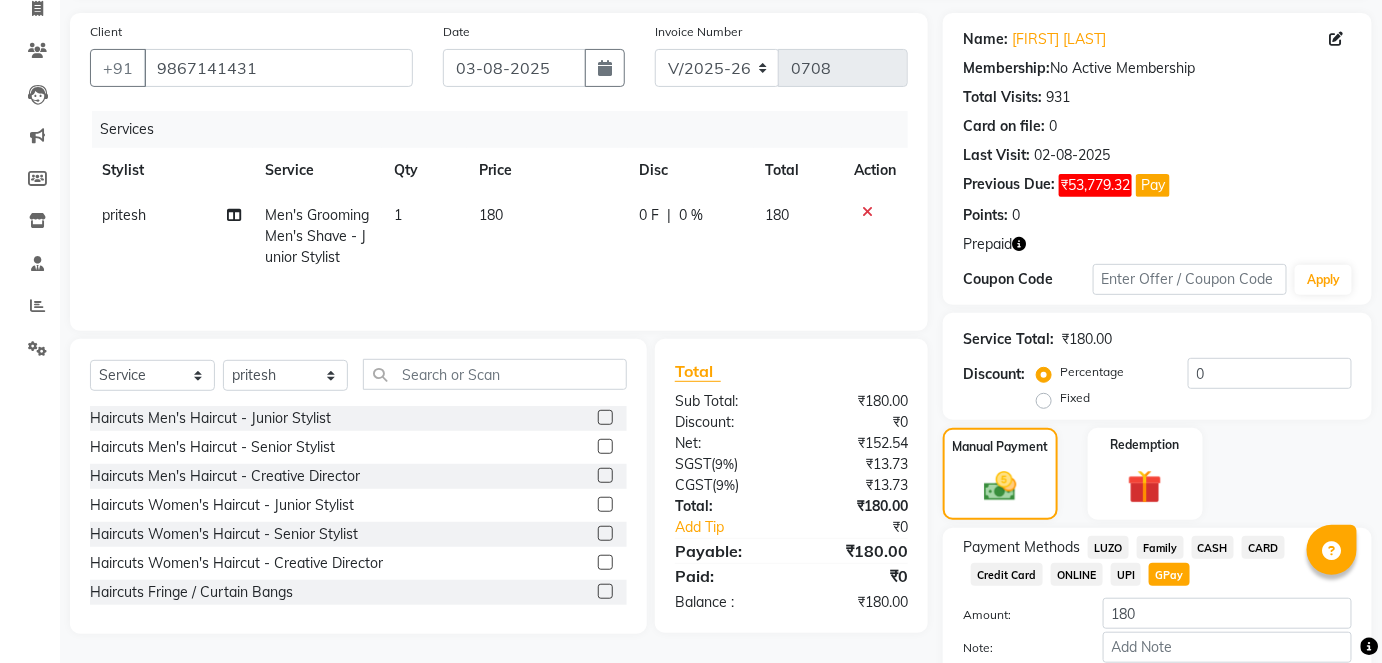 scroll, scrollTop: 248, scrollLeft: 0, axis: vertical 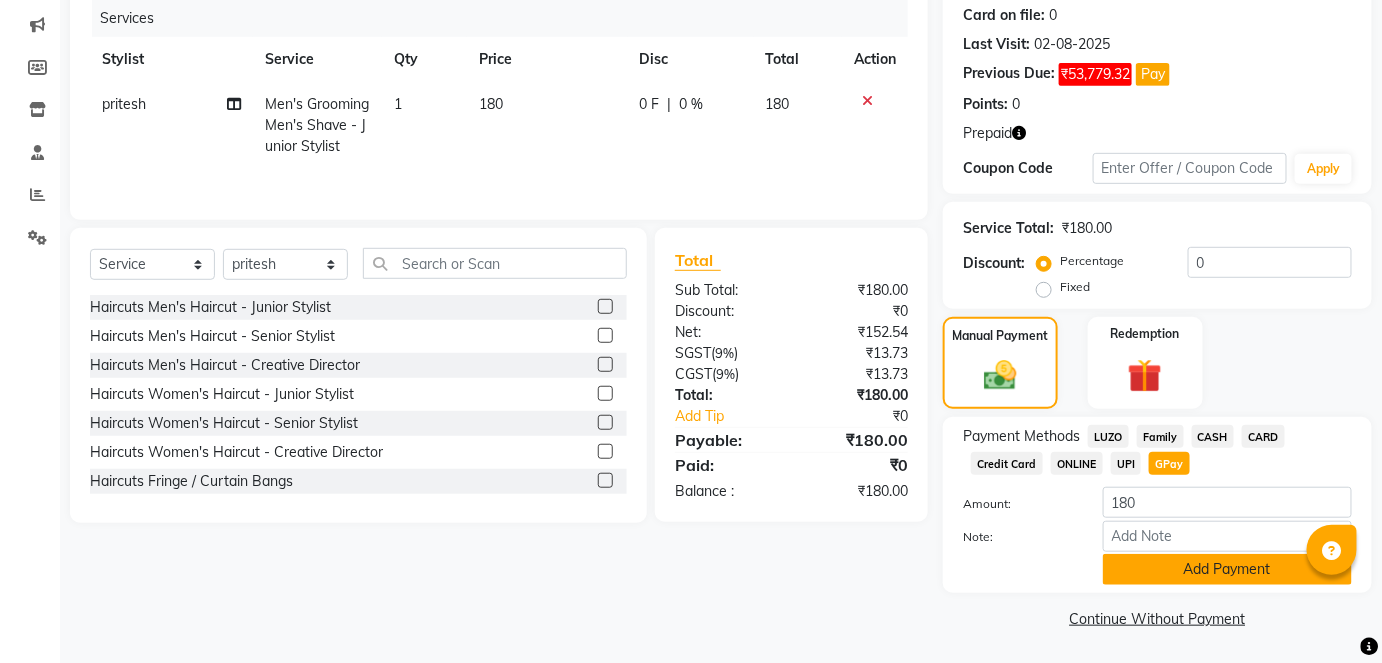 click on "Add Payment" 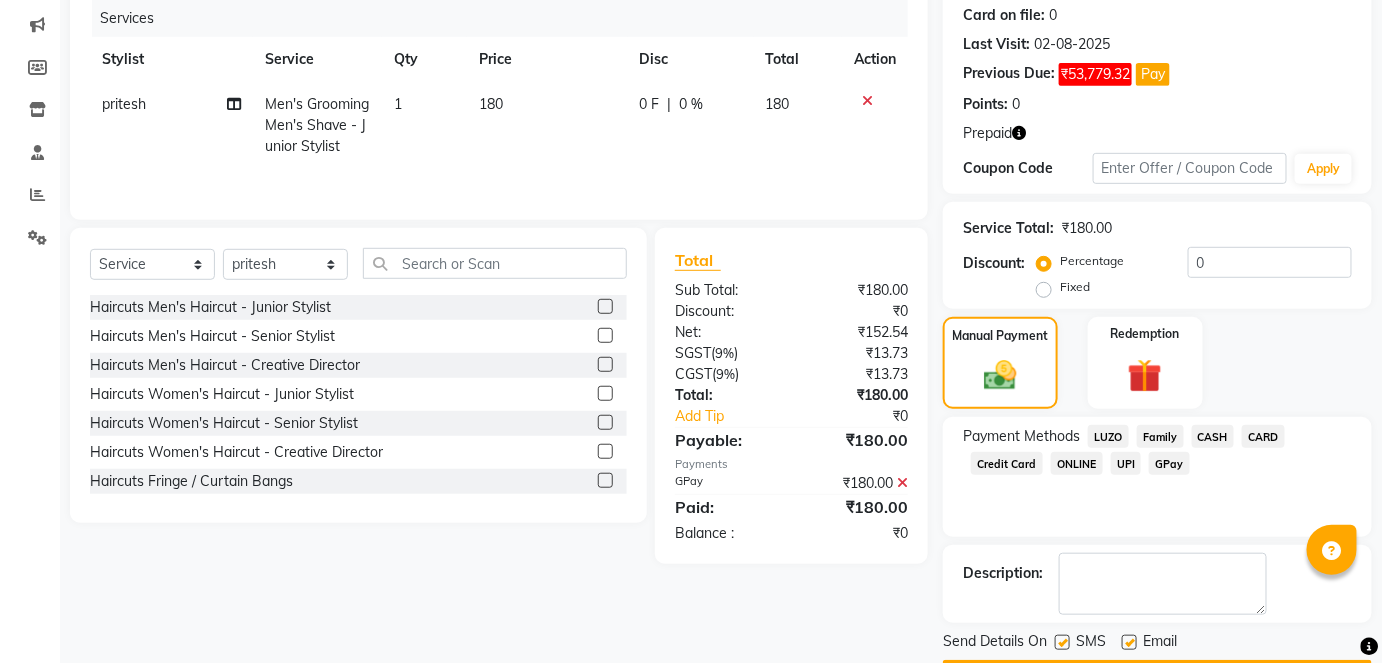 scroll, scrollTop: 304, scrollLeft: 0, axis: vertical 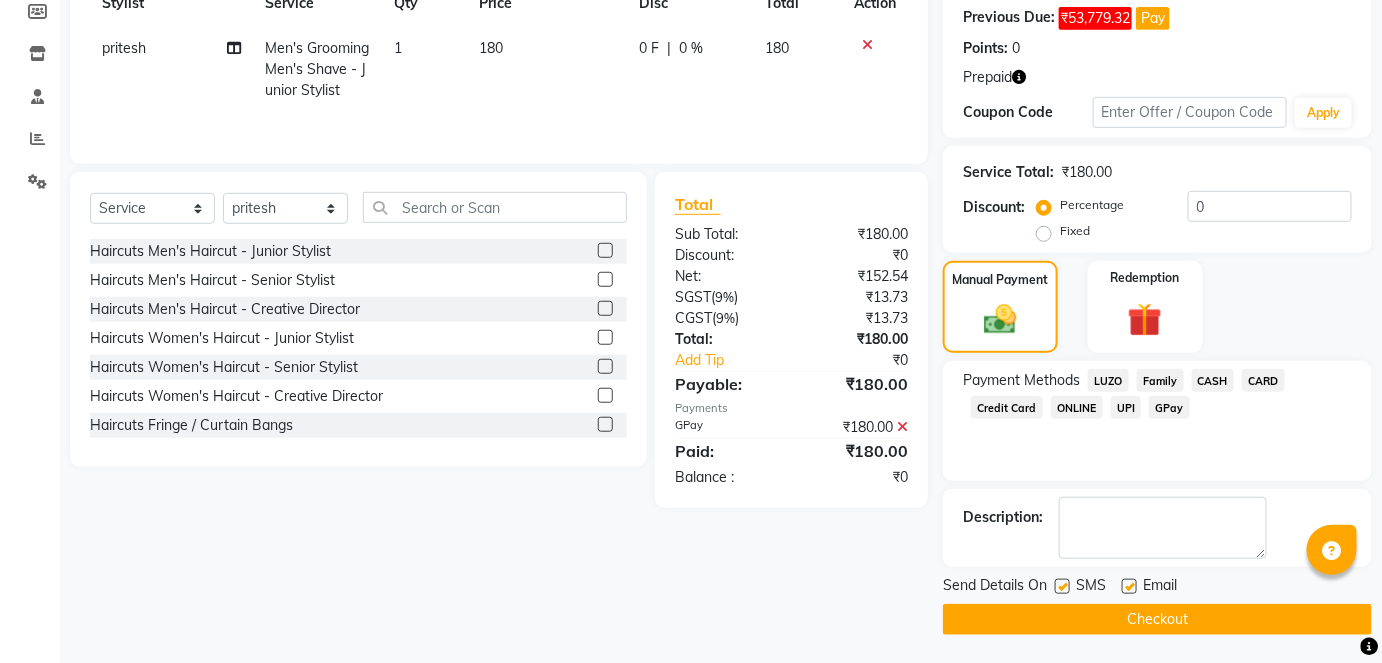 click 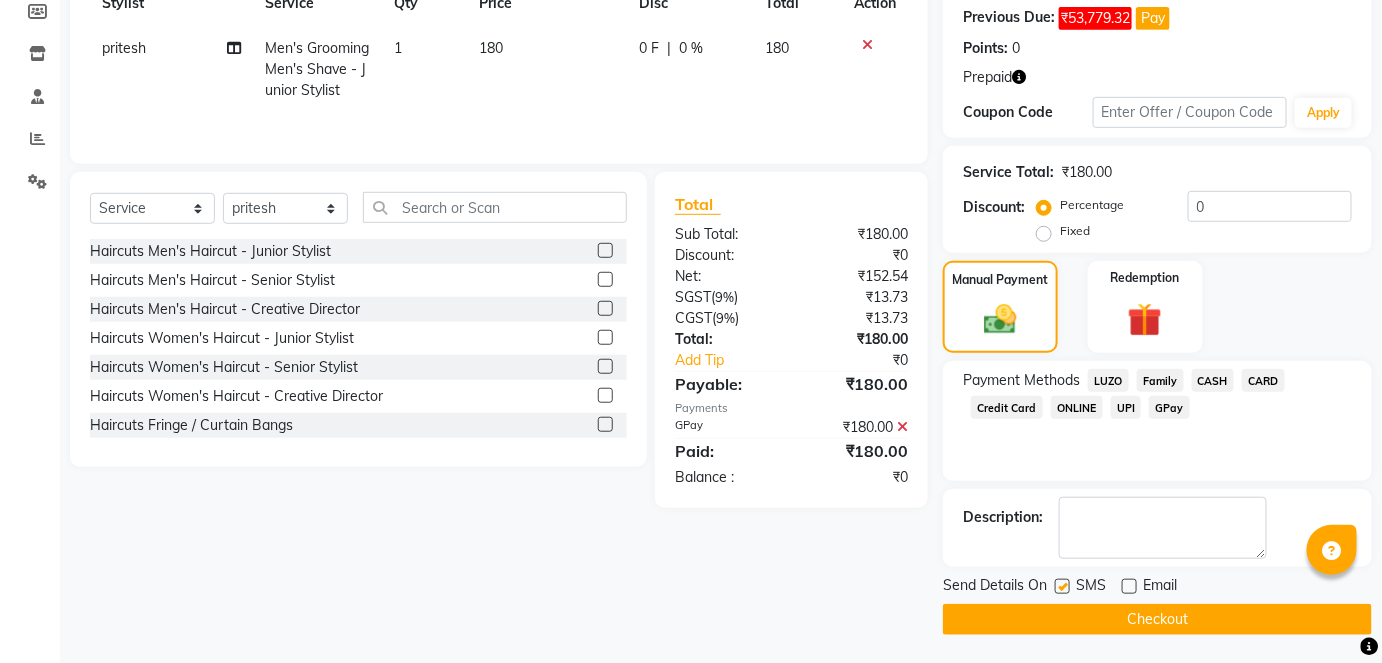 click 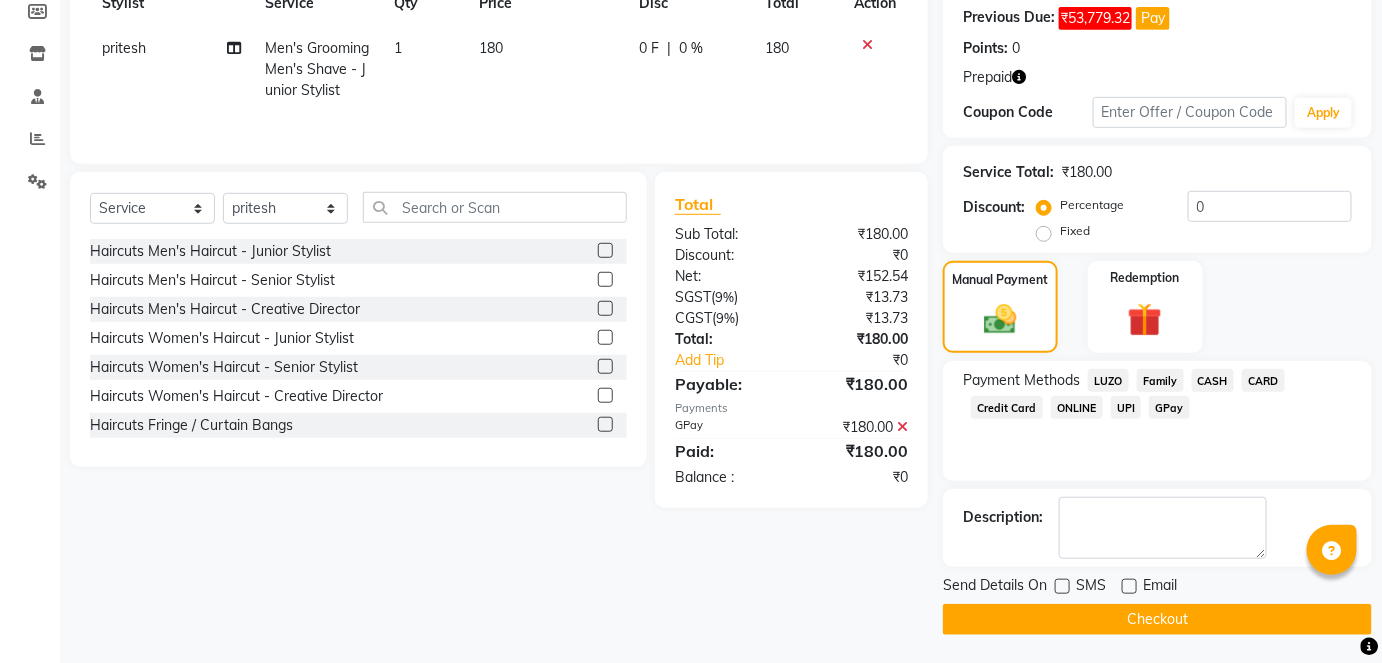 click on "Checkout" 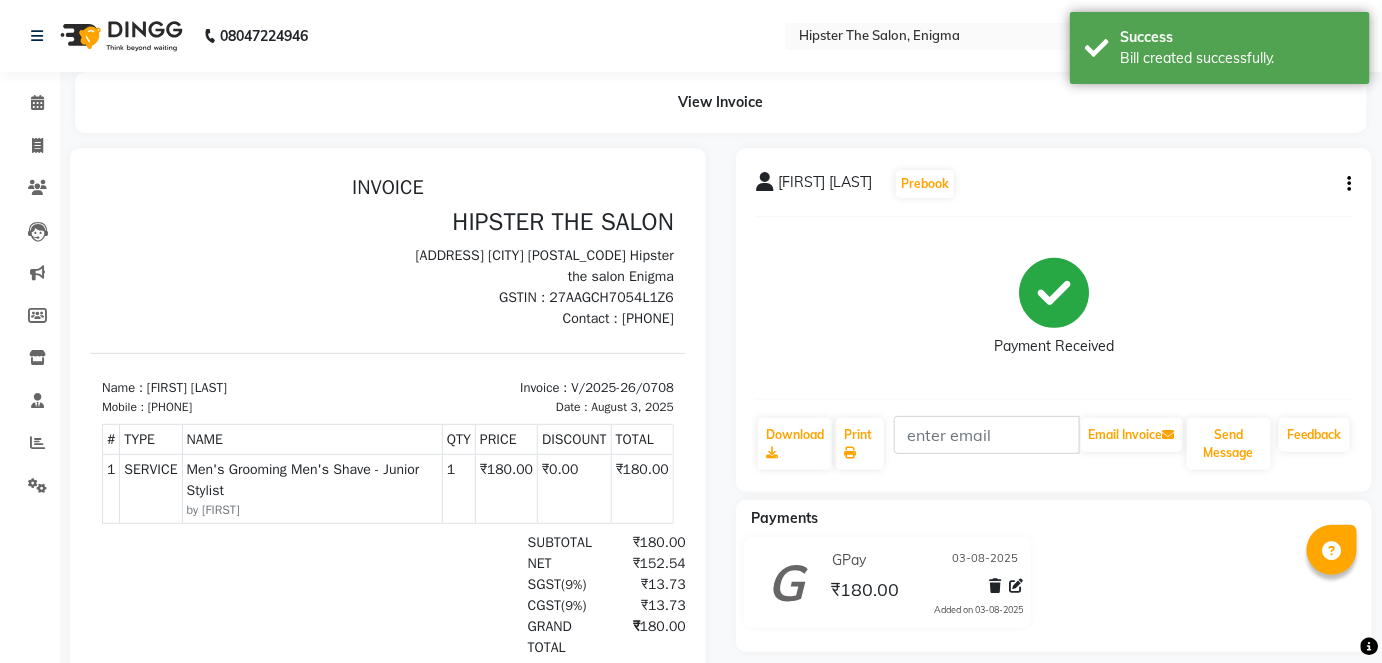 scroll, scrollTop: 0, scrollLeft: 0, axis: both 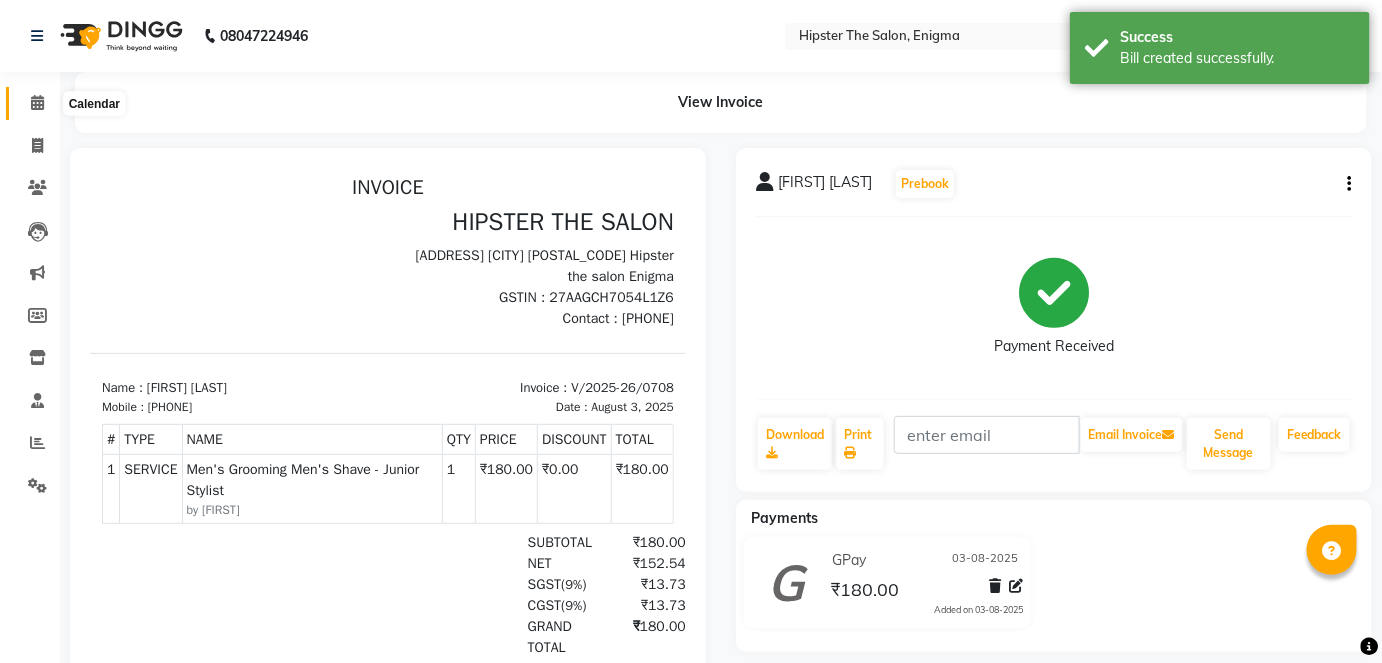 click 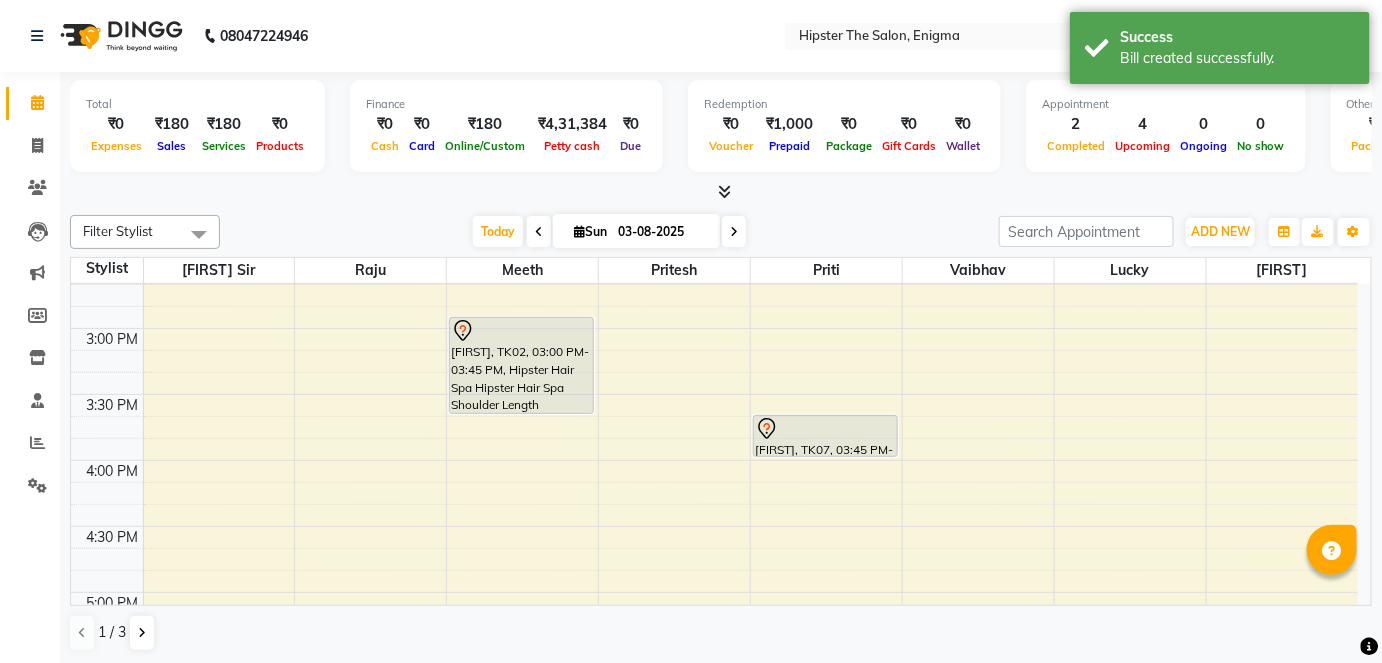 scroll, scrollTop: 938, scrollLeft: 0, axis: vertical 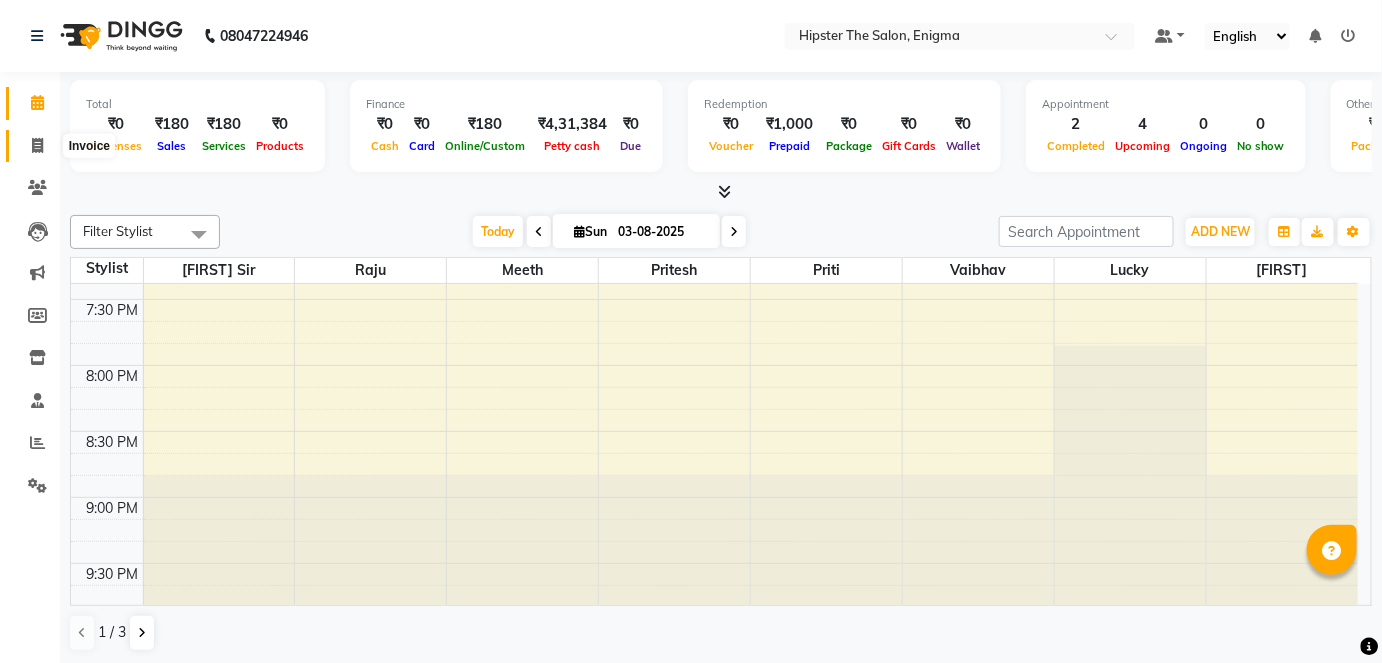 click 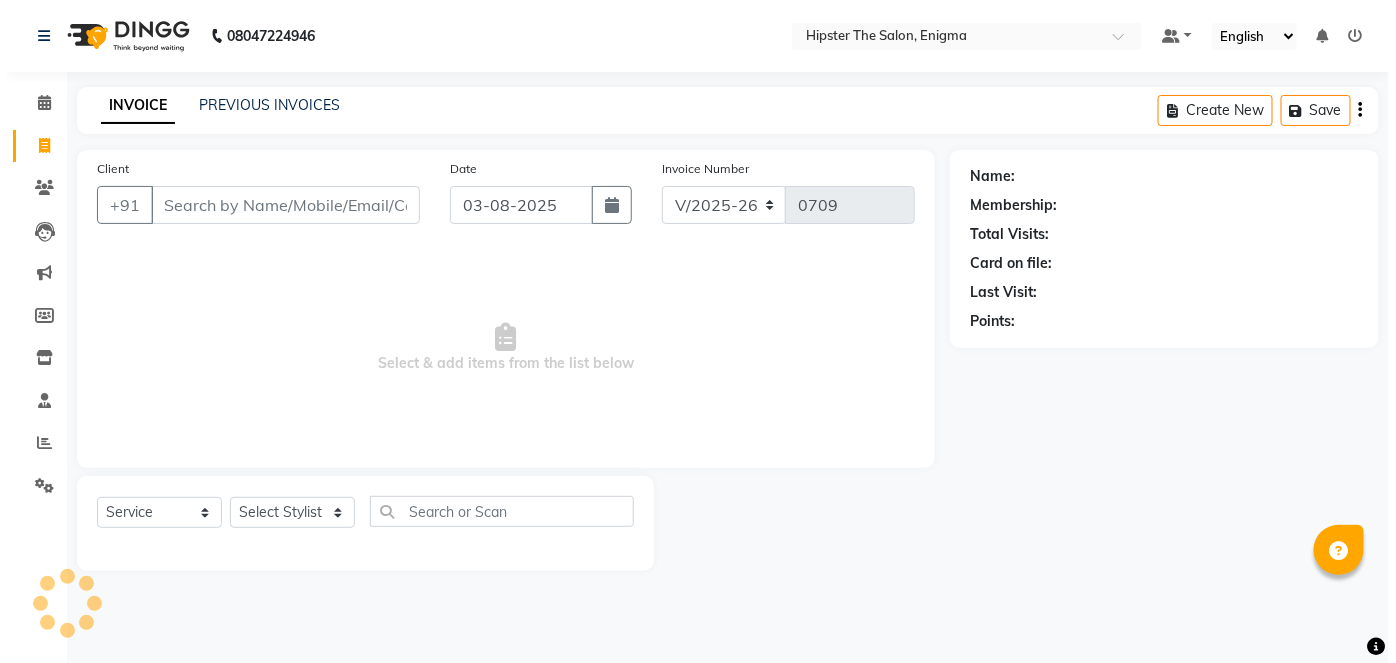 scroll, scrollTop: 0, scrollLeft: 0, axis: both 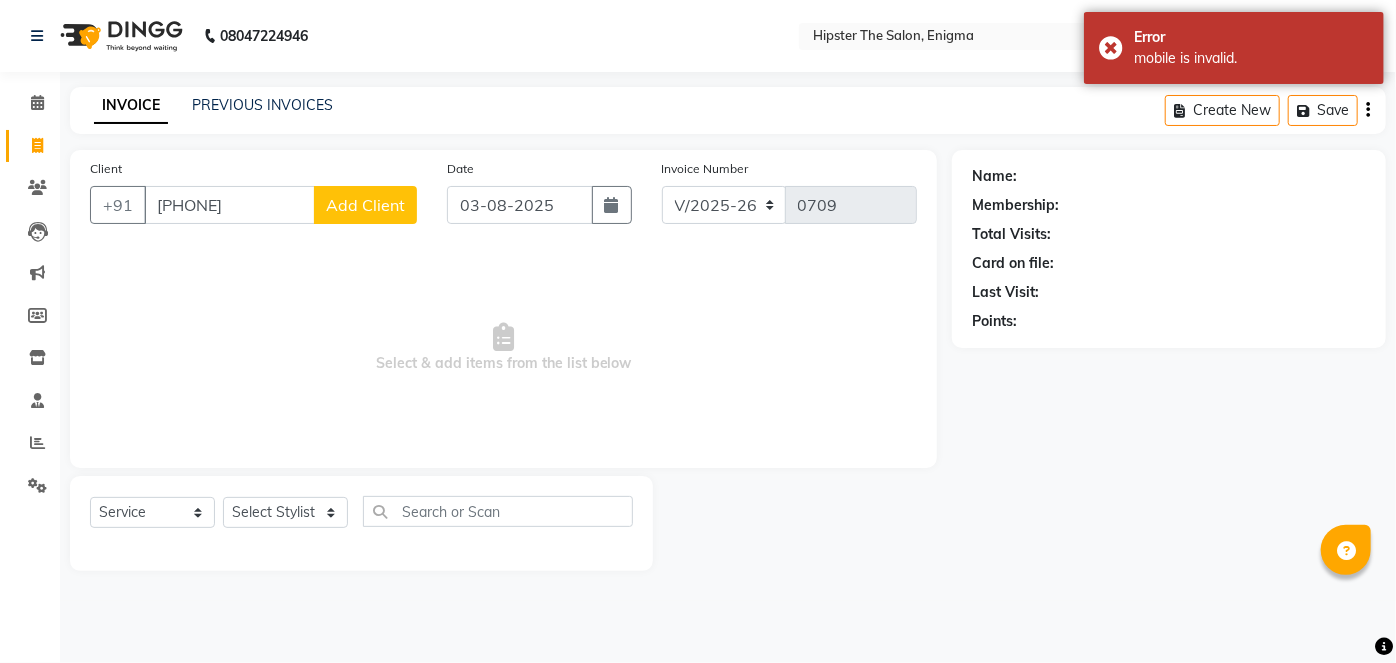 type on "[PHONE]" 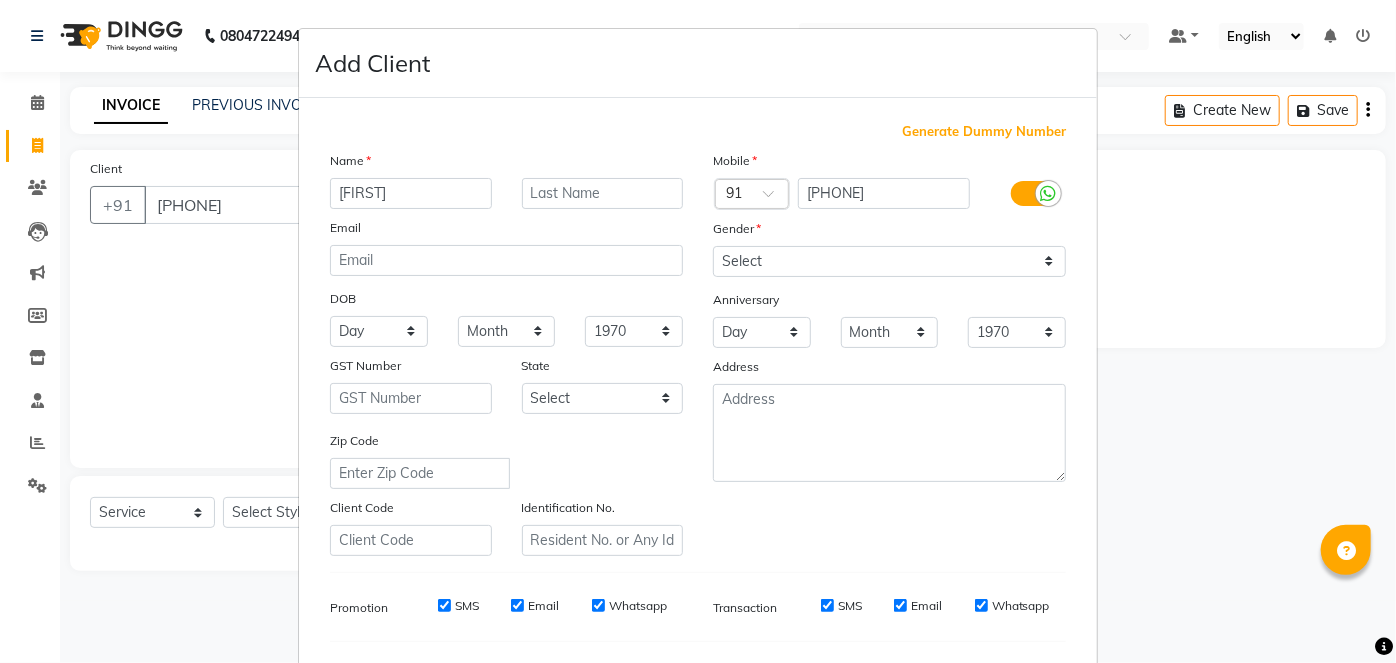 type on "[FIRST]" 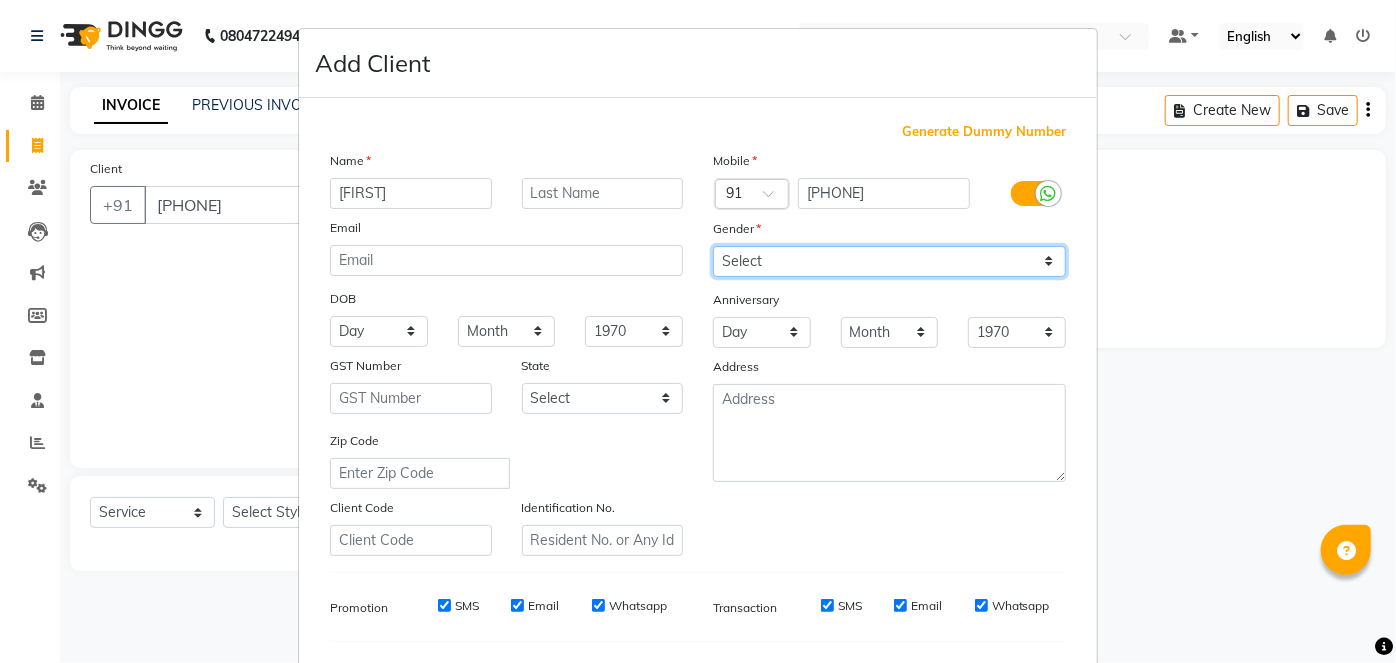 click on "Select Male Female Other Prefer Not To Say" at bounding box center [889, 261] 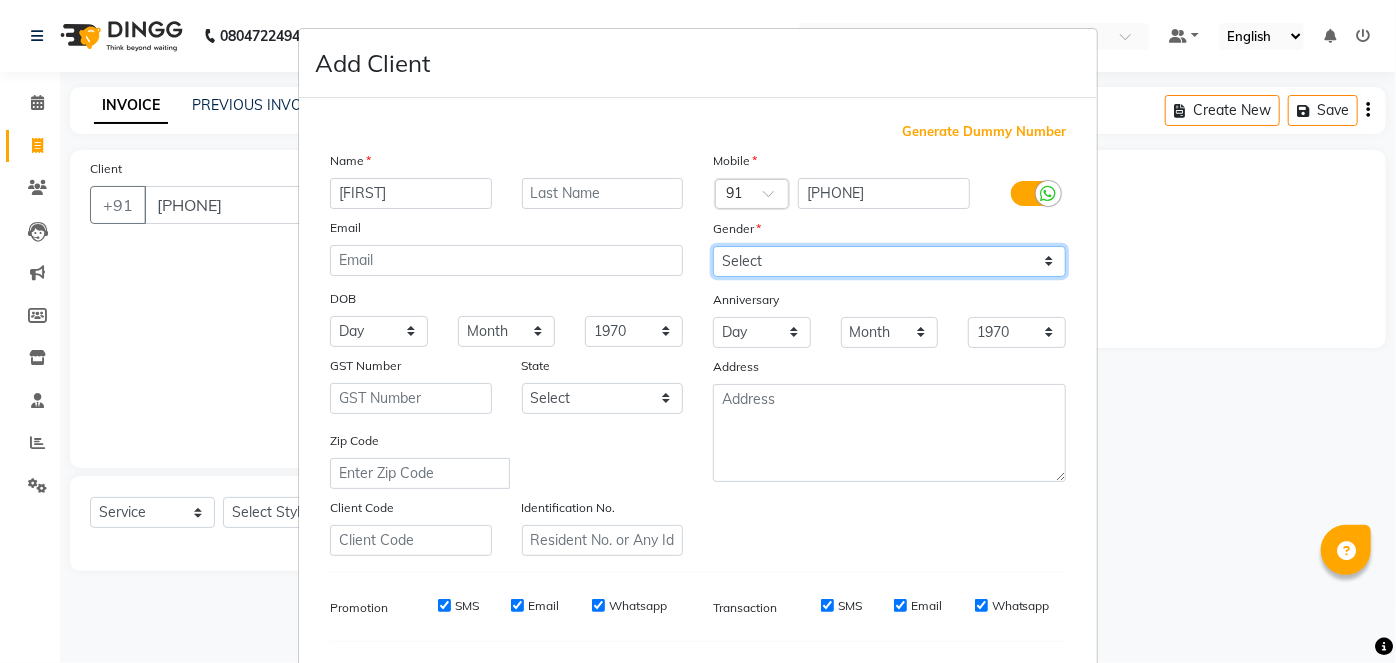 select on "female" 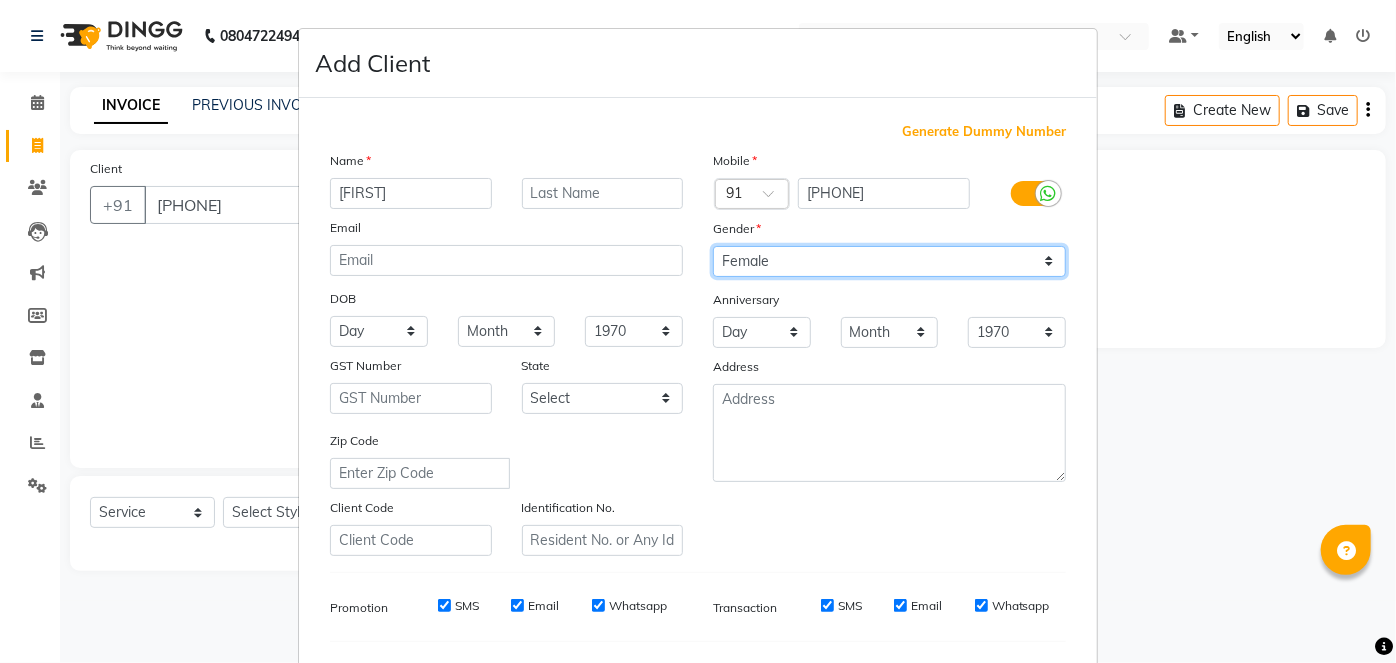 click on "Select Male Female Other Prefer Not To Say" at bounding box center [889, 261] 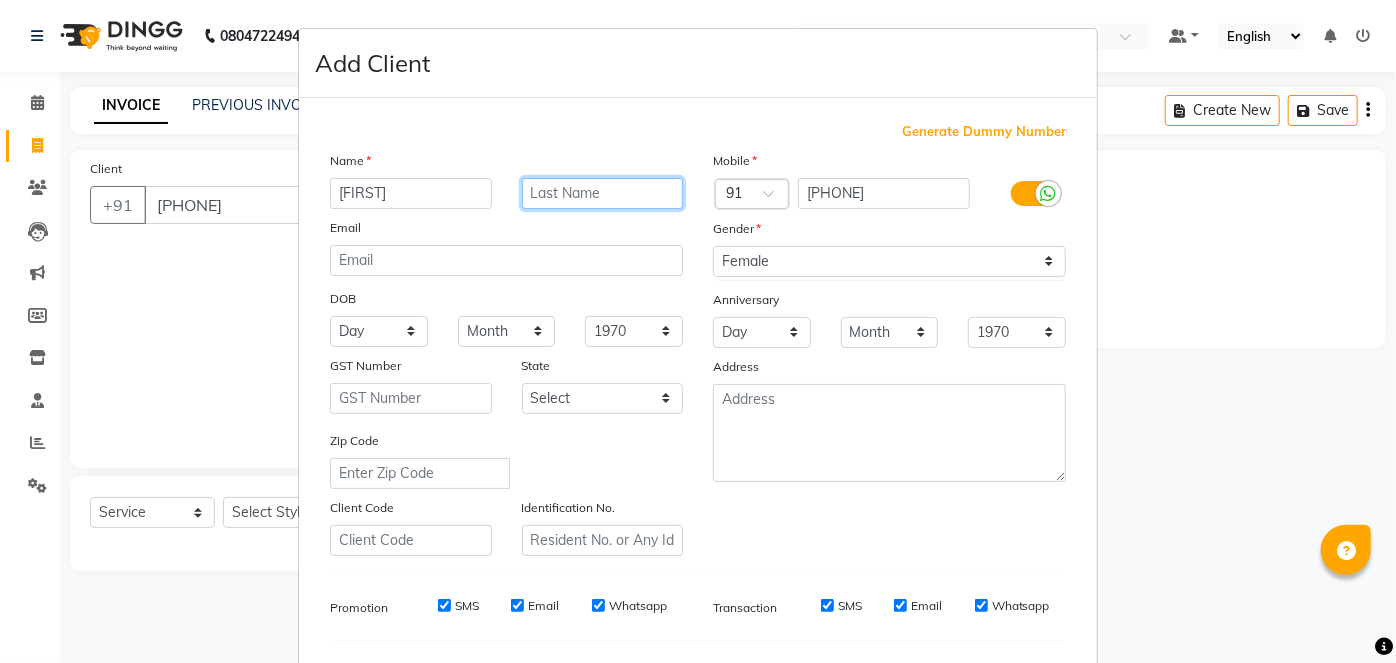 click at bounding box center [603, 193] 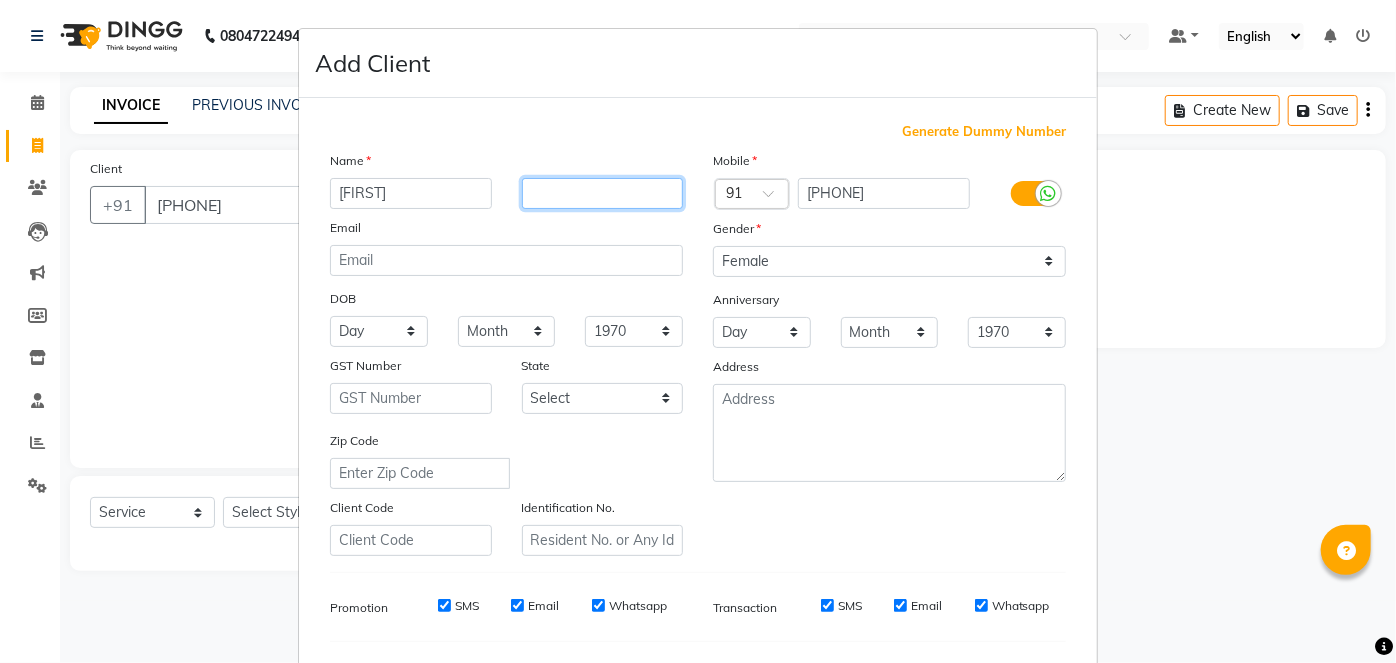 type 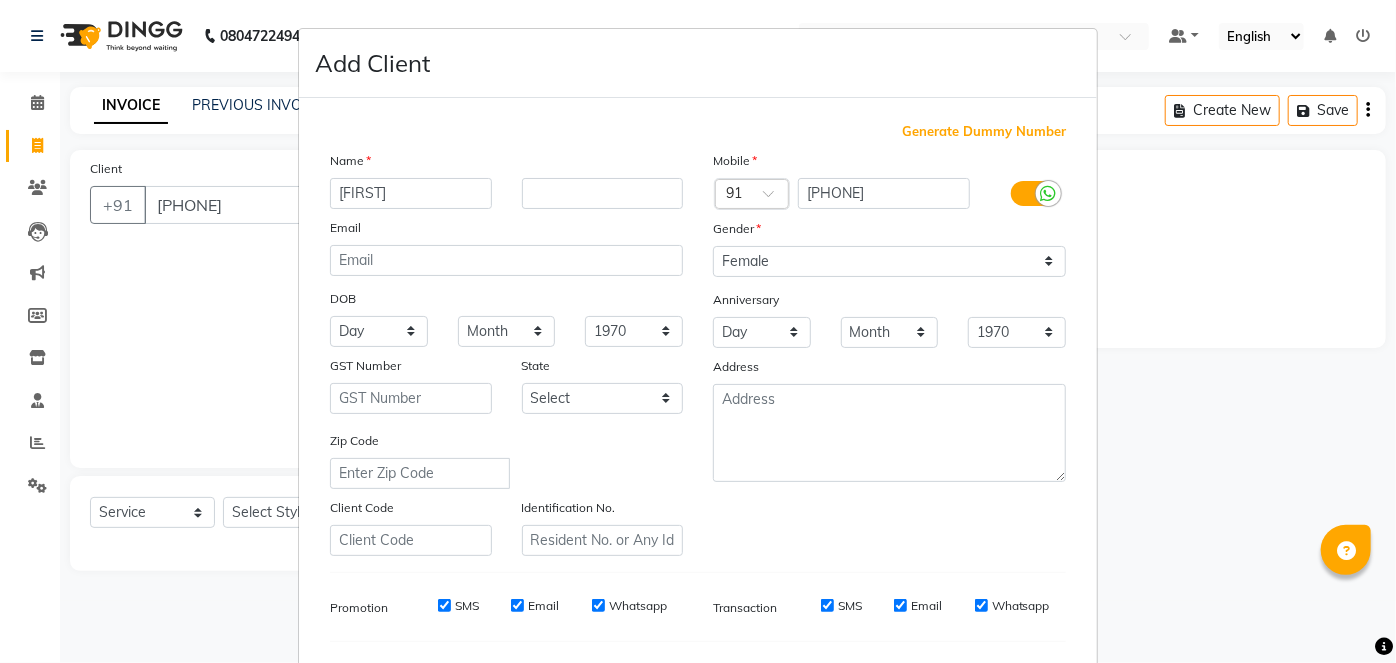 drag, startPoint x: 858, startPoint y: 447, endPoint x: 1205, endPoint y: 475, distance: 348.12784 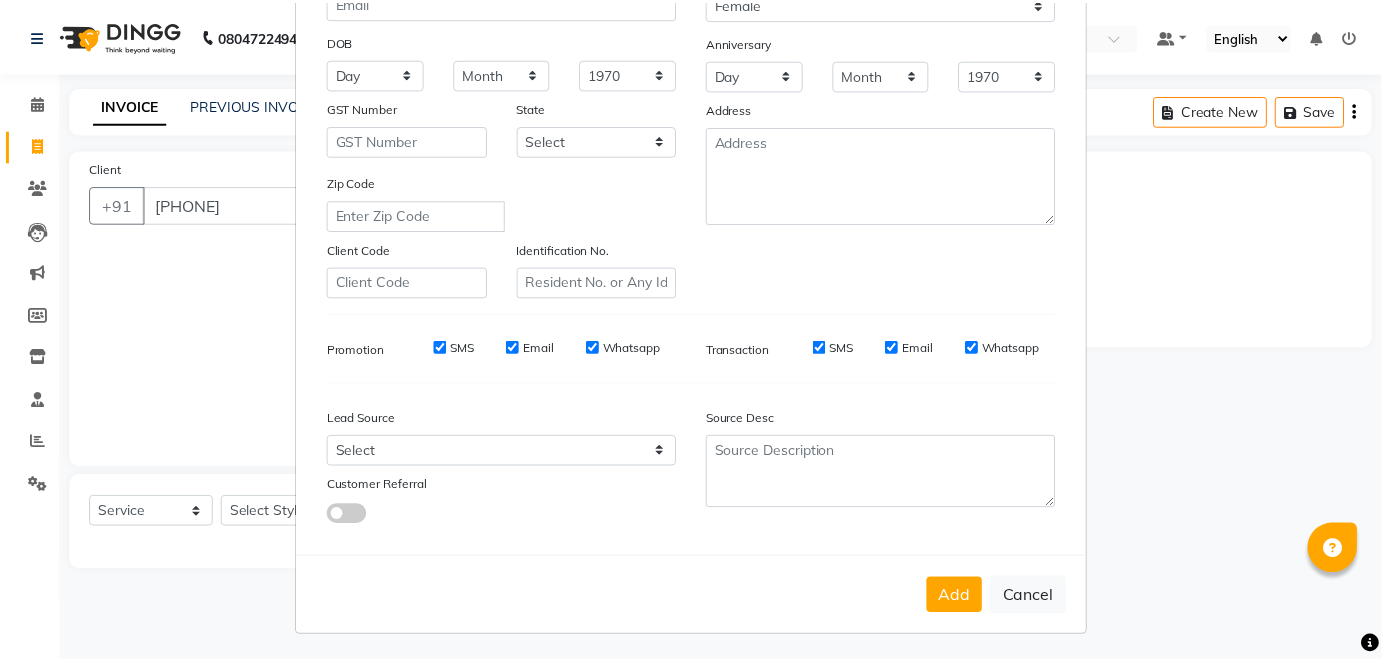 scroll, scrollTop: 258, scrollLeft: 0, axis: vertical 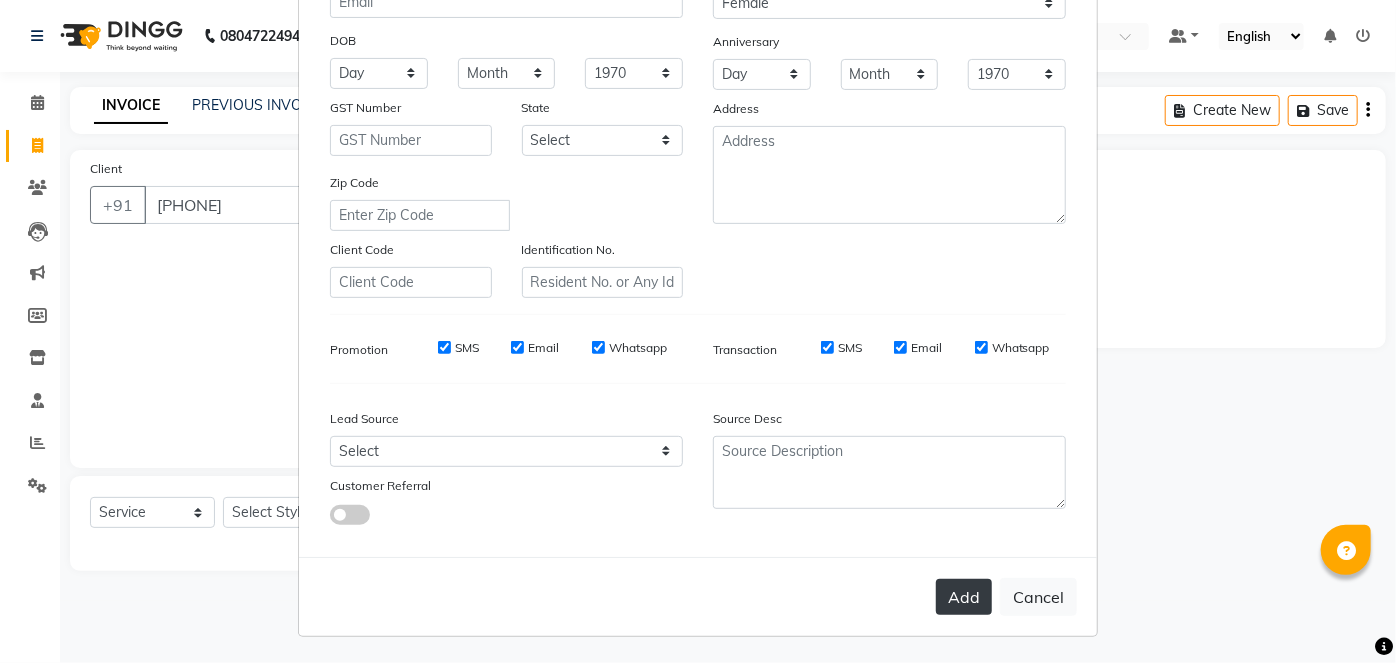 click on "Add" at bounding box center [964, 597] 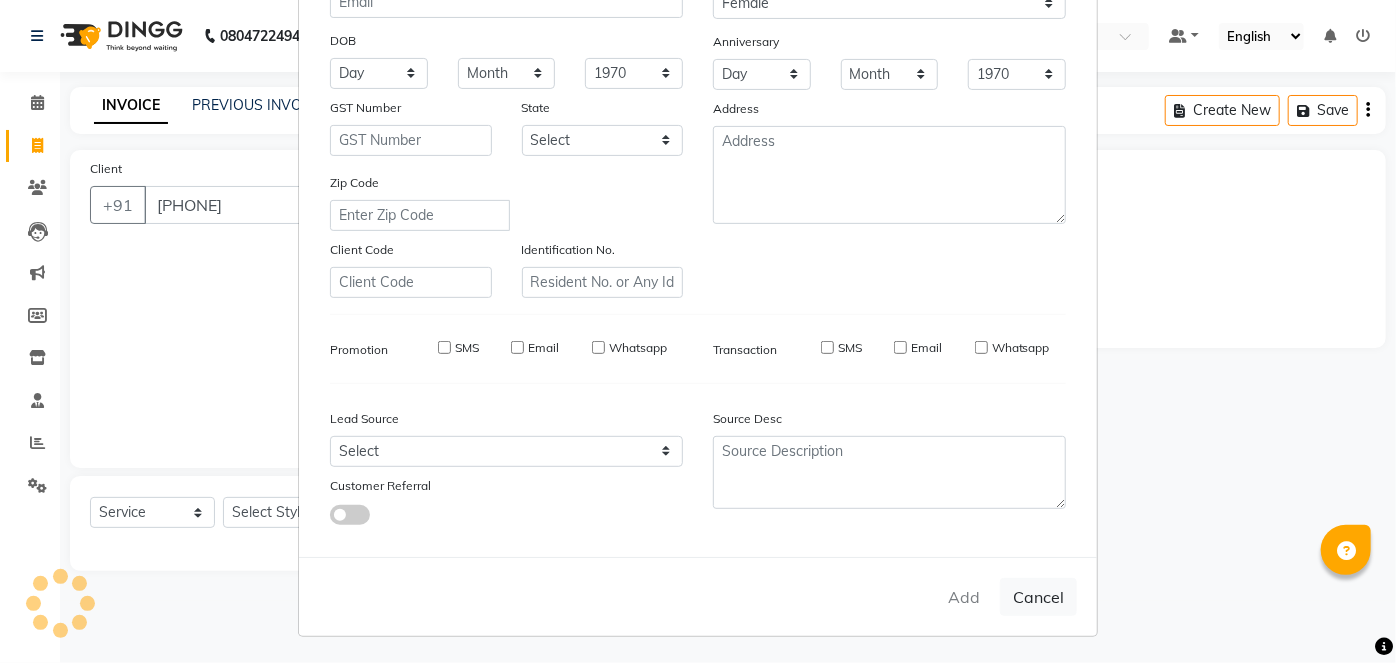 type 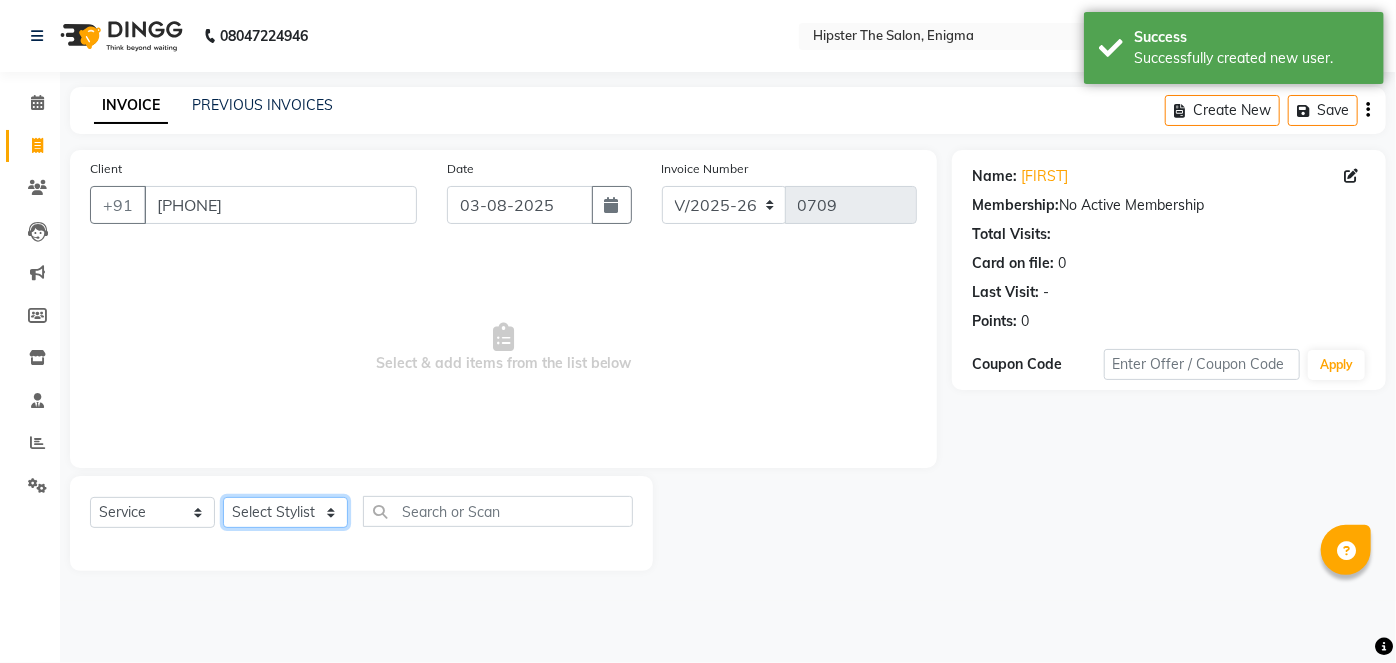 click on "Select Stylist [FIRST] [FIRST] [FIRST] [FIRST] [FIRST] [FIRST] [FIRST] sir [FIRST] [FIRST] [FIRST] [FIRST] [FIRST] [FIRST] [FIRST] [FIRST] [FIRST] [FIRST] [FIRST] [FIRST] [FIRST] [FIRST] [FIRST] [FIRST] [FIRST] [FIRST] [FIRST] [FIRST]" 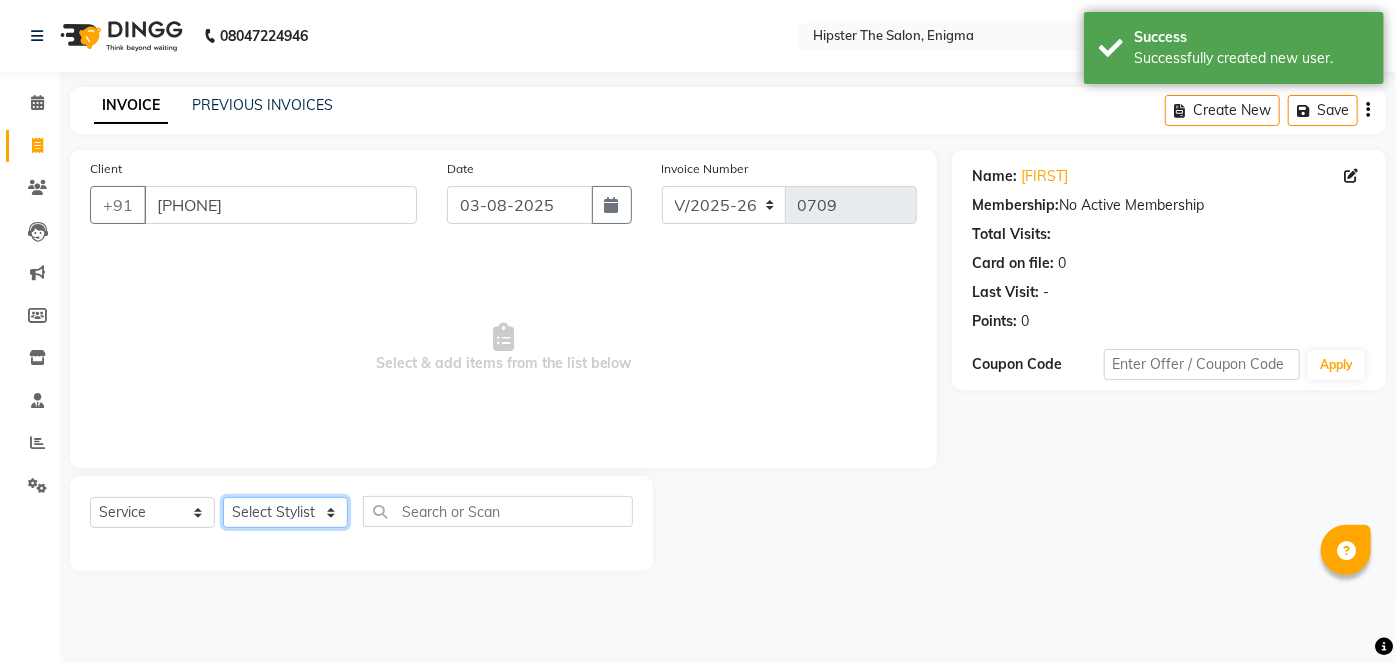 select on "85797" 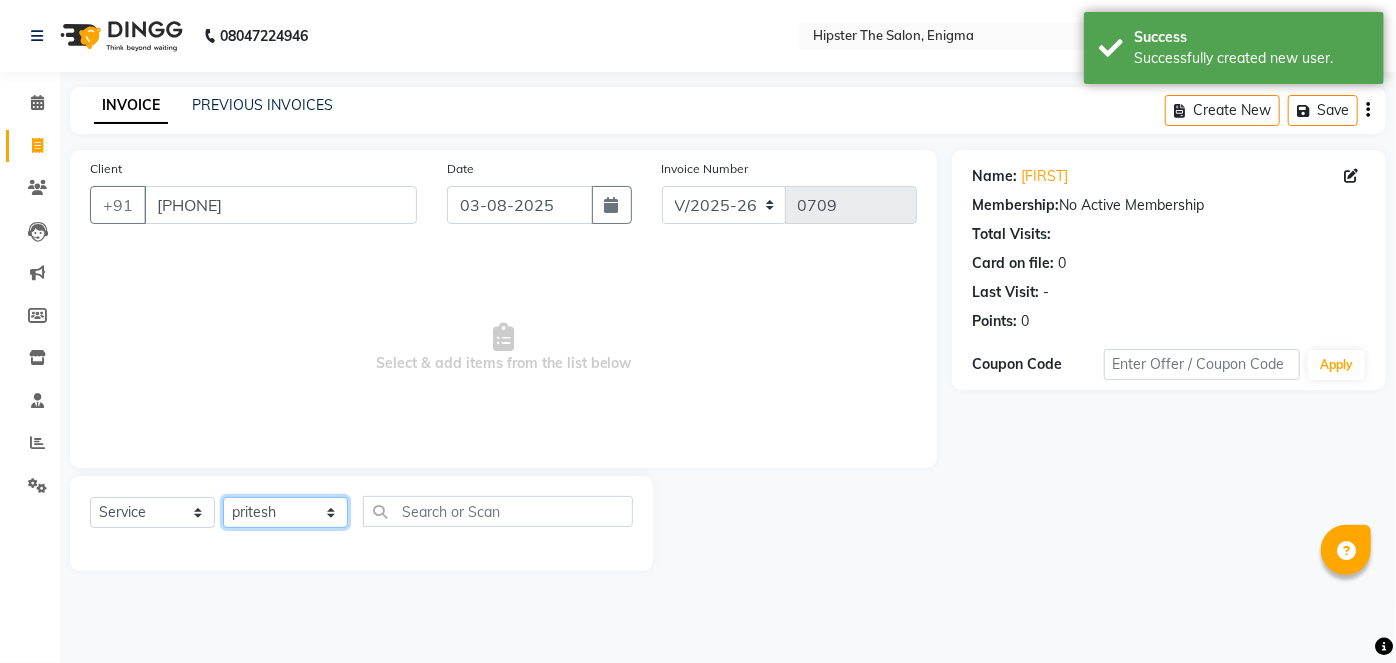 click on "Select Stylist [FIRST] [FIRST] [FIRST] [FIRST] [FIRST] [FIRST] [FIRST] sir [FIRST] [FIRST] [FIRST] [FIRST] [FIRST] [FIRST] [FIRST] [FIRST] [FIRST] [FIRST] [FIRST] [FIRST] [FIRST] [FIRST] [FIRST] [FIRST] [FIRST] [FIRST] [FIRST] [FIRST]" 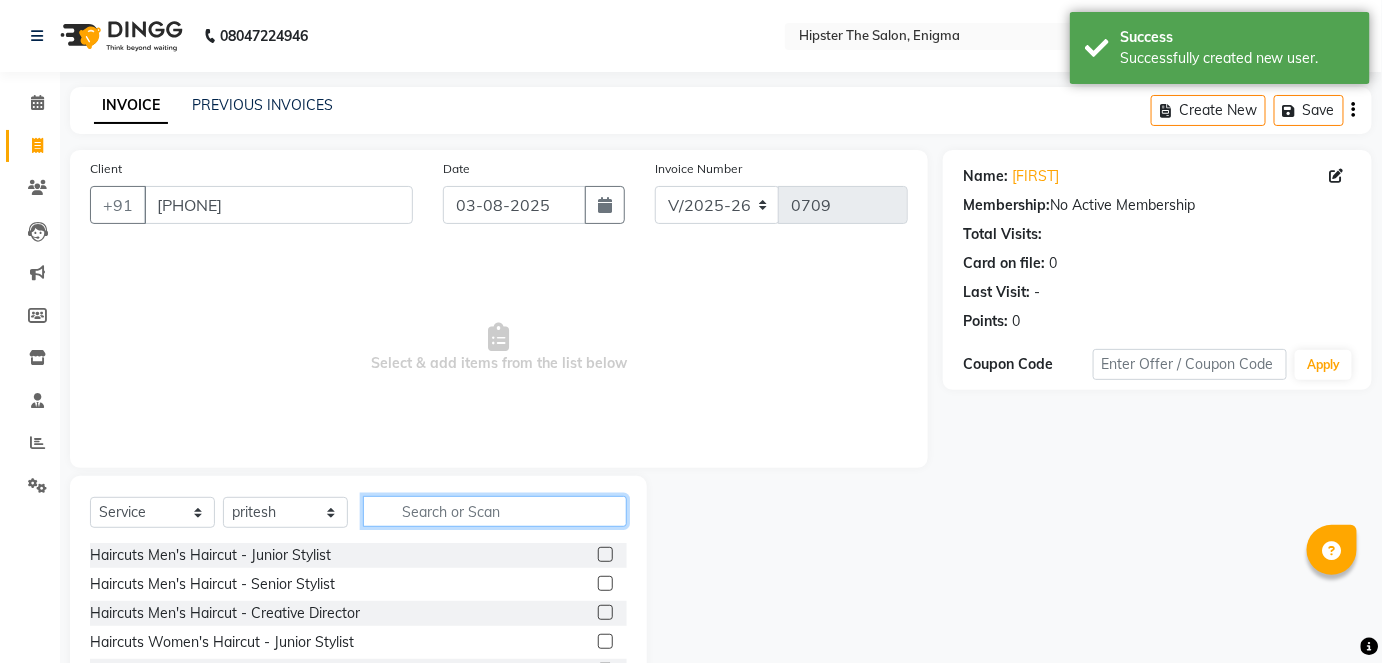 click 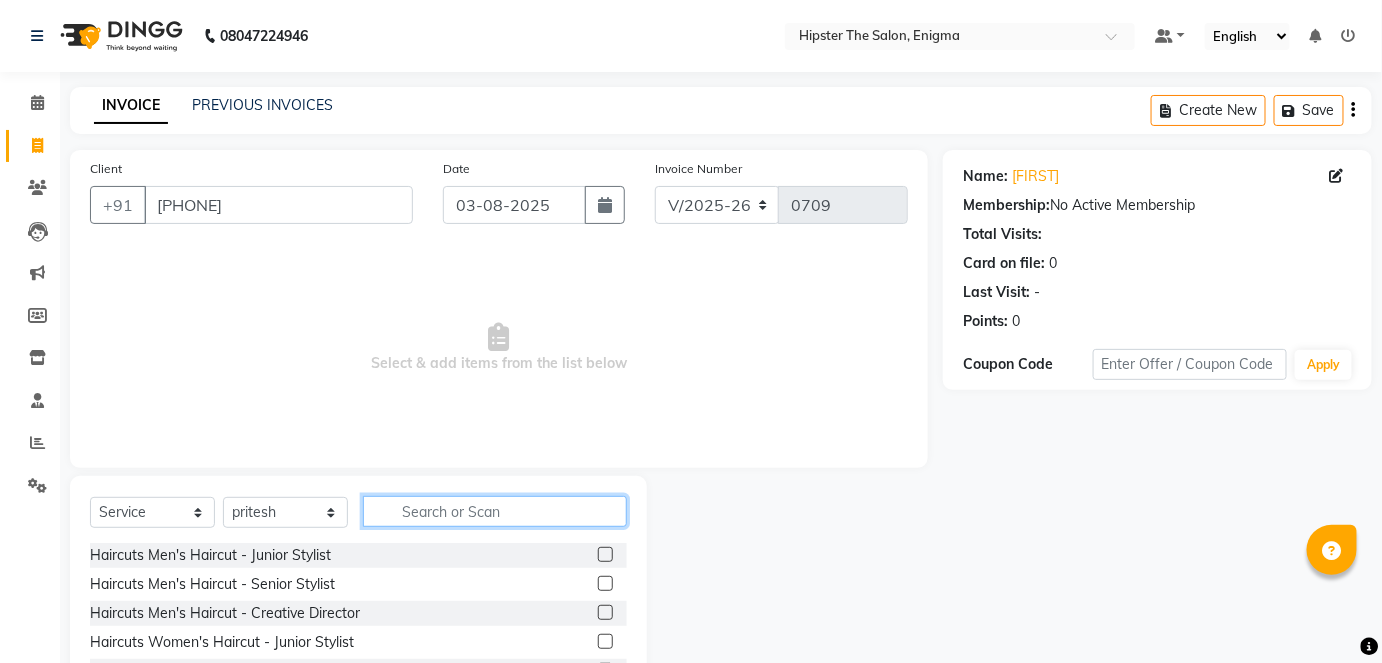 click 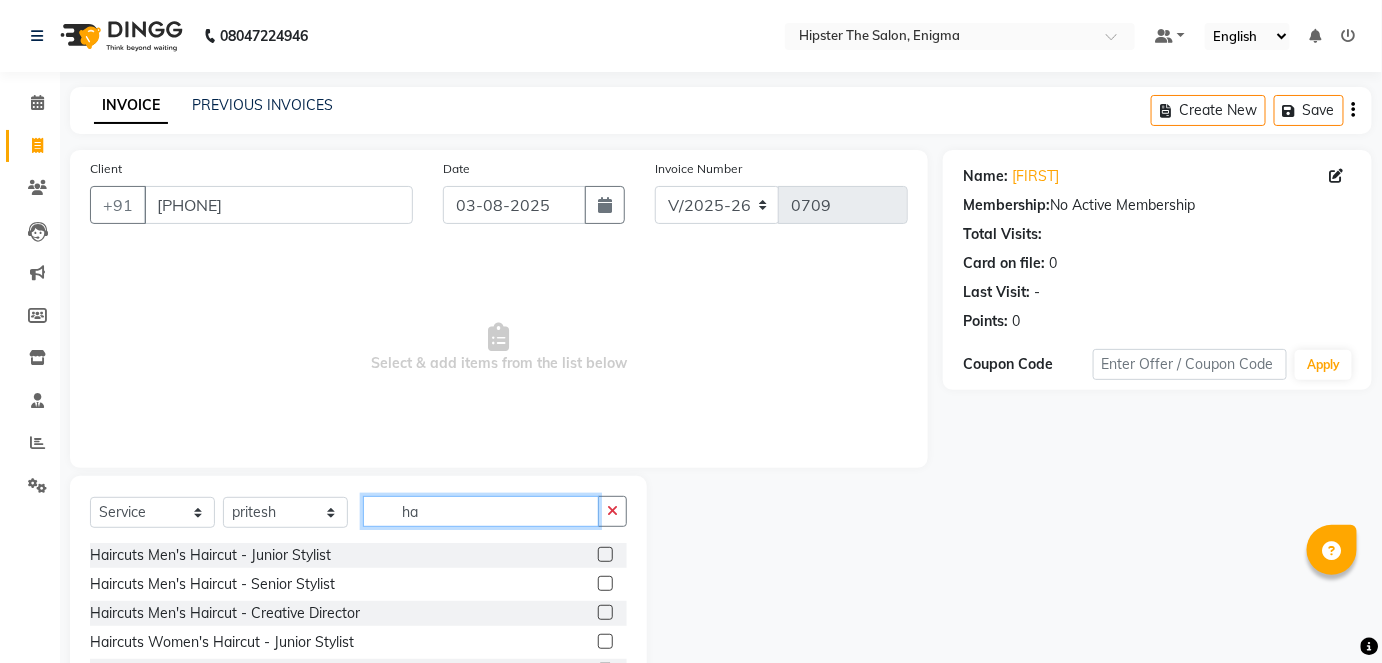 type on "h" 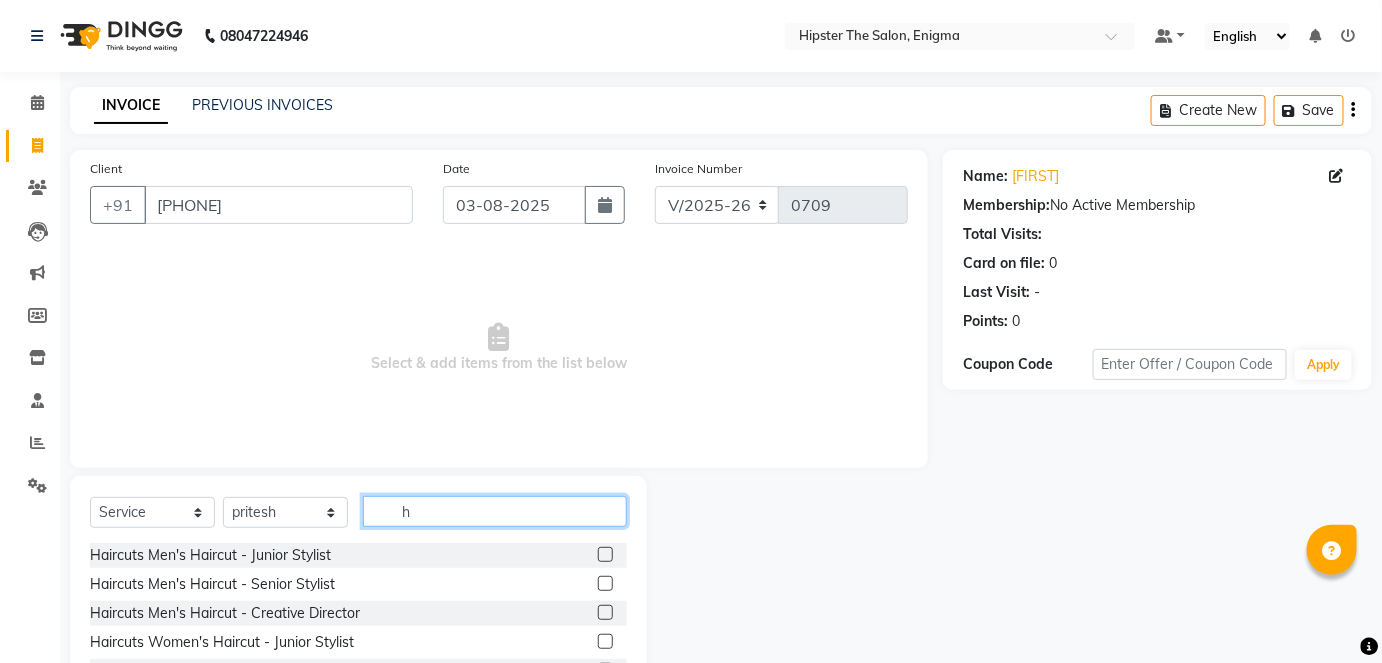 click on "h" 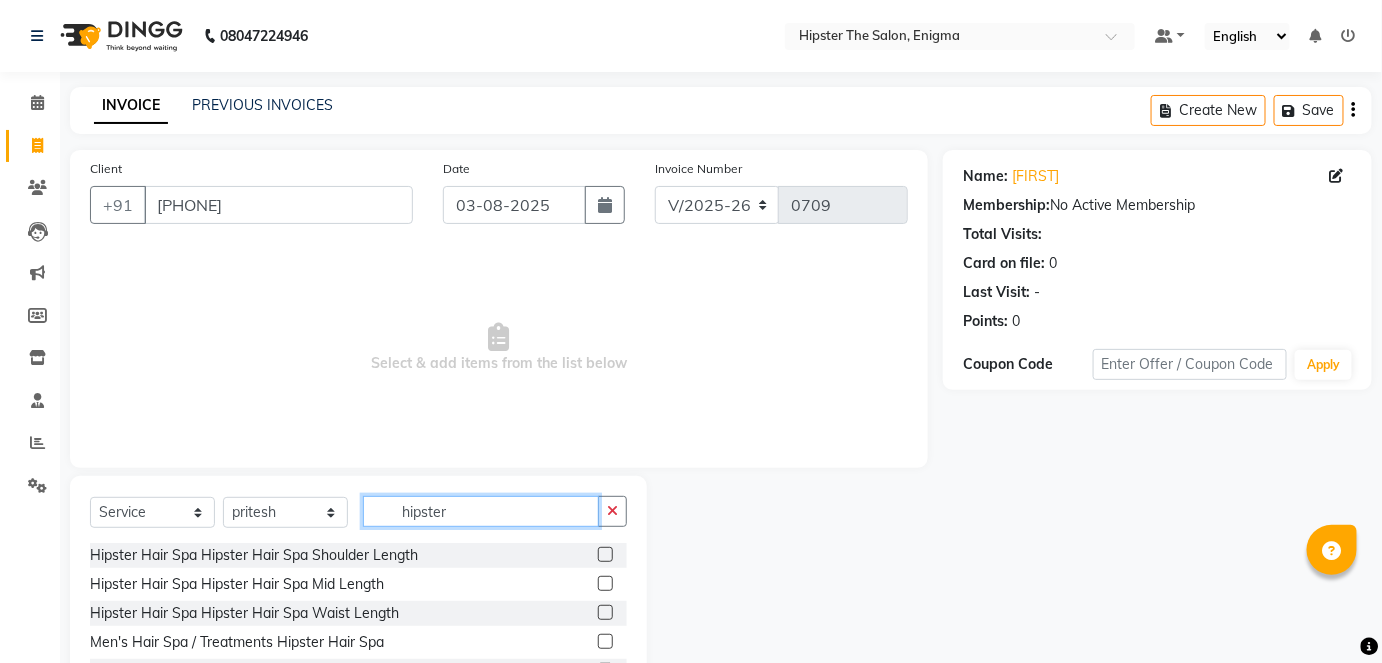 type on "hipster" 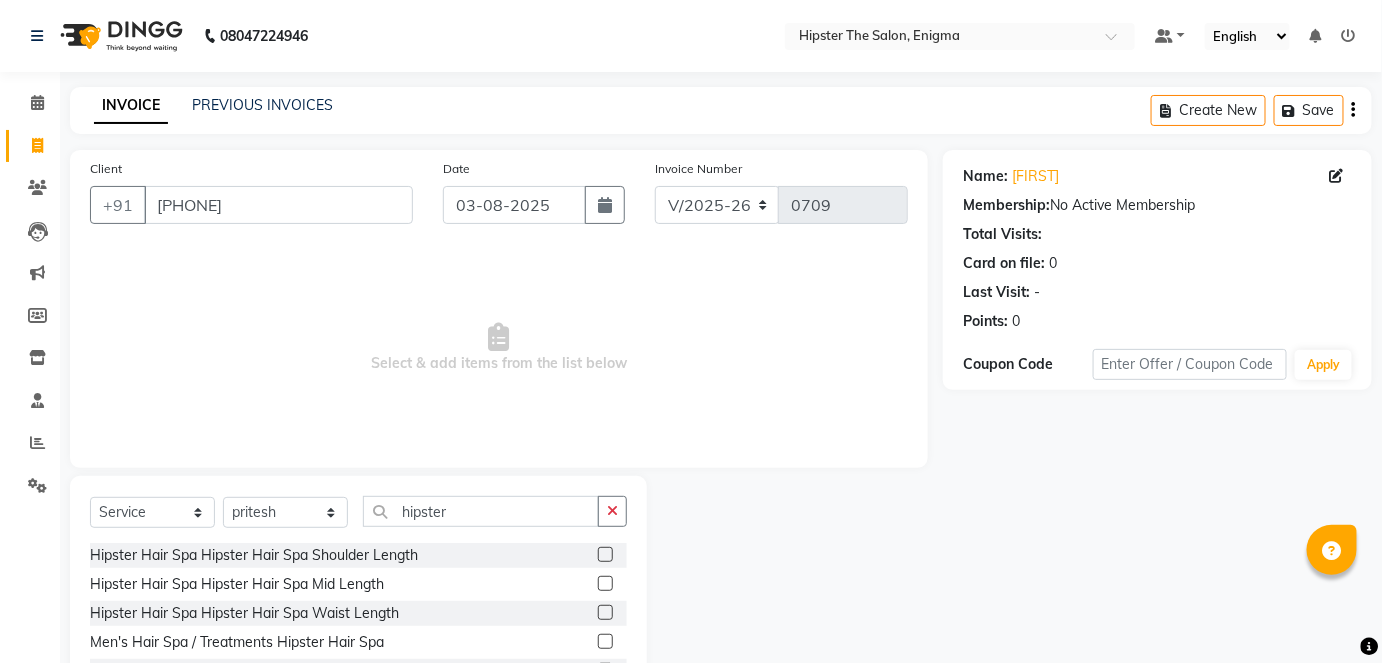 click 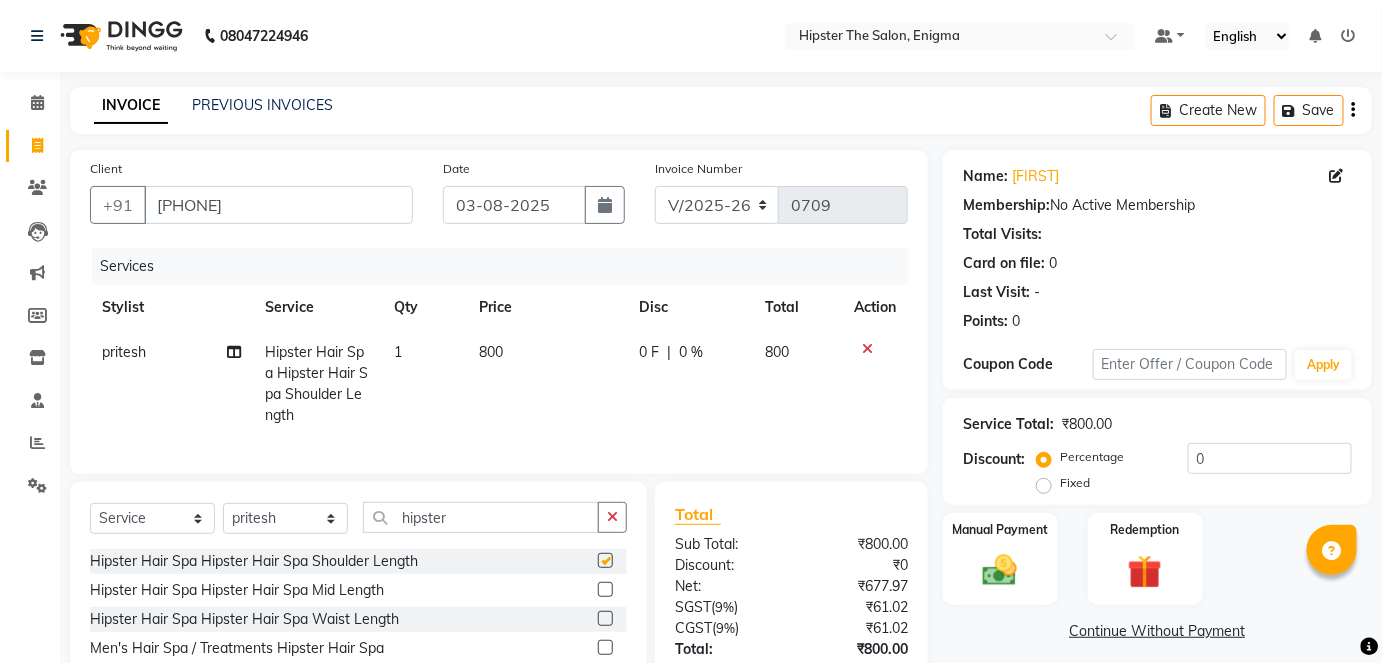 checkbox on "false" 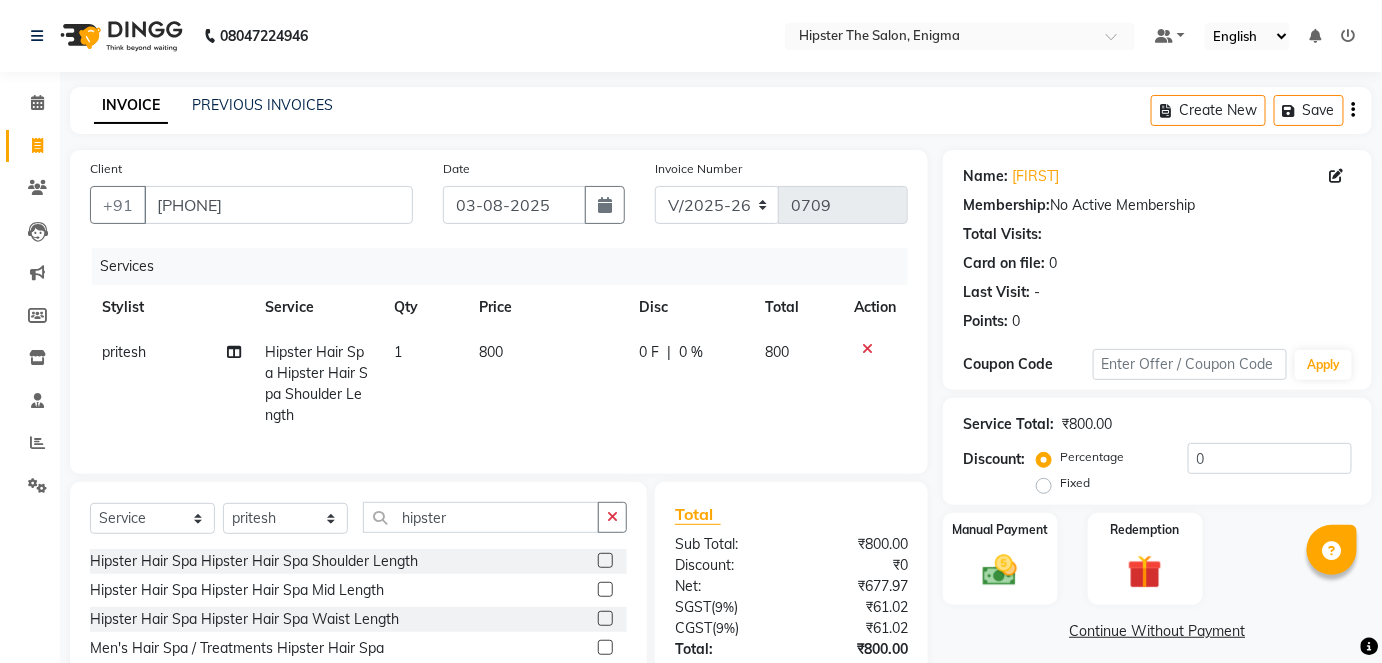 scroll, scrollTop: 155, scrollLeft: 0, axis: vertical 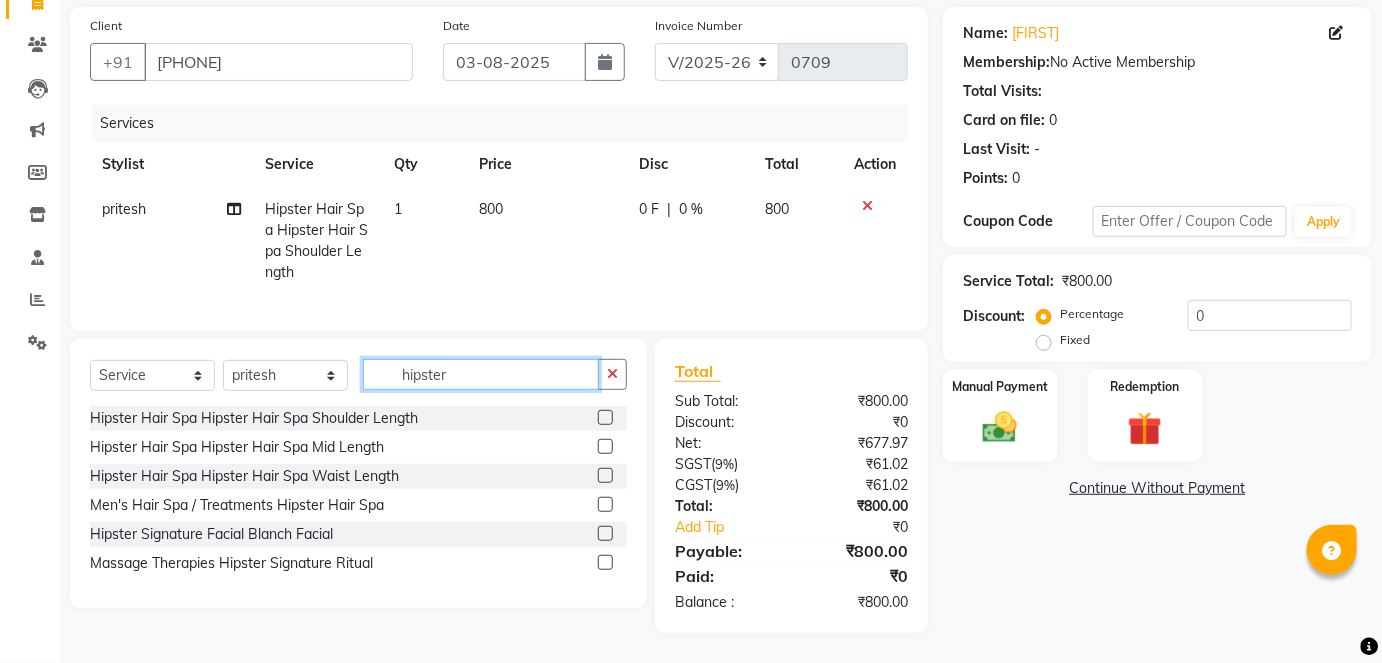 click on "hipster" 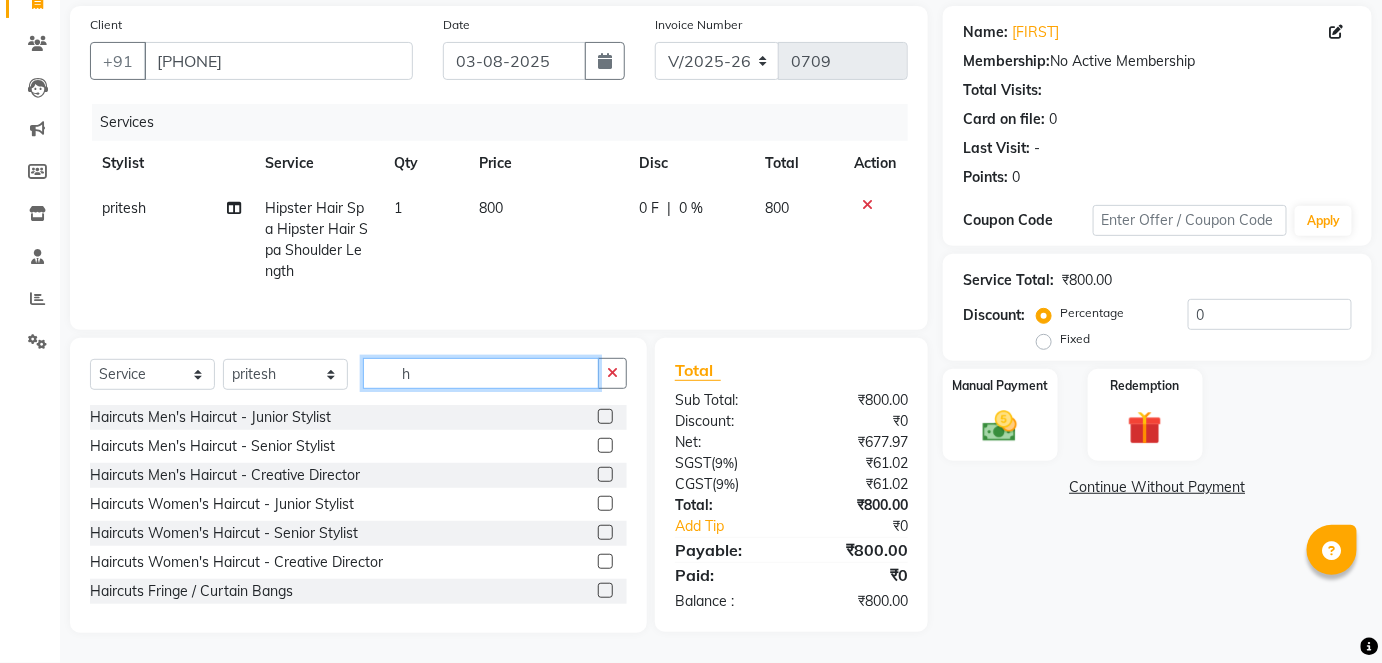 type on "h" 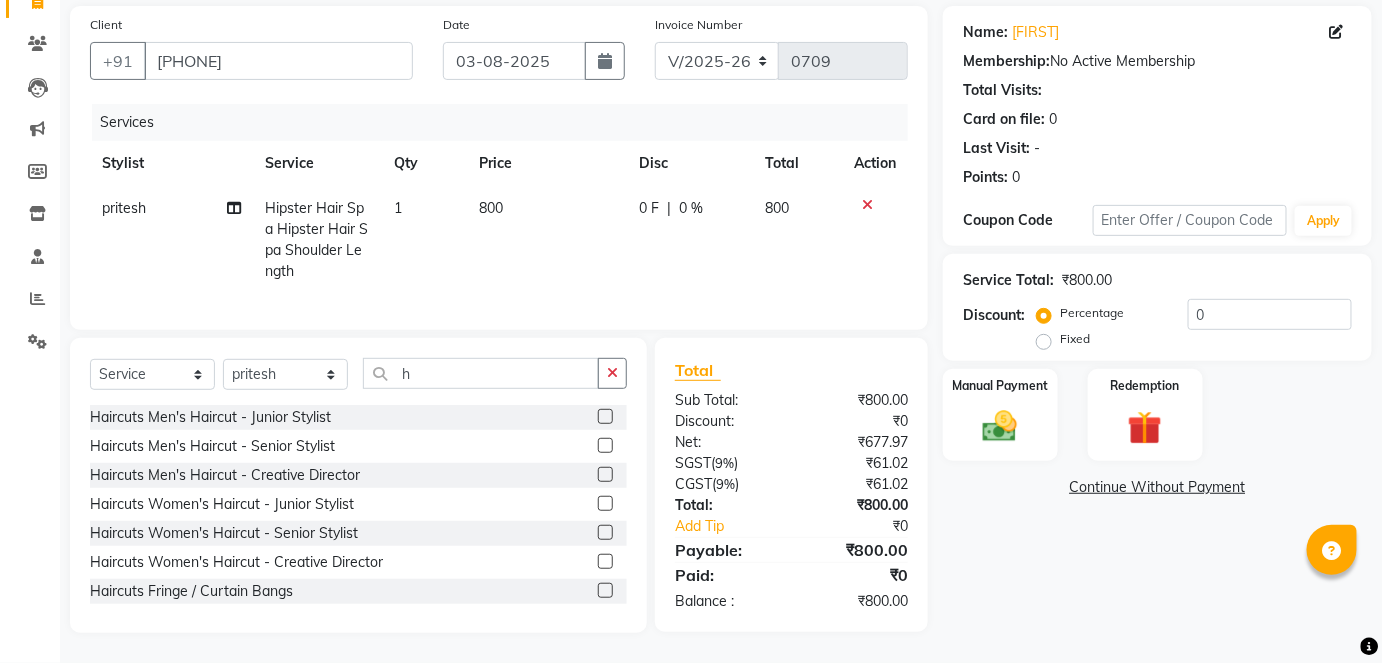 click 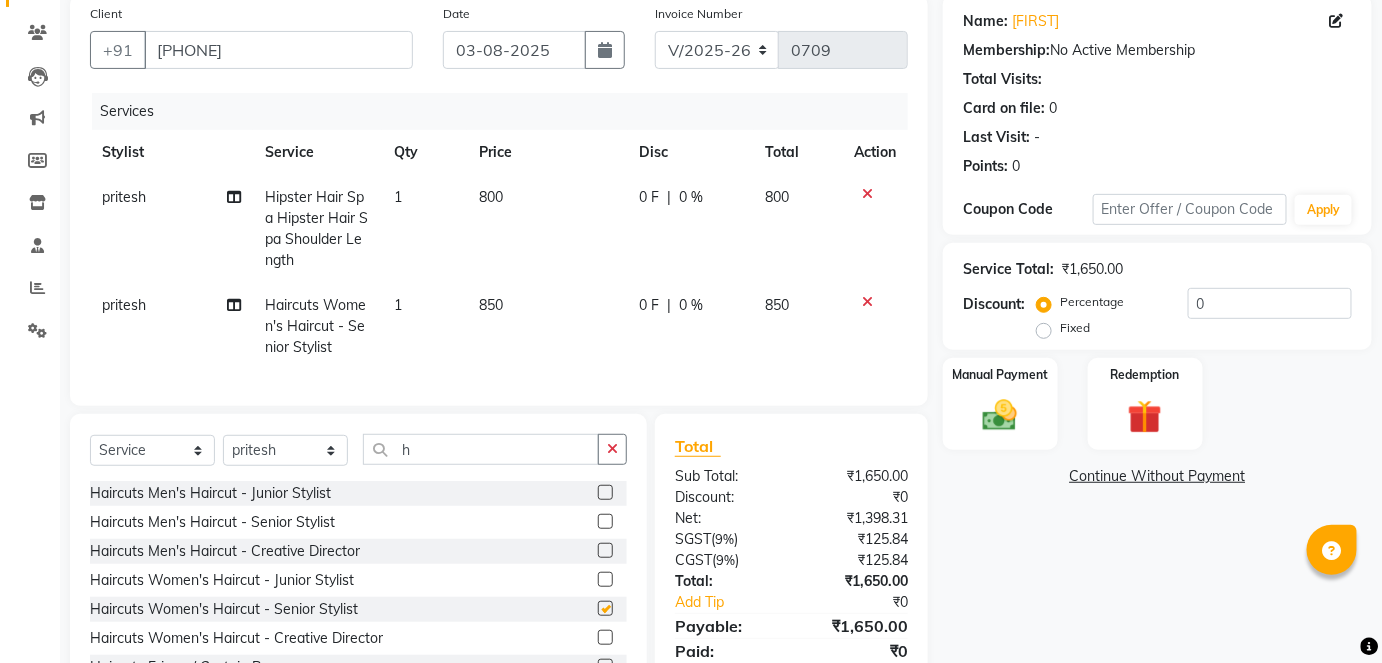 checkbox on "false" 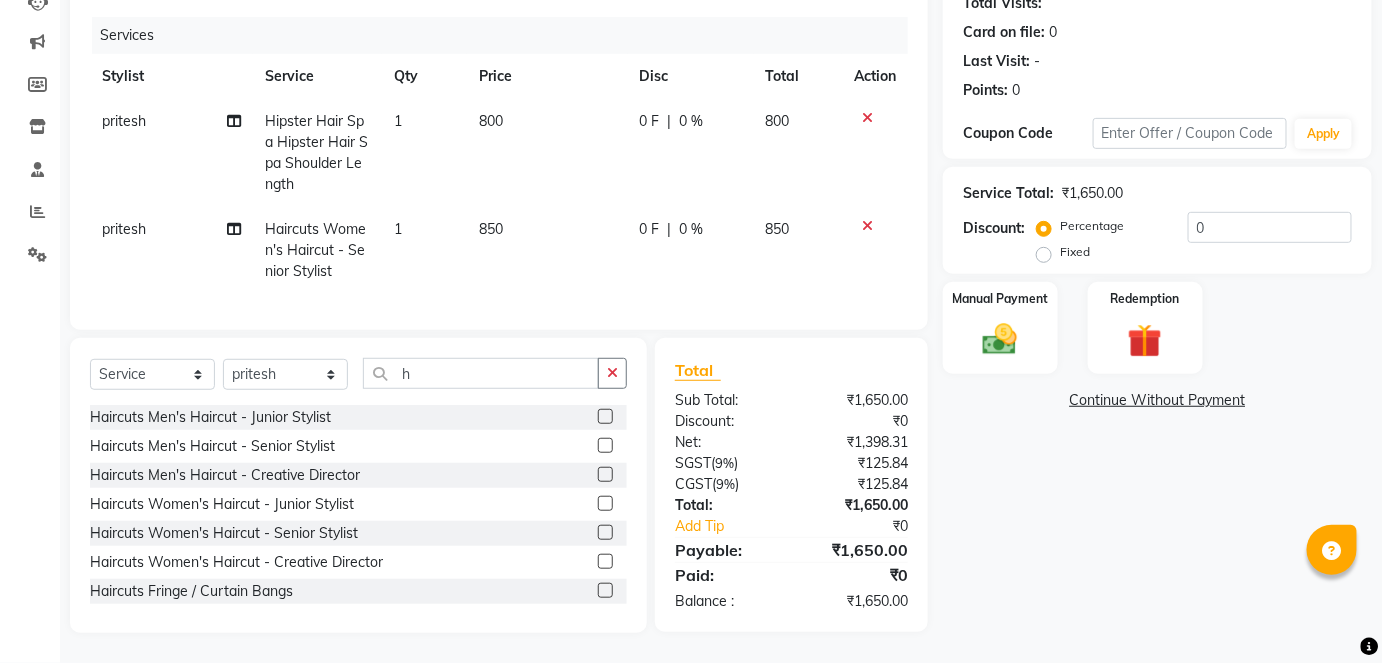 scroll, scrollTop: 186, scrollLeft: 0, axis: vertical 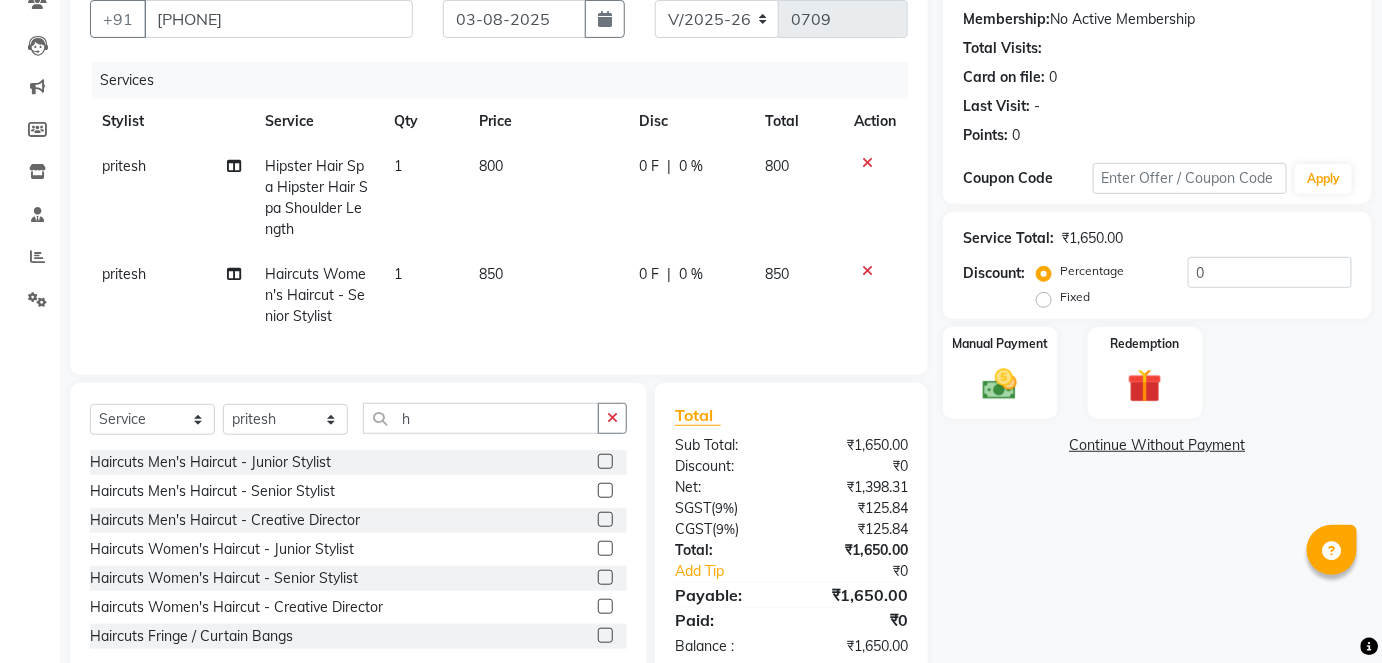 click 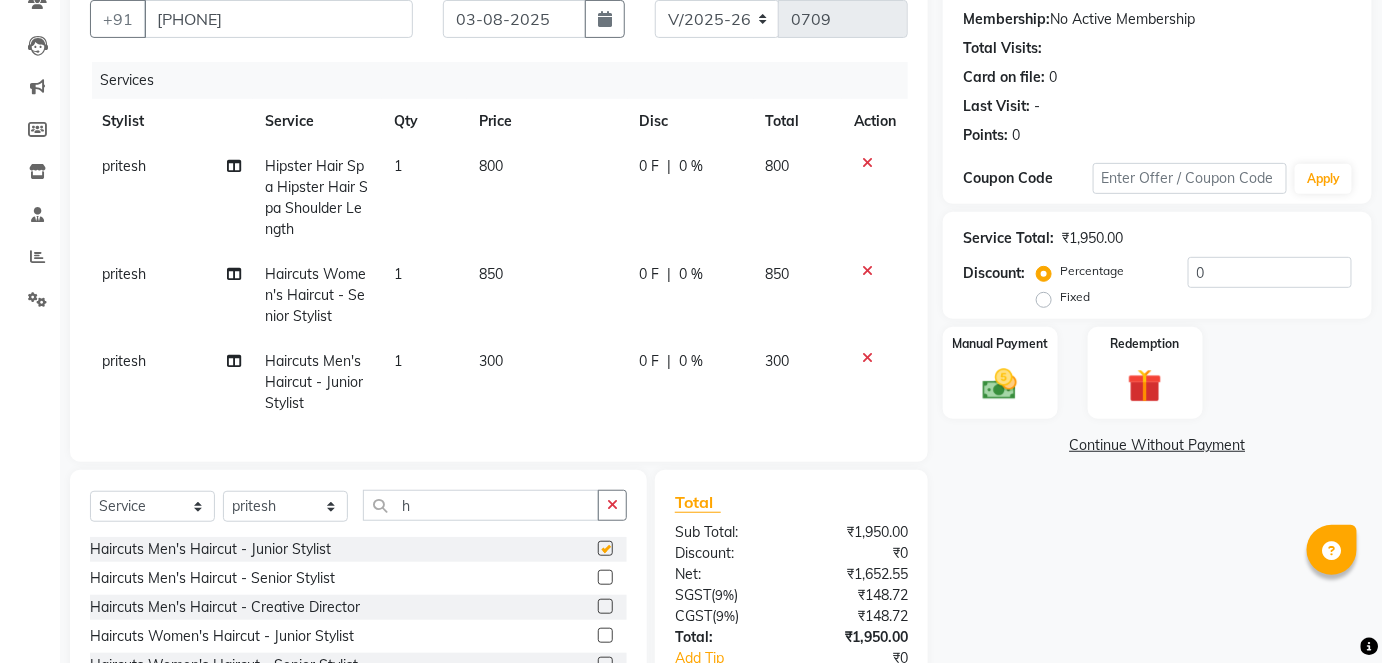 checkbox on "false" 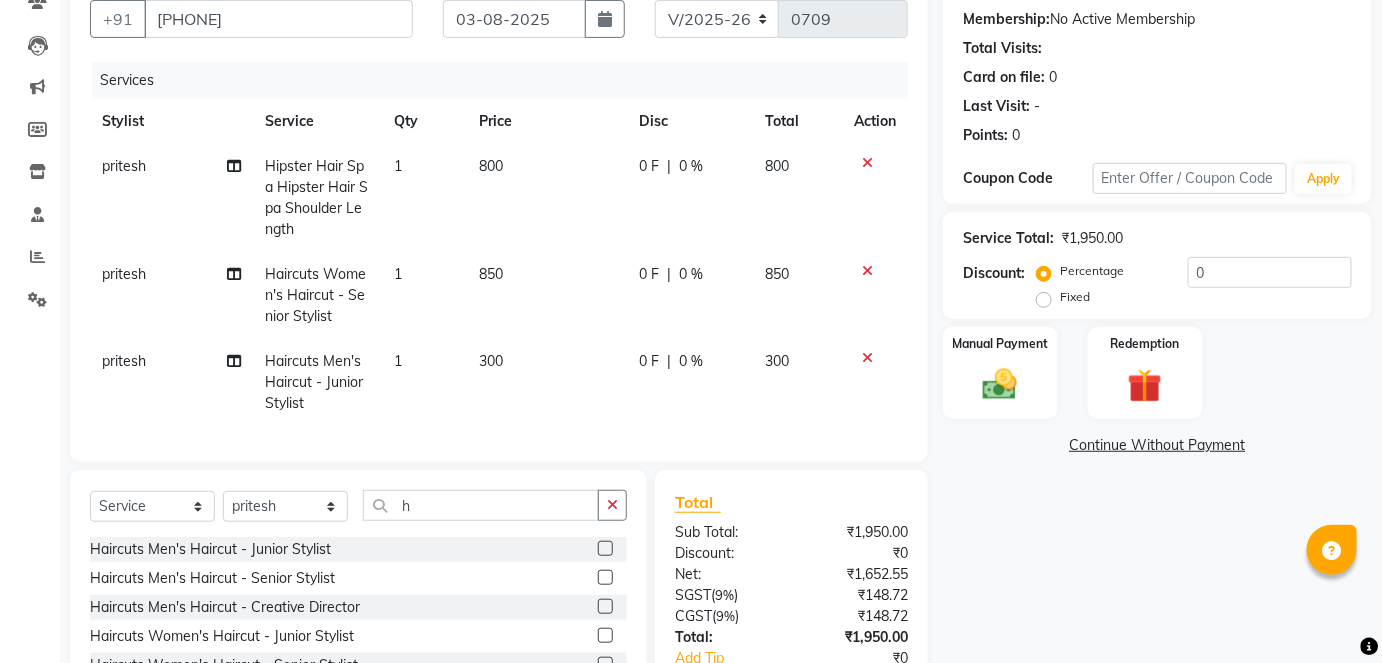 click on "pritesh" 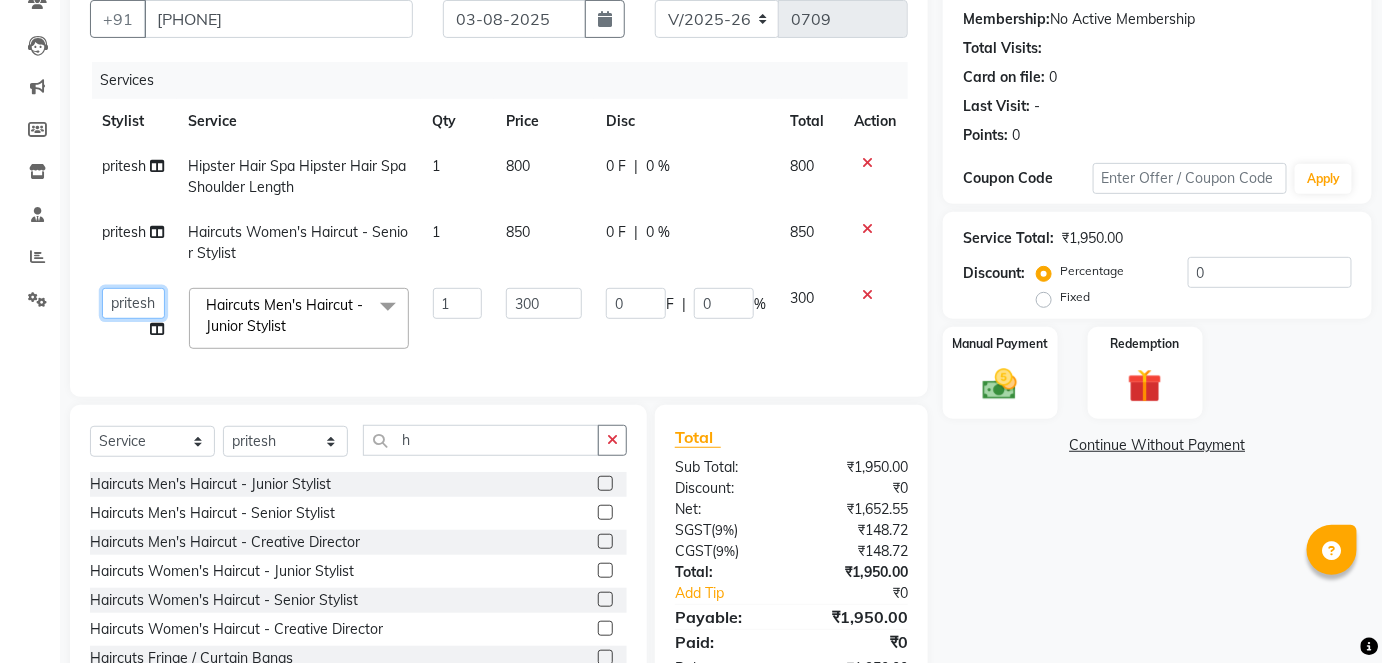 click on "[FIRST]   [FIRST]   [FIRST]   [FIRST]   [FIRST]   [FIRST] sir   [FIRST]   [FIRST]   [FIRST]   [FIRST]   [FIRST]   [FIRST]   [FIRST]    [FIRST]   [FIRST]   [FIRST]   [FIRST]   [FIRST]   [FIRST]   [FIRST]   [FIRST]    [FIRST]    [FIRST]   [FIRST]    [FIRST]" 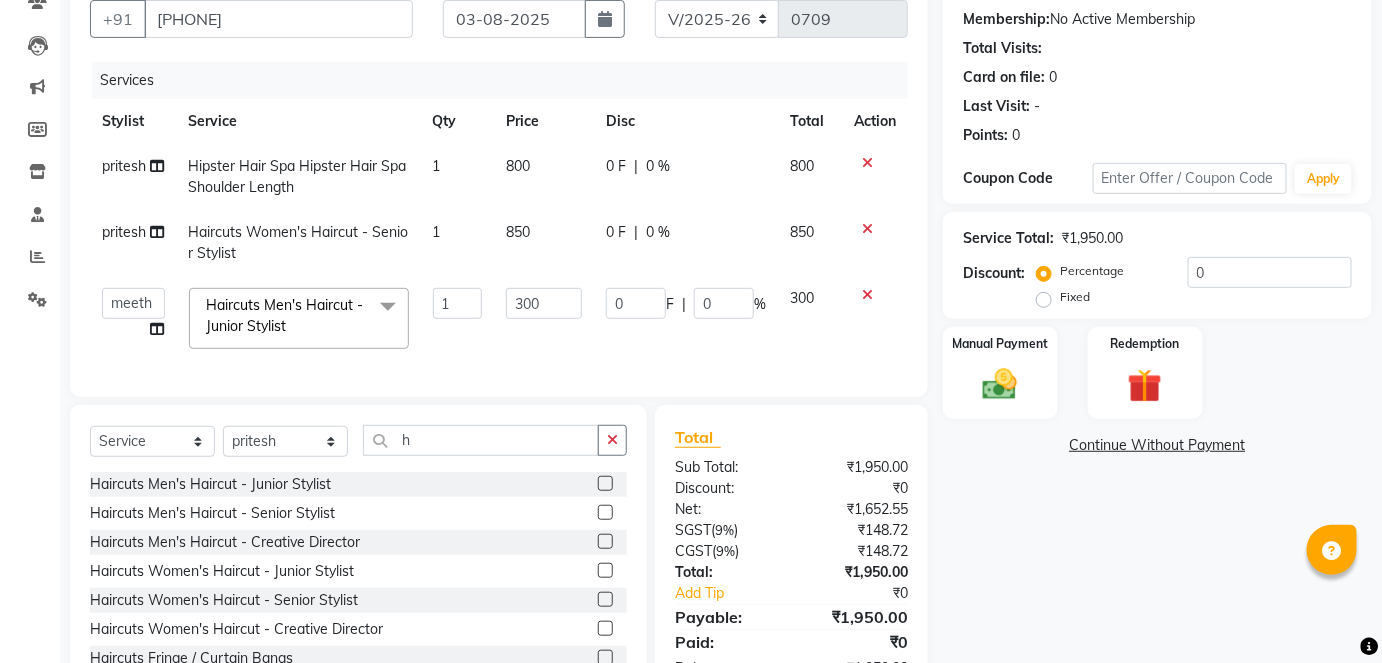 select on "85573" 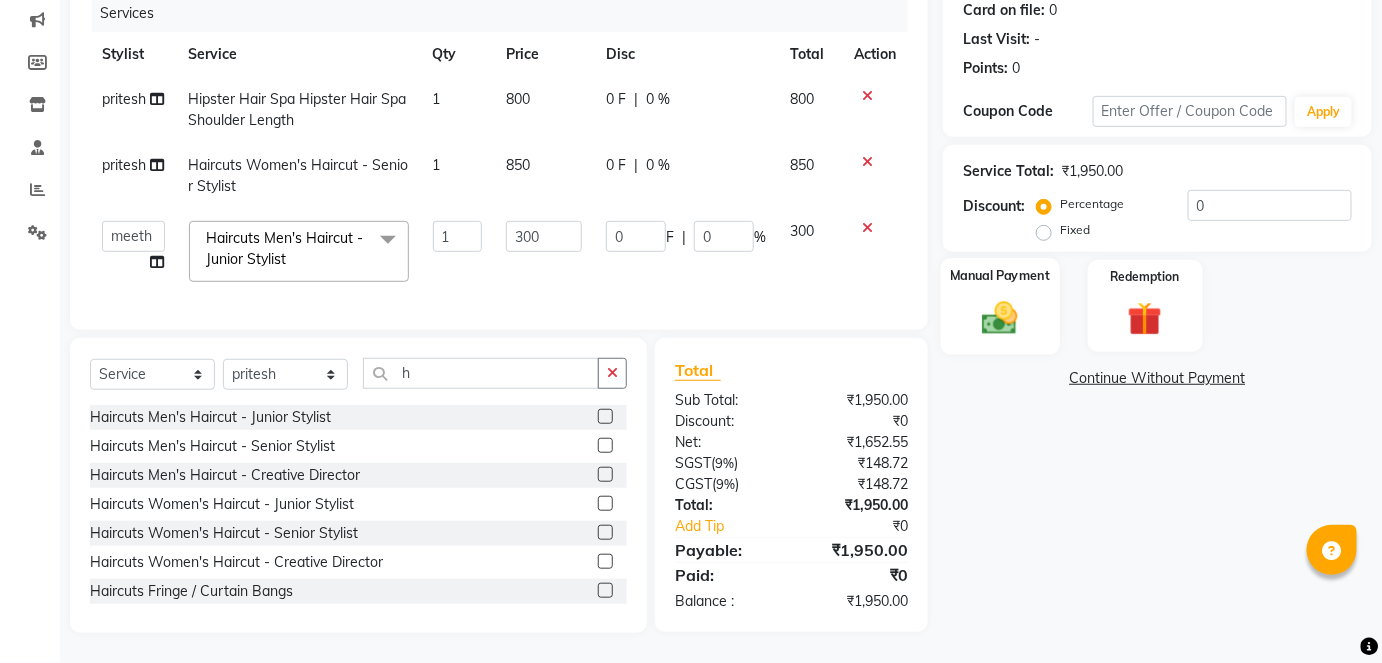 click 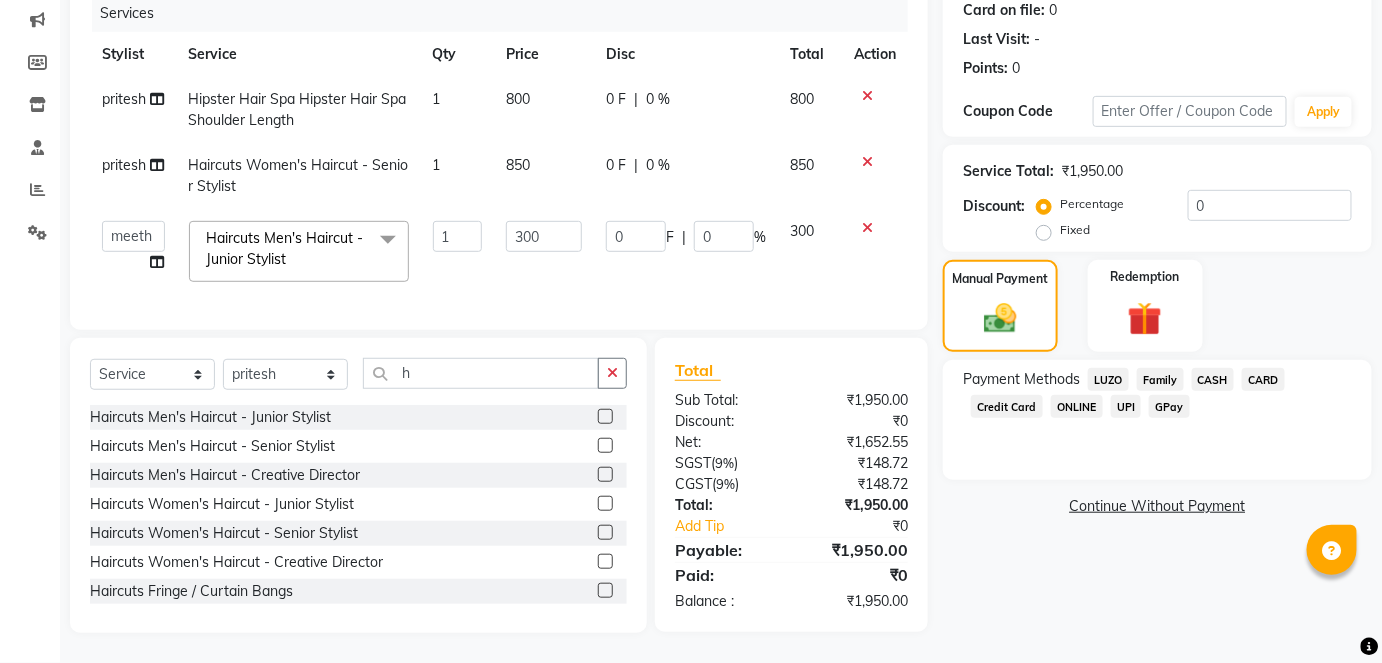 click on "GPay" 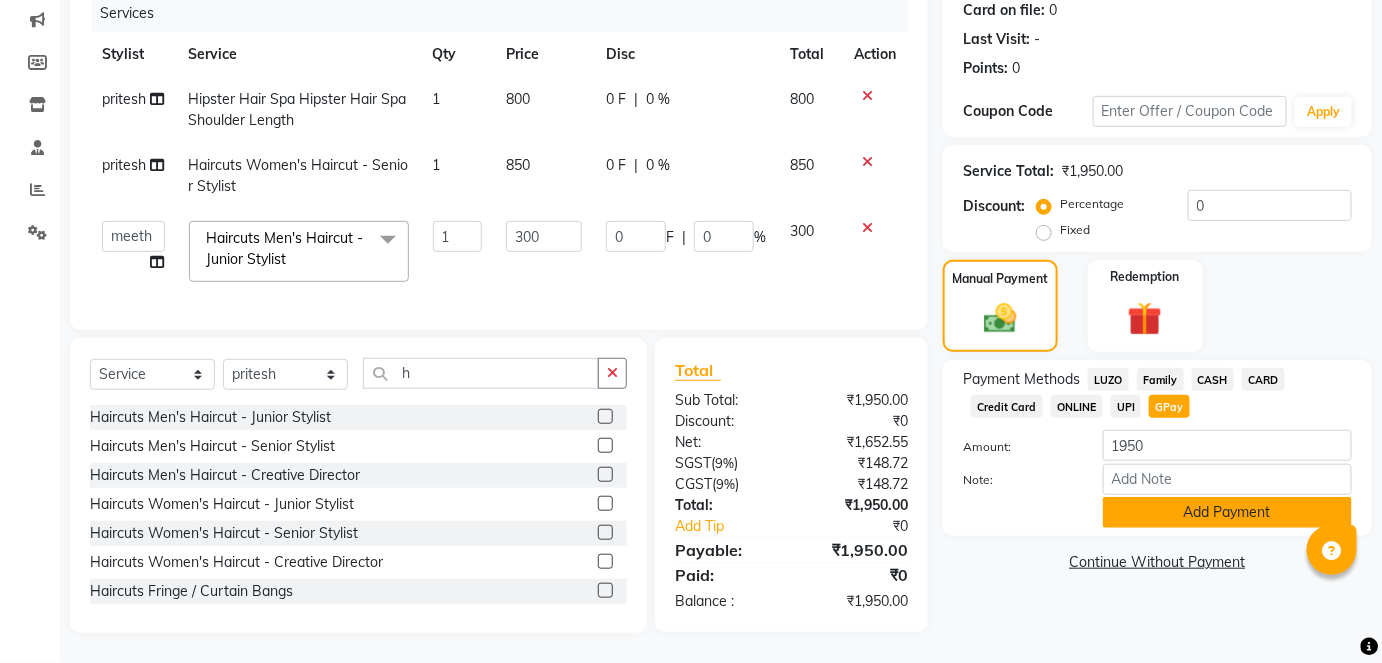 click on "Add Payment" 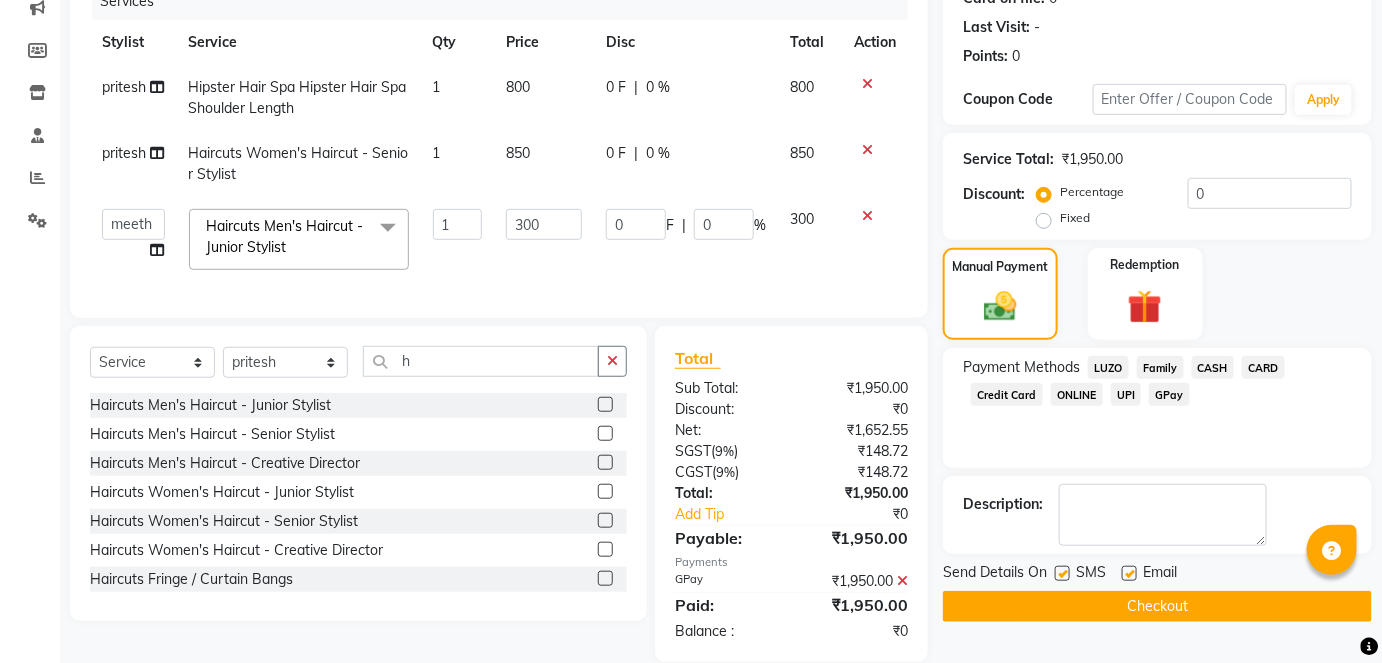 scroll, scrollTop: 305, scrollLeft: 0, axis: vertical 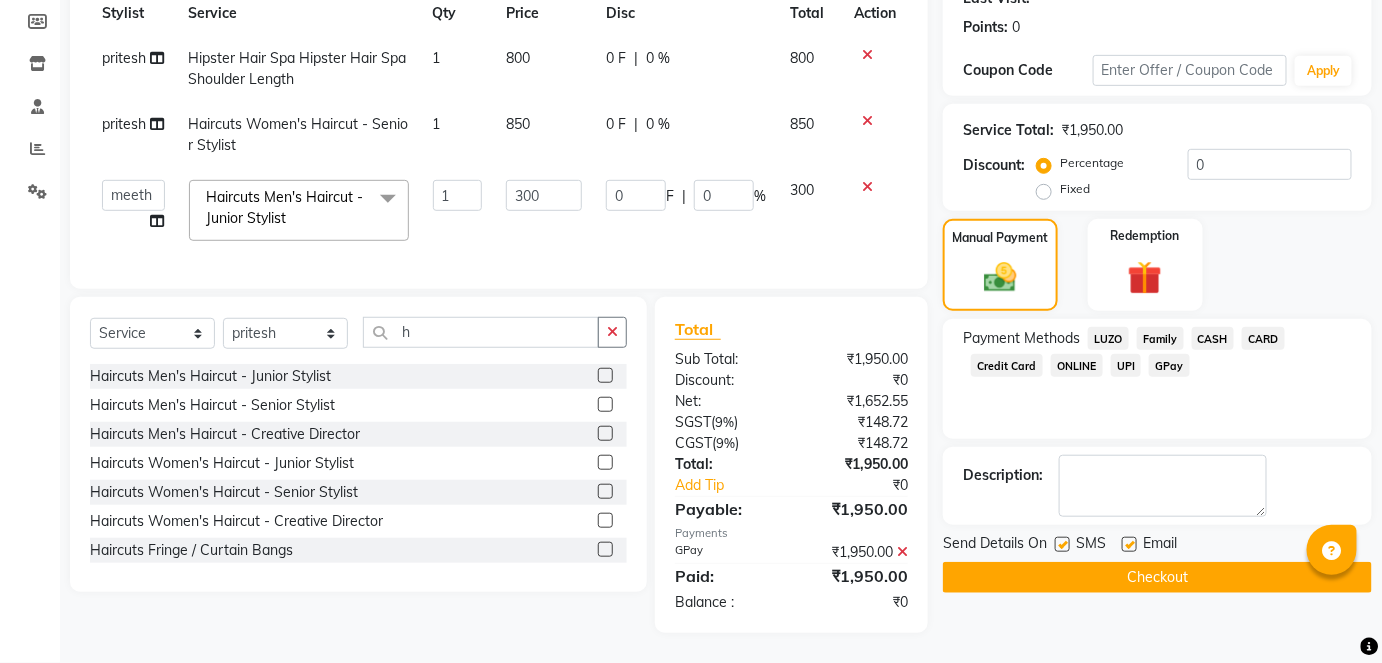 click on "Checkout" 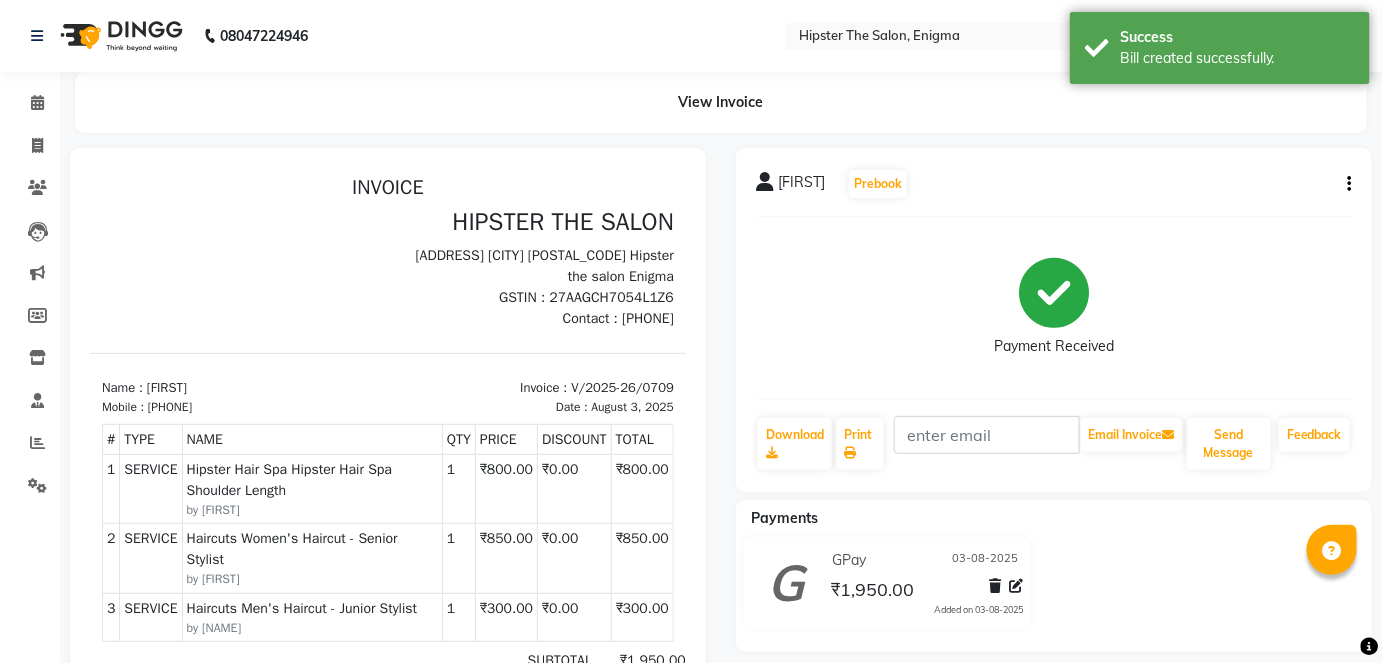 scroll, scrollTop: 0, scrollLeft: 0, axis: both 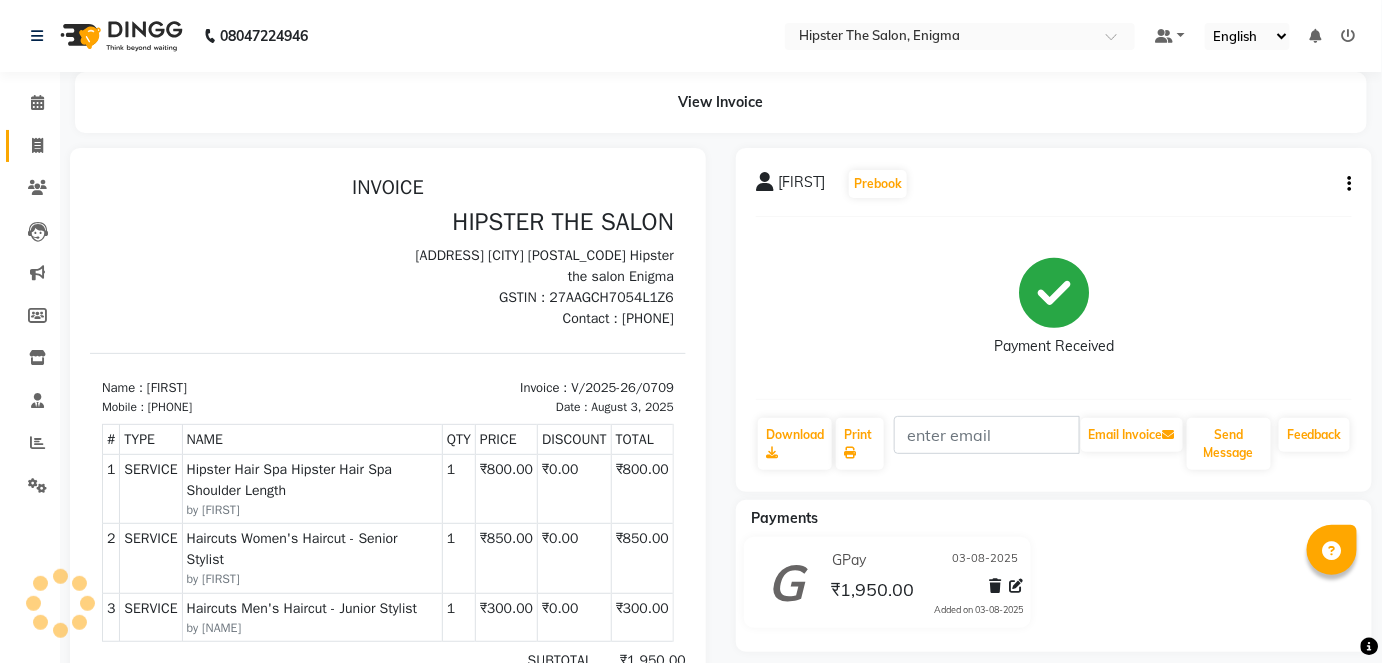 click on "Invoice" 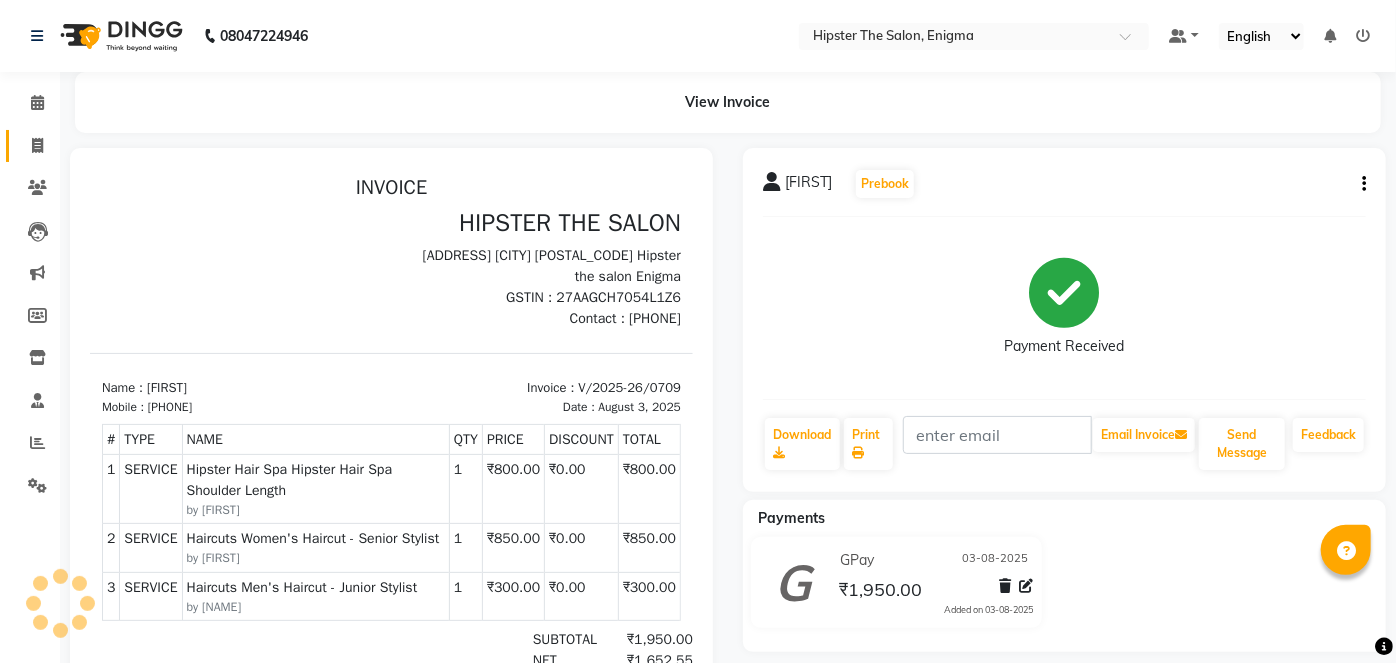 select on "service" 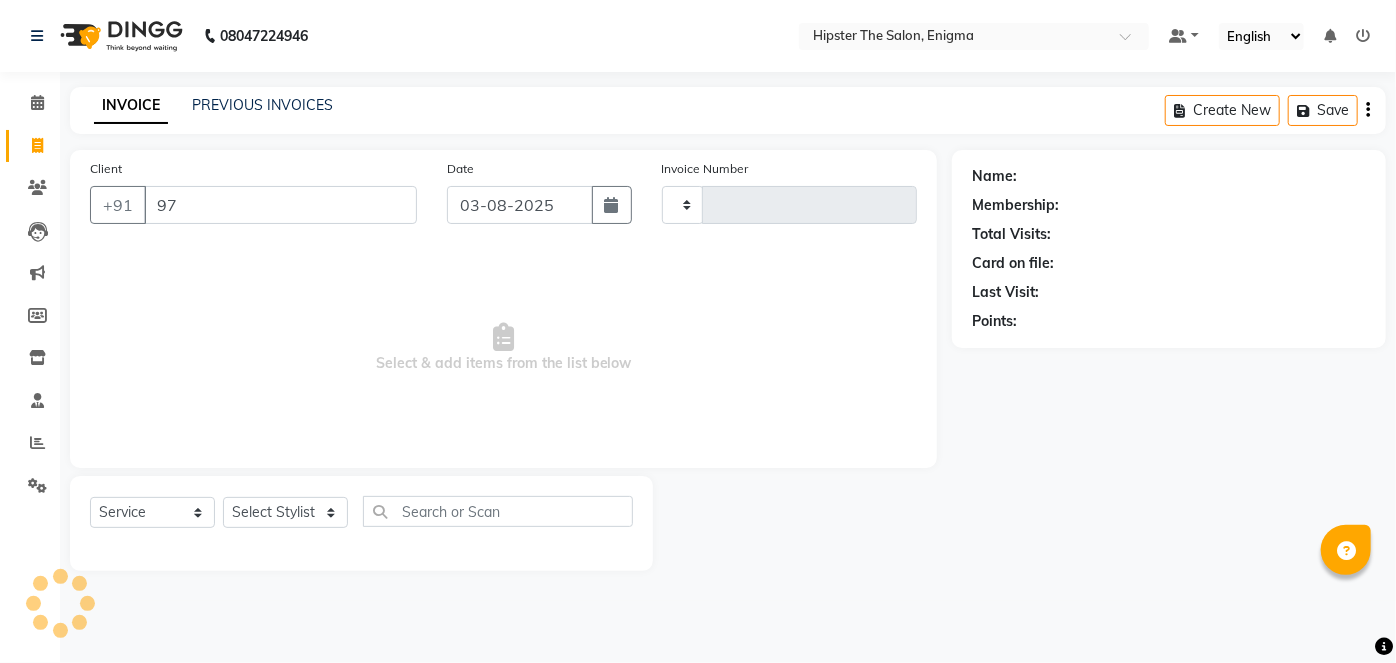 type on "976" 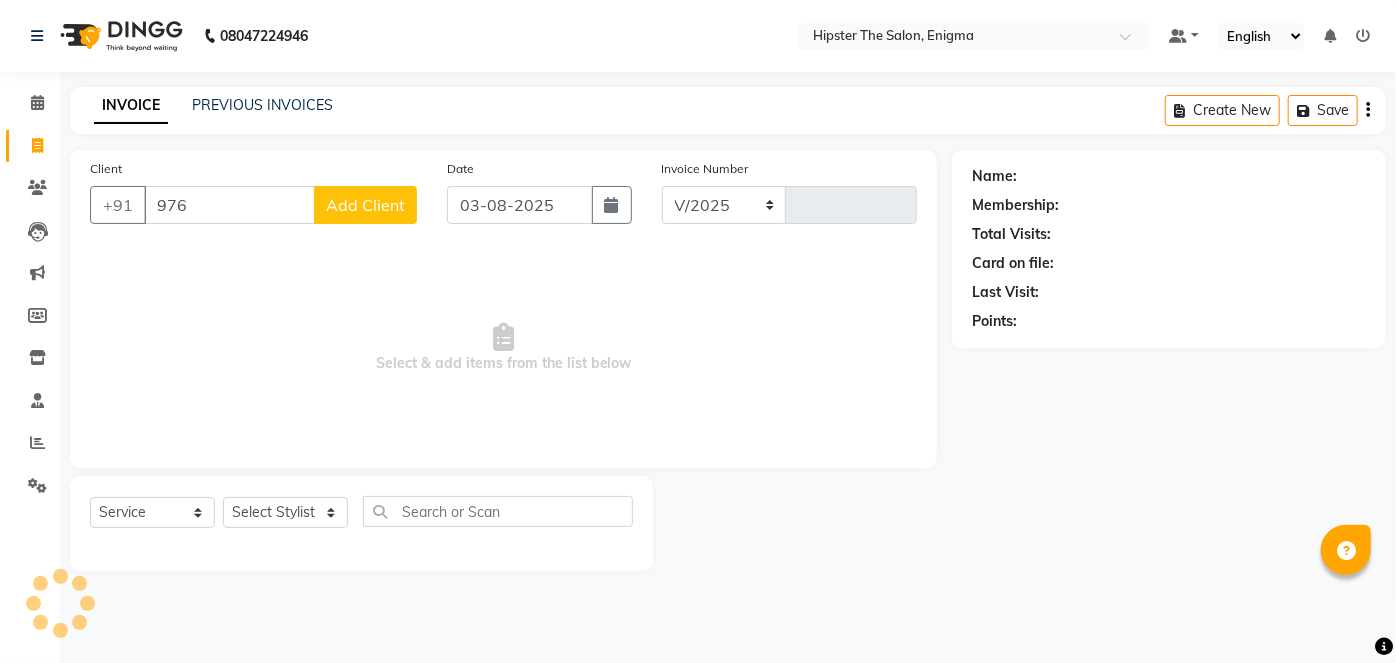 select on "4468" 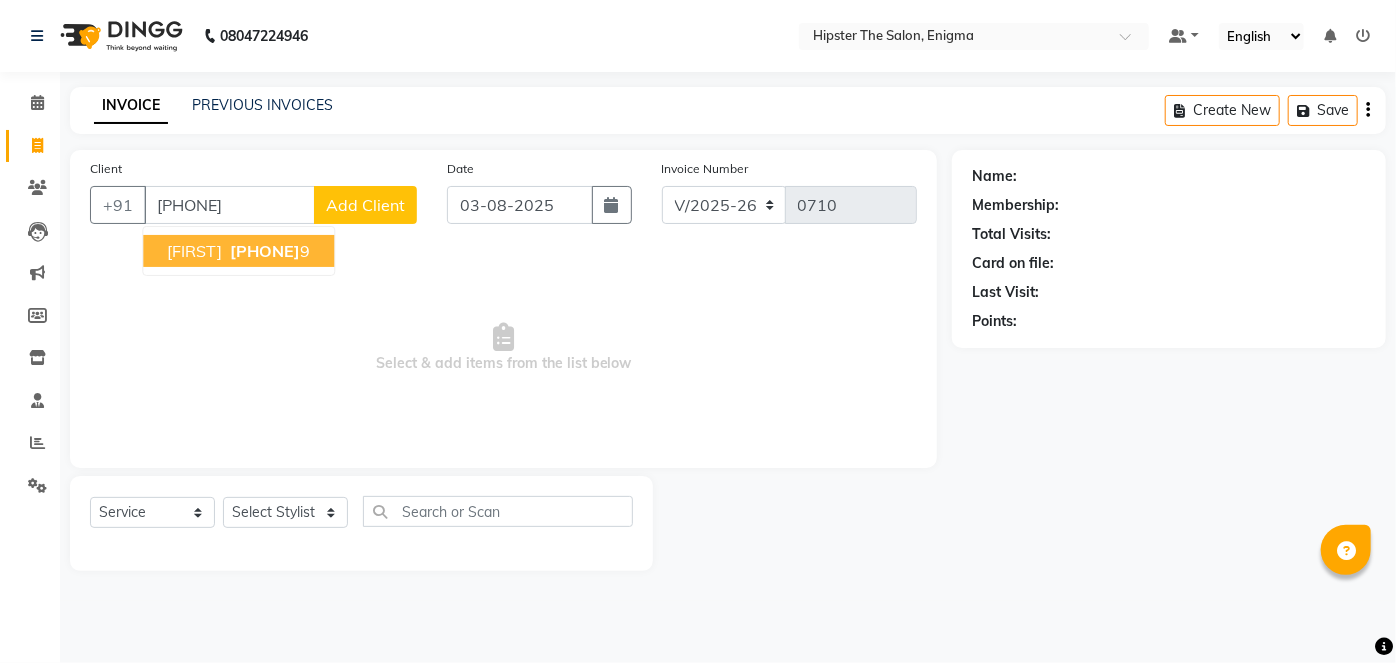 click on "[PHONE]" at bounding box center (265, 251) 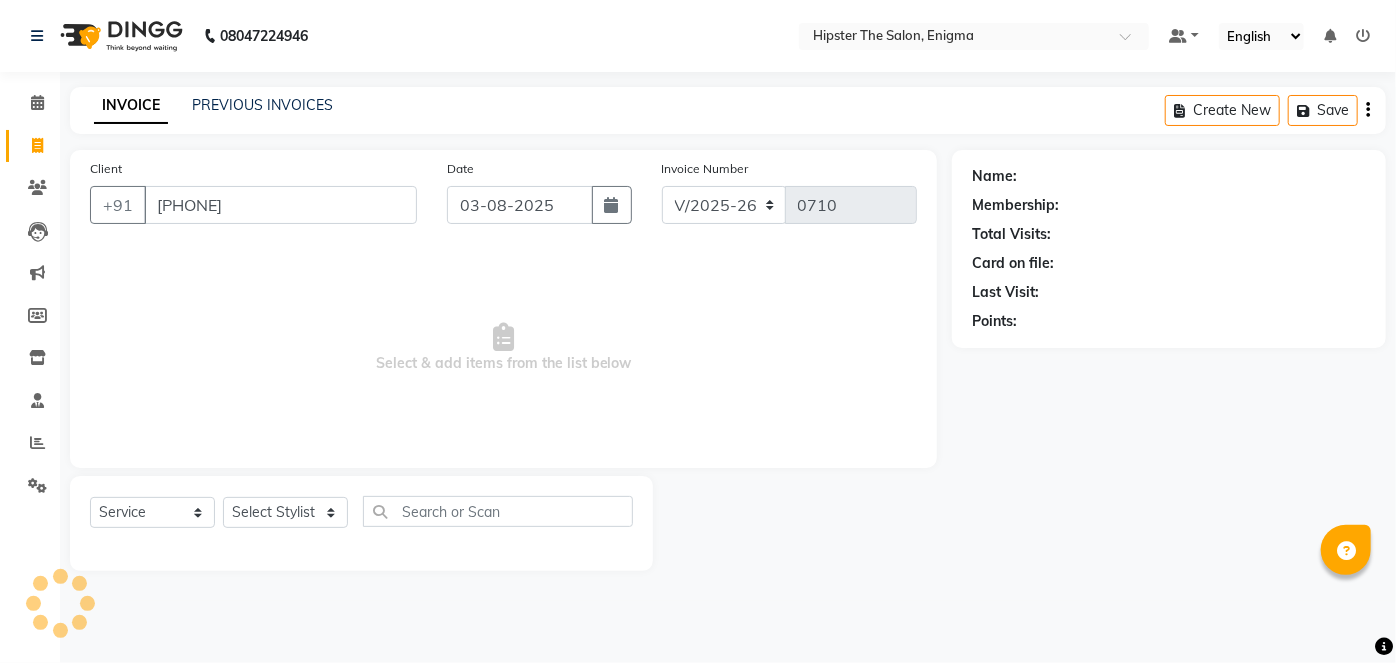 type on "[PHONE]" 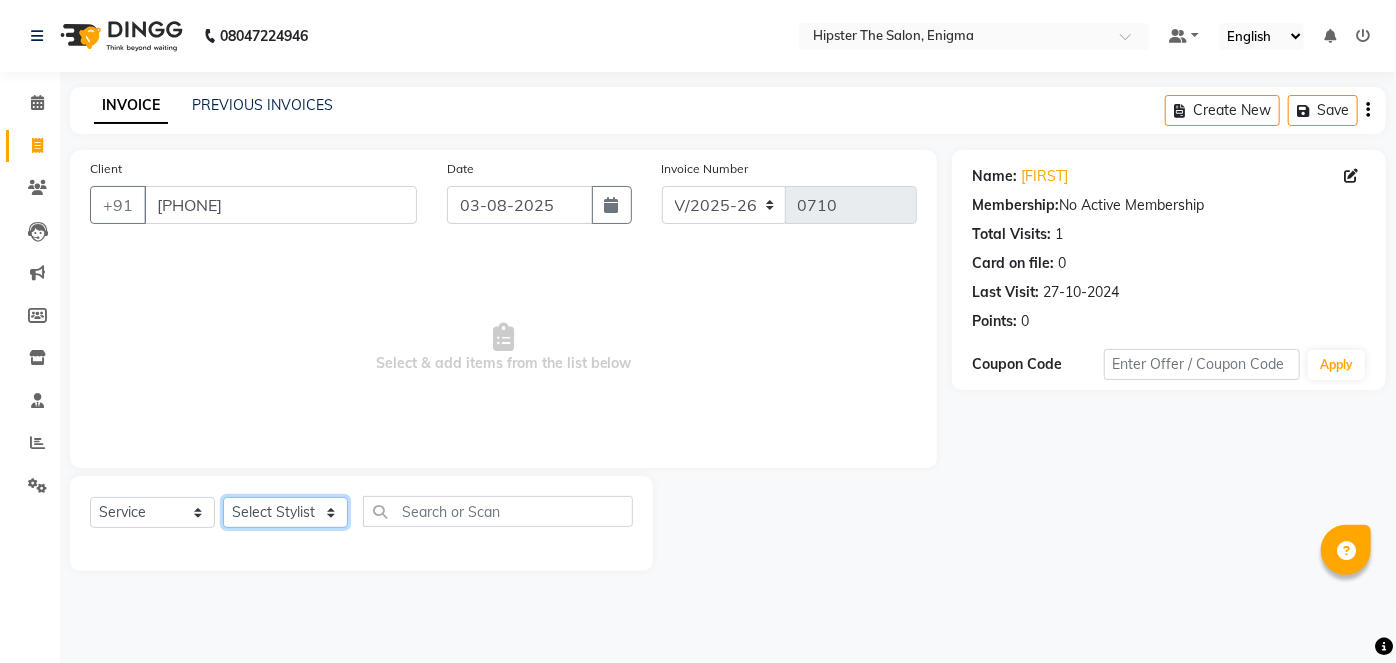 click on "Select Stylist [FIRST] [FIRST] [FIRST] [FIRST] [FIRST] [FIRST] [FIRST] sir [FIRST] [FIRST] [FIRST] [FIRST] [FIRST] [FIRST] [FIRST] [FIRST] [FIRST] [FIRST] [FIRST] [FIRST] [FIRST] [FIRST] [FIRST] [FIRST] [FIRST] [FIRST] [FIRST] [FIRST]" 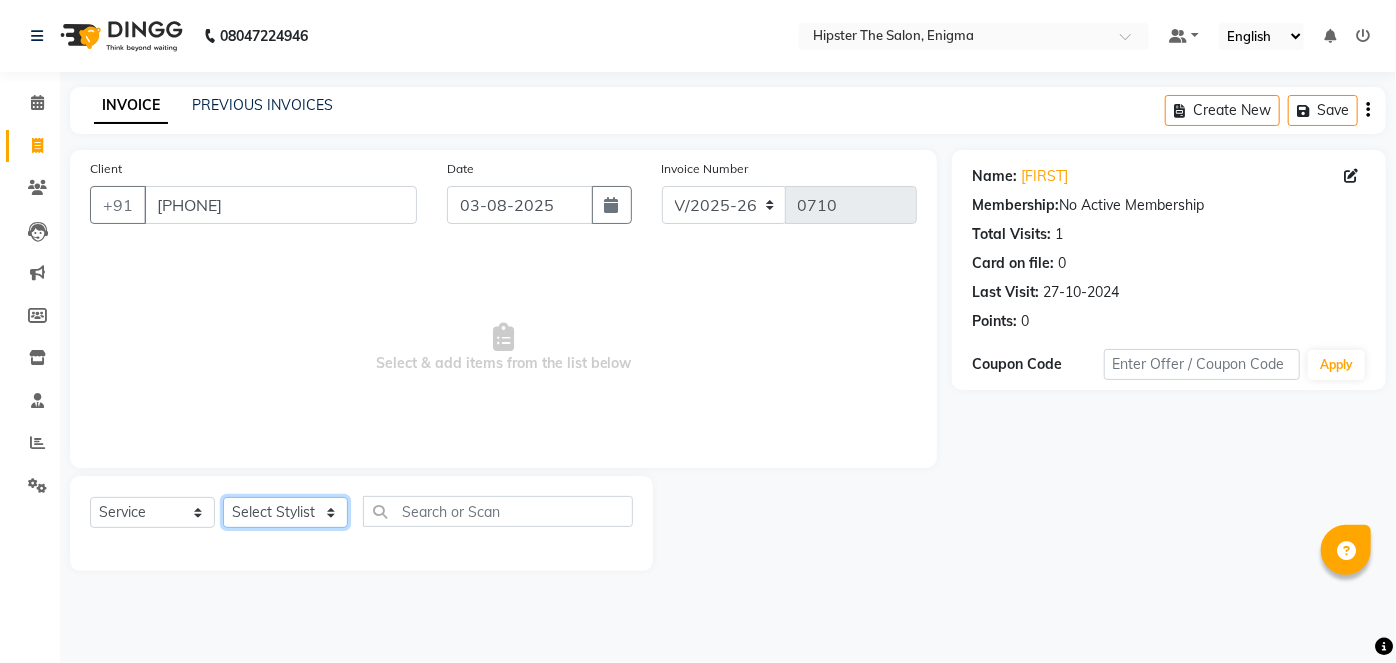 select on "85797" 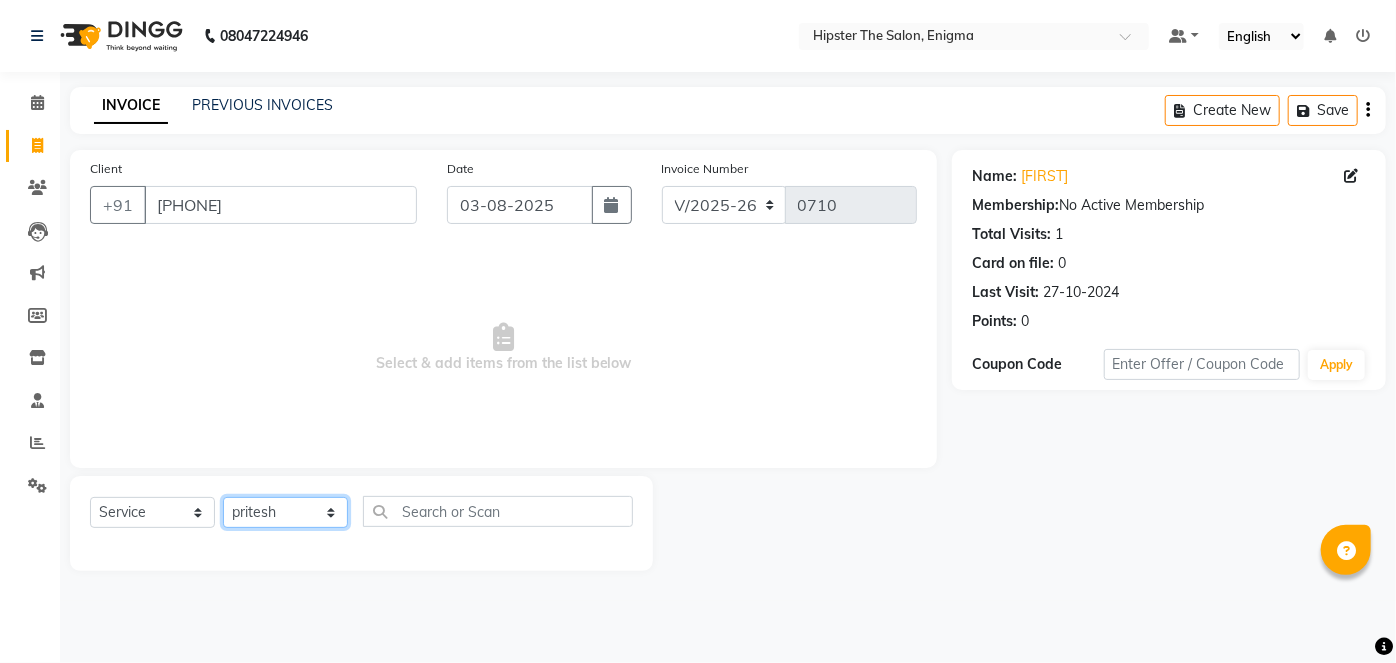 click on "Select Stylist [FIRST] [FIRST] [FIRST] [FIRST] [FIRST] [FIRST] [FIRST] sir [FIRST] [FIRST] [FIRST] [FIRST] [FIRST] [FIRST] [FIRST] [FIRST] [FIRST] [FIRST] [FIRST] [FIRST] [FIRST] [FIRST] [FIRST] [FIRST] [FIRST] [FIRST] [FIRST] [FIRST]" 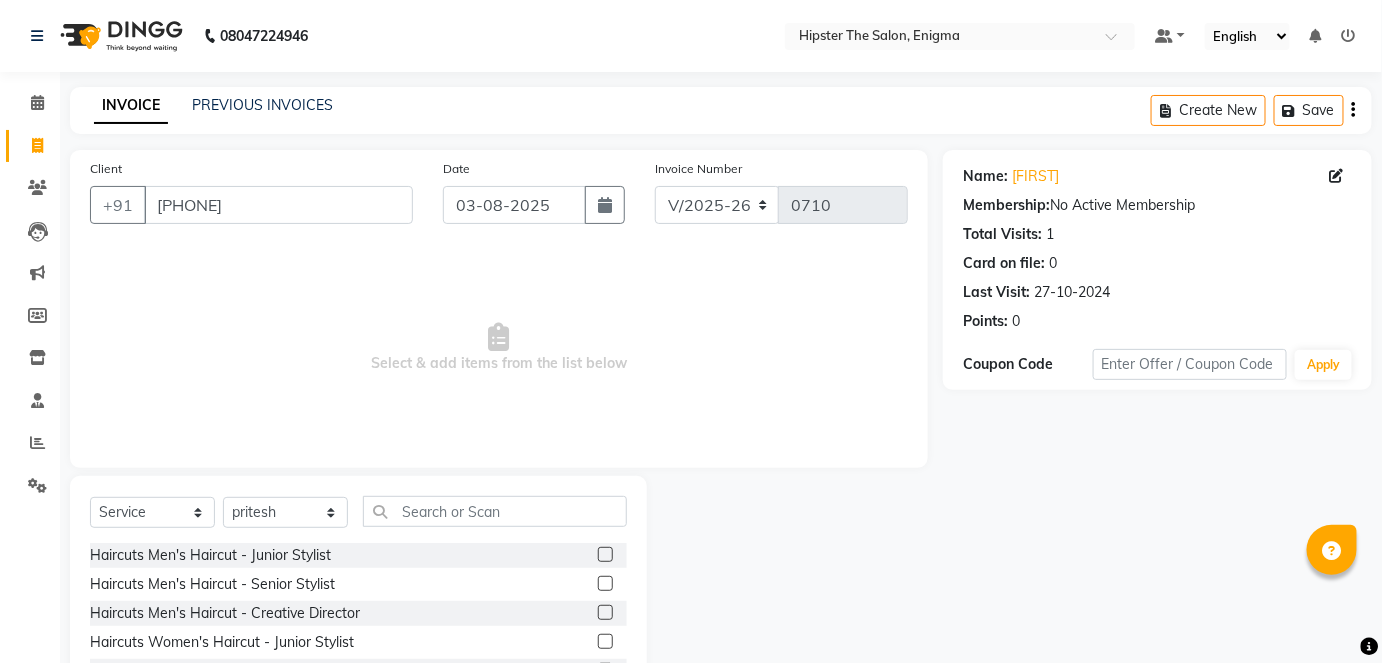 click 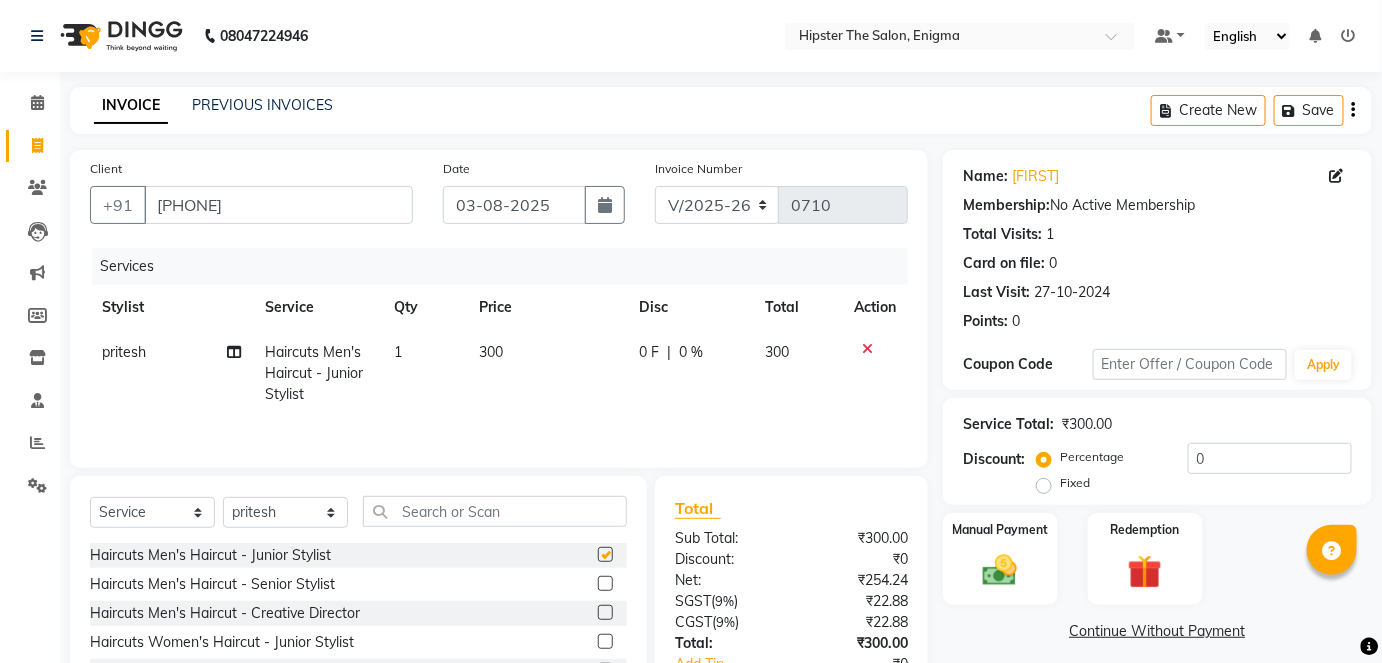 checkbox on "false" 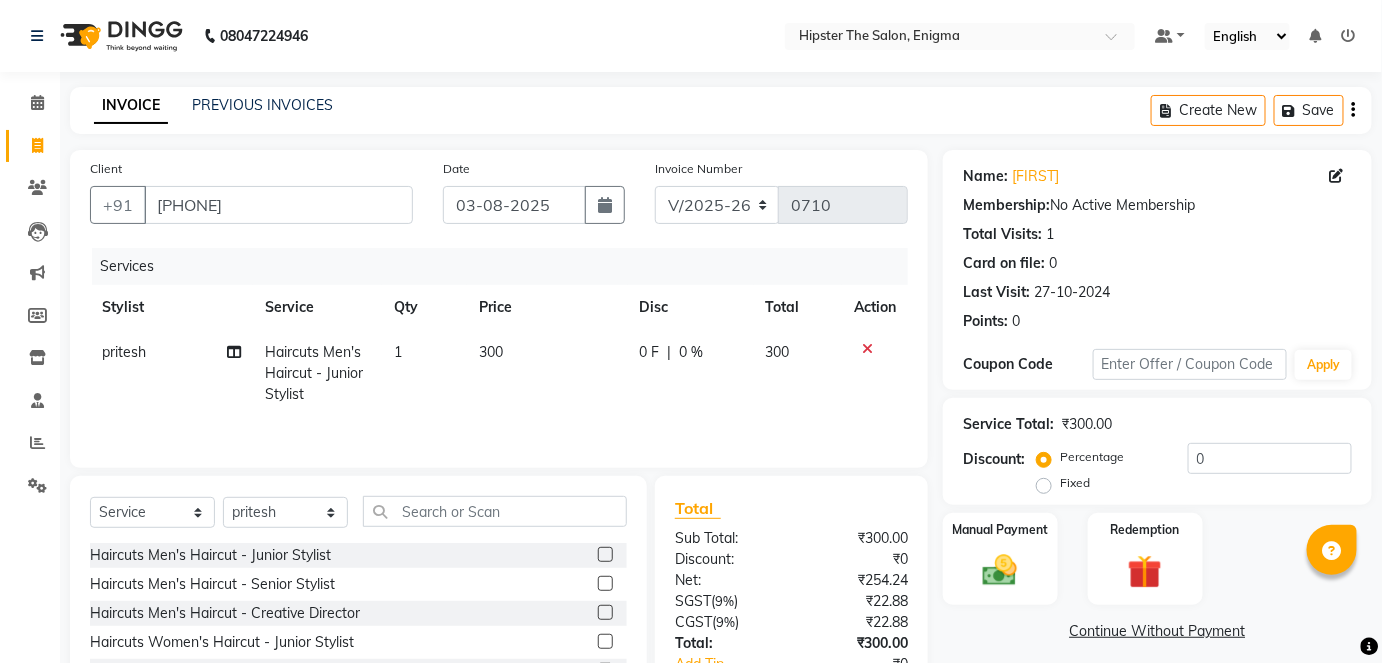scroll, scrollTop: 137, scrollLeft: 0, axis: vertical 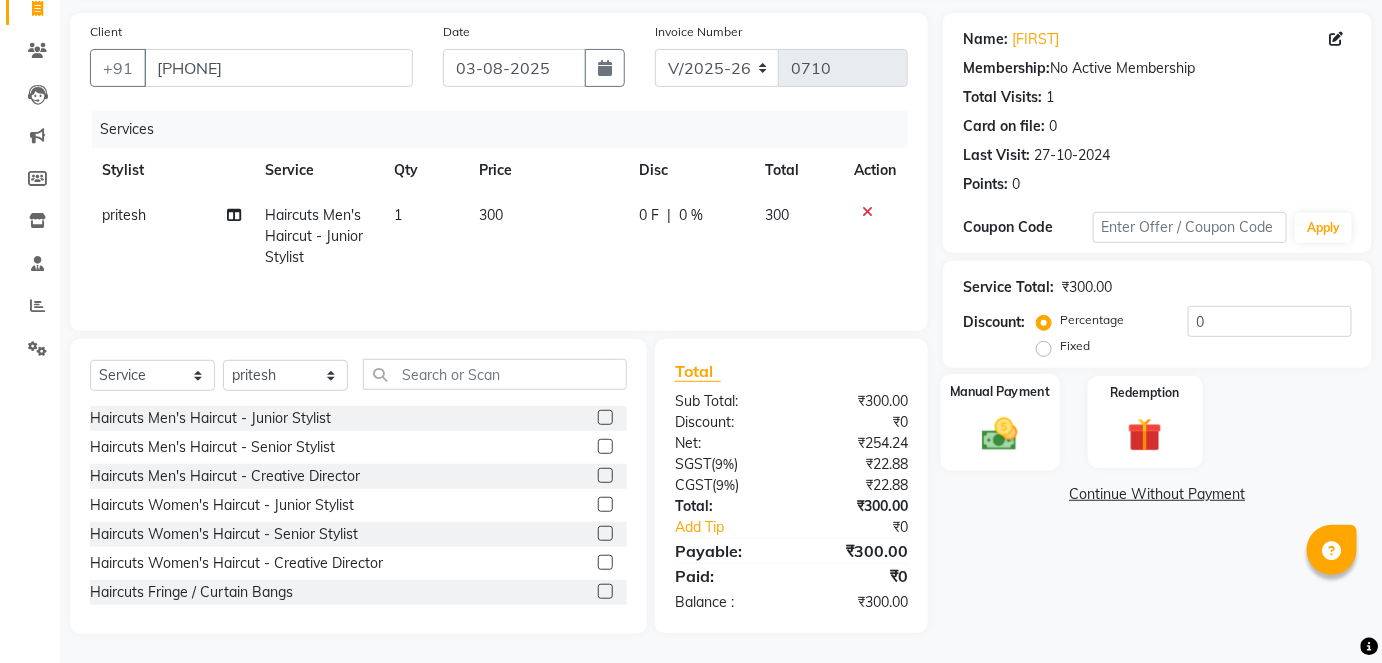 click 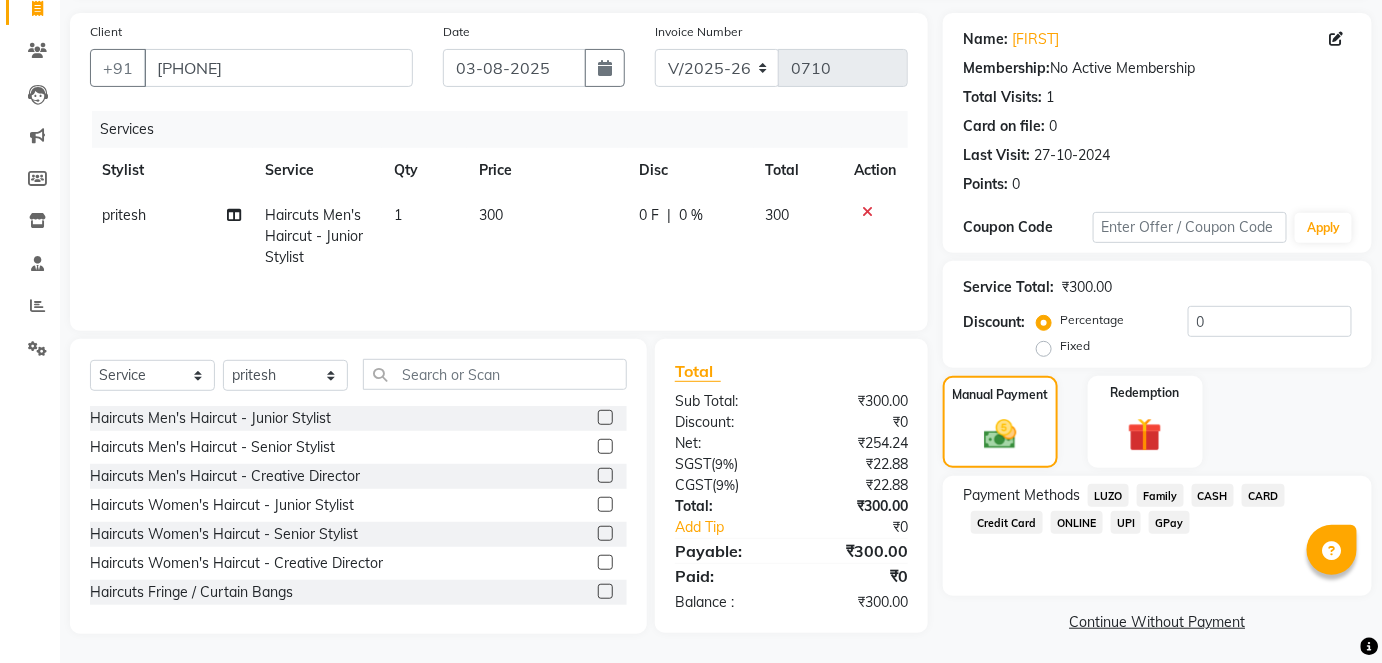 click on "CASH" 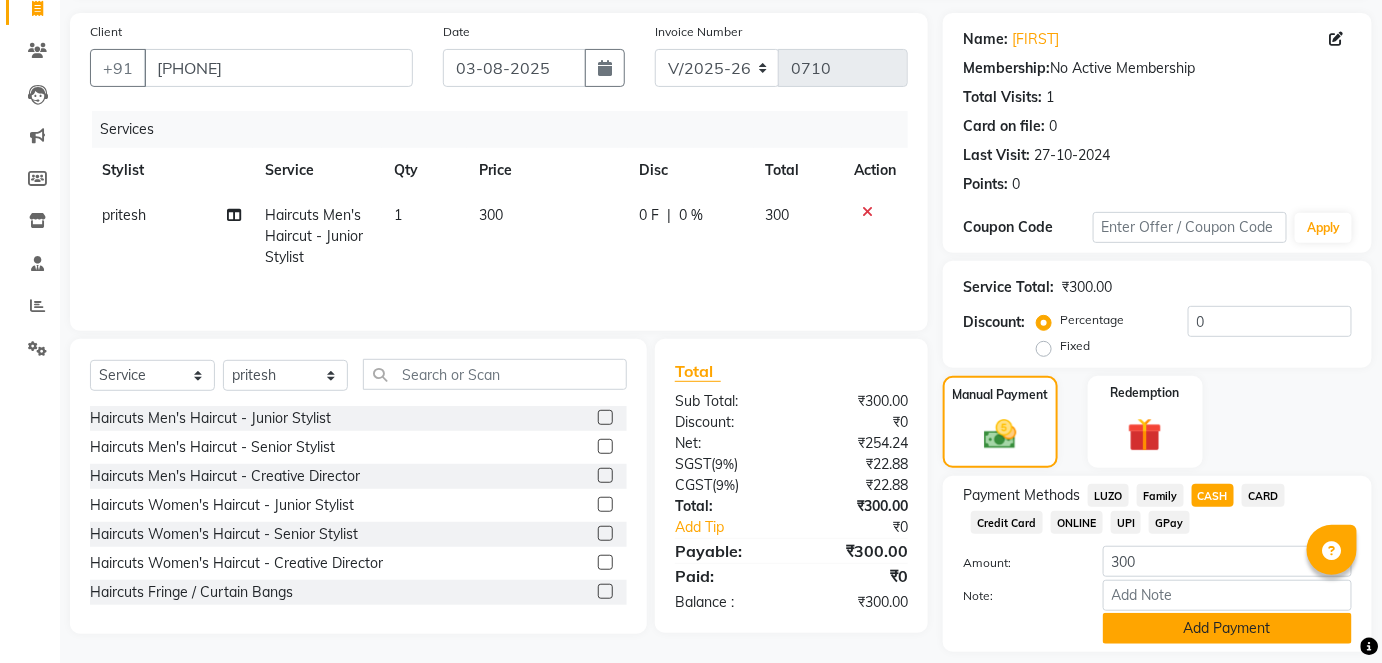 click on "Add Payment" 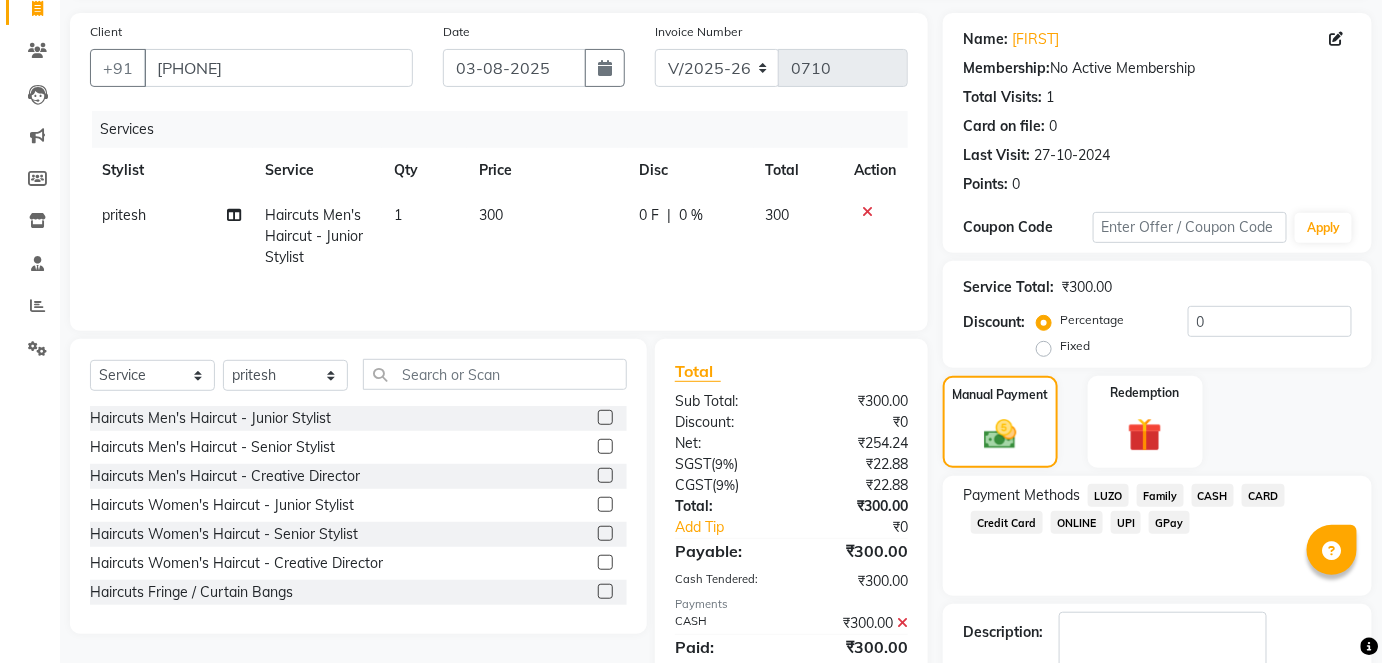 scroll, scrollTop: 252, scrollLeft: 0, axis: vertical 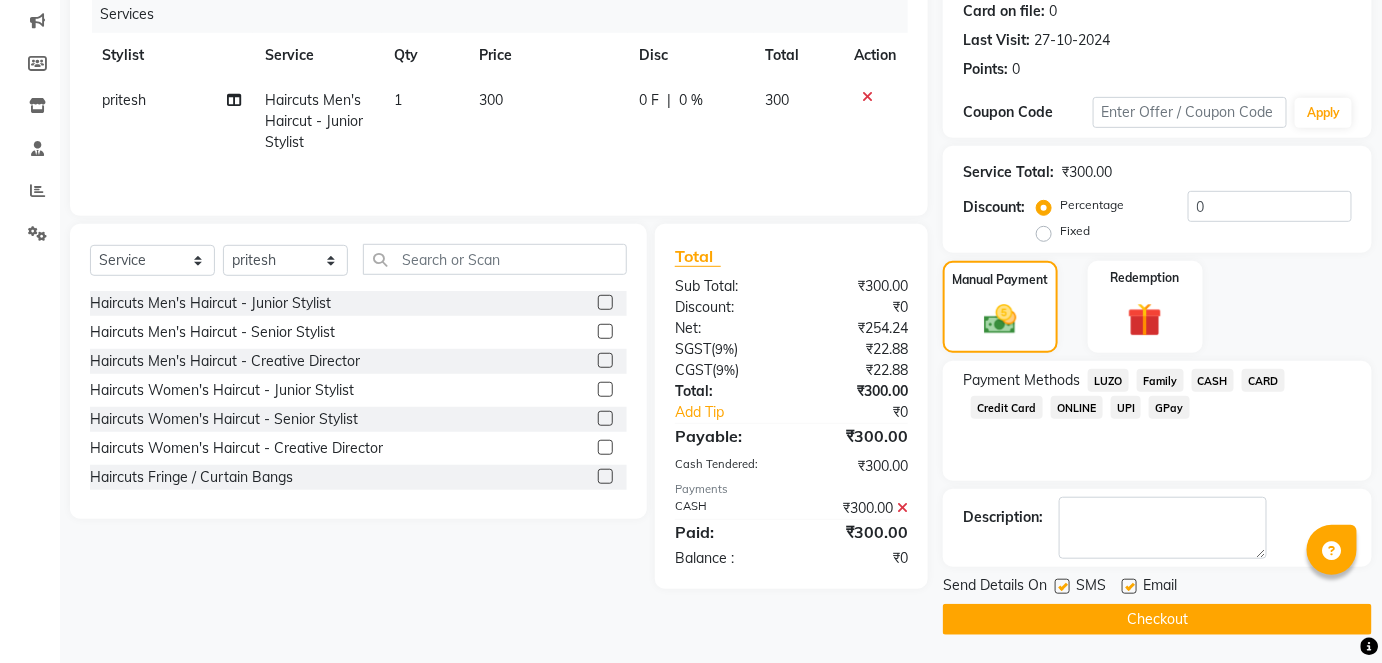 click on "Checkout" 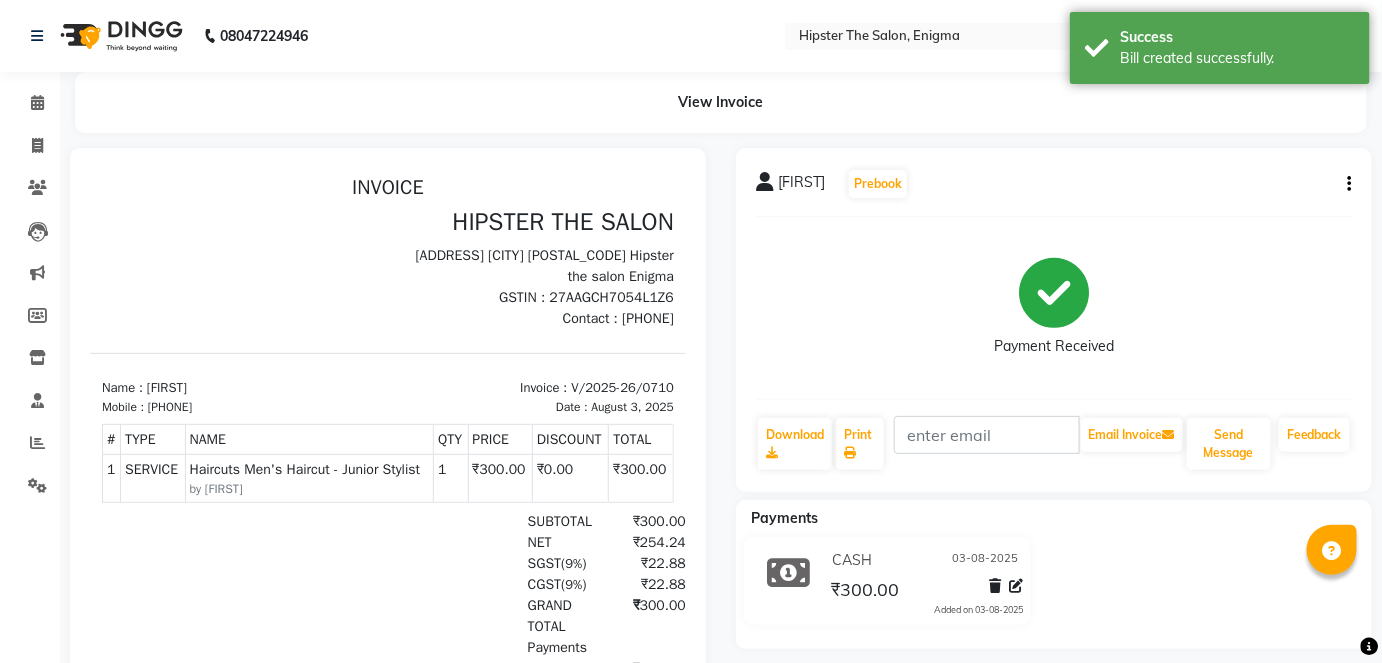 scroll, scrollTop: 0, scrollLeft: 0, axis: both 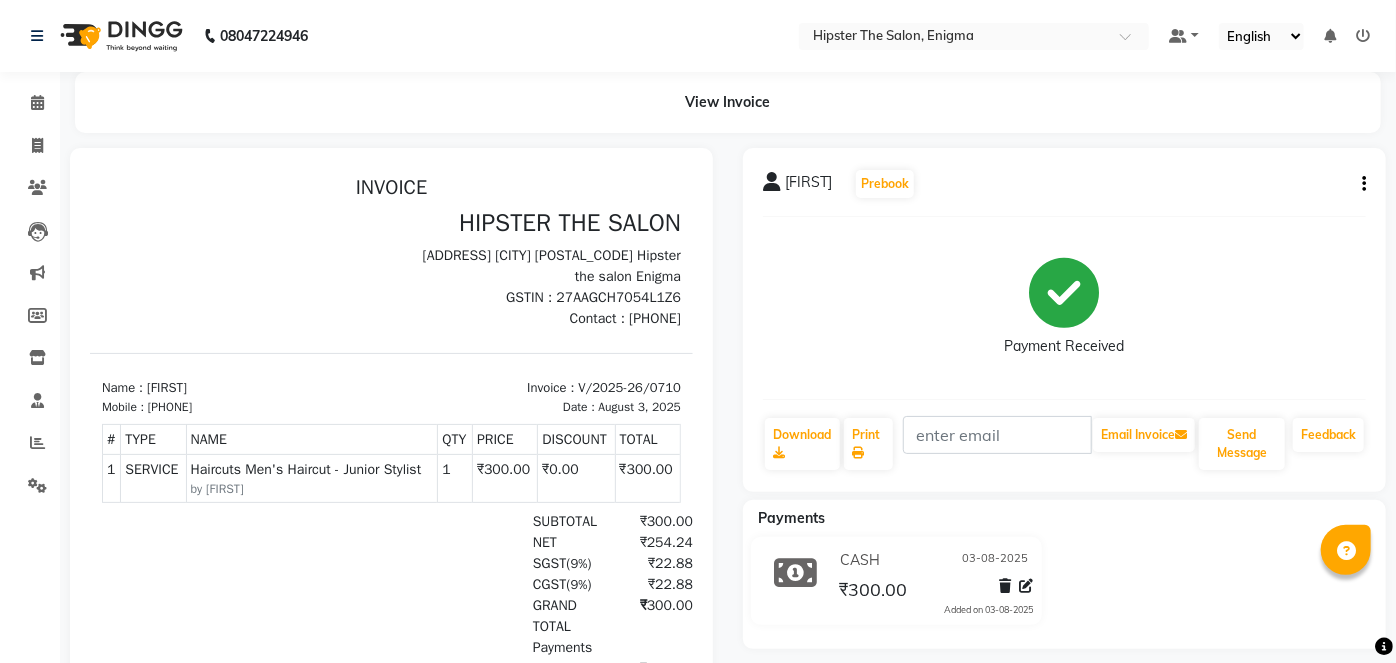 select on "4468" 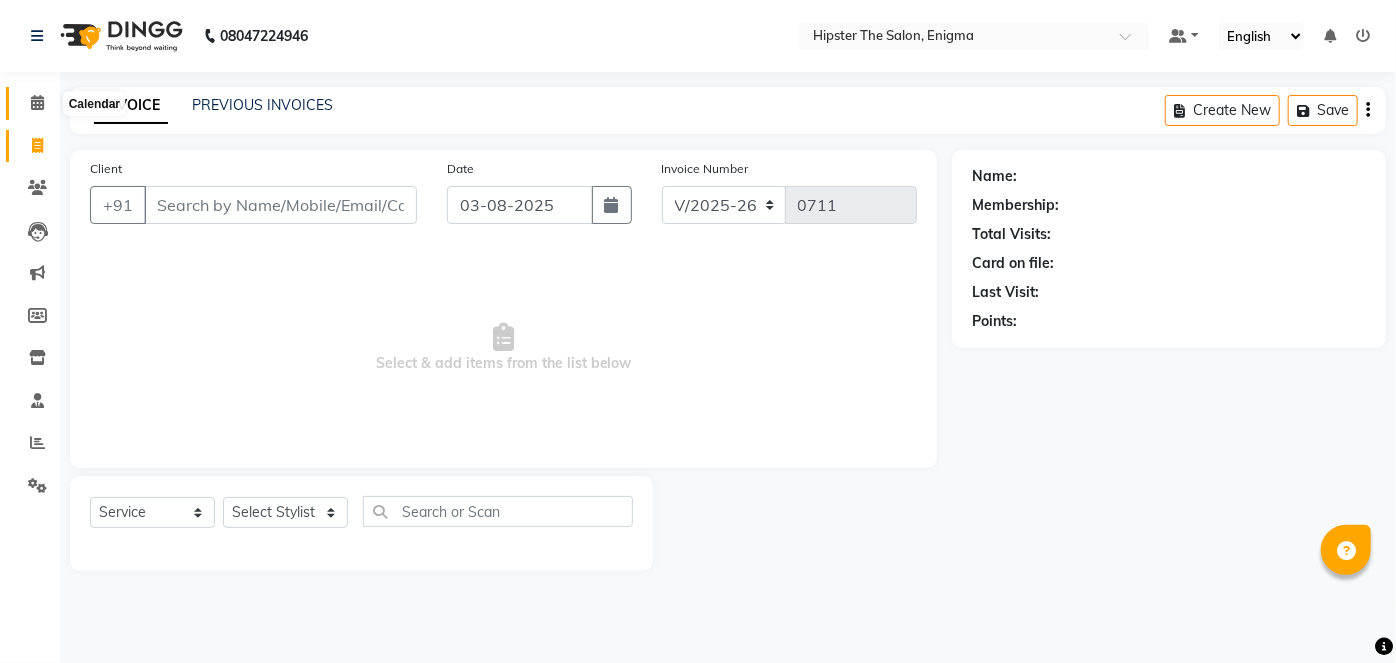 click 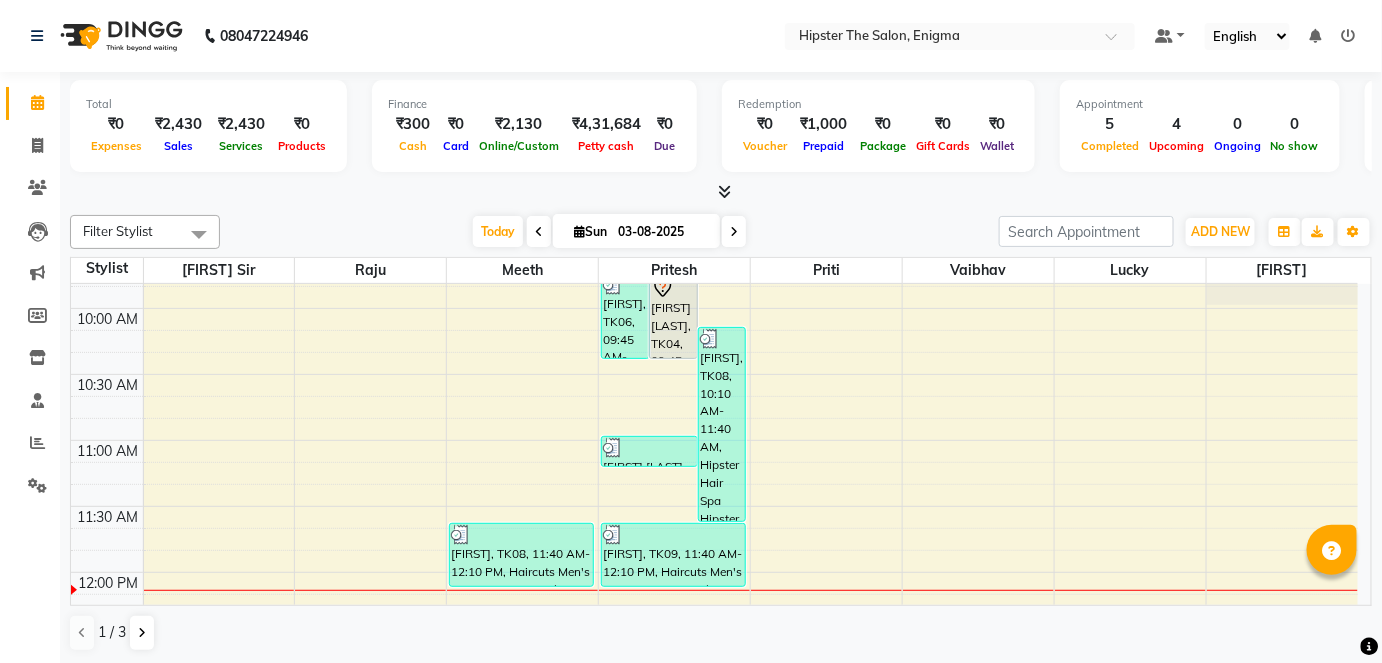 scroll, scrollTop: 238, scrollLeft: 0, axis: vertical 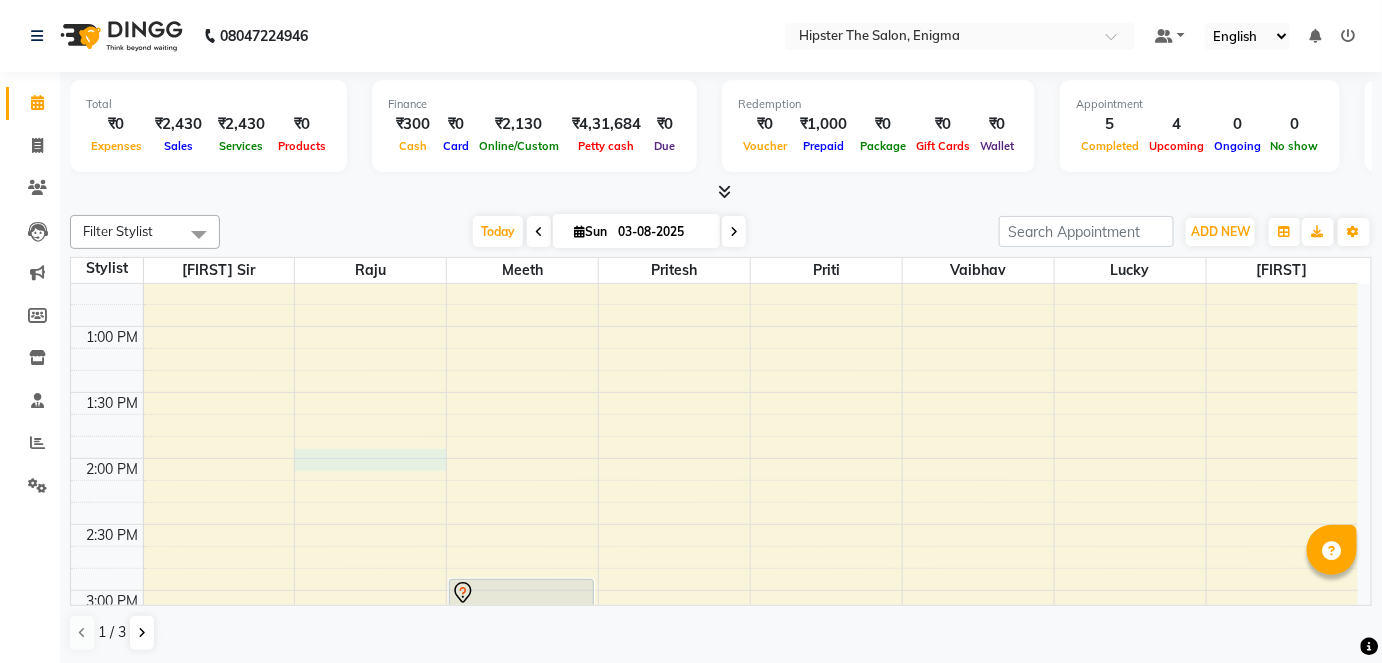 click on "8:00 AM 8:30 AM 9:00 AM 9:30 AM 10:00 AM 10:30 AM 11:00 AM 11:30 AM 12:00 PM 12:30 PM 1:00 PM 1:30 PM 2:00 PM 2:30 PM 3:00 PM 3:30 PM 4:00 PM 4:30 PM 5:00 PM 5:30 PM 6:00 PM 6:30 PM 7:00 PM 7:30 PM 8:00 PM 8:30 PM 9:00 PM 9:30 PM [FIRST], TK08, 11:40 AM-12:10 PM, Haircuts Men's Haircut - Junior Stylist [FIRST], TK02, 03:00 PM-03:45 PM, Hipster Hair Spa Hipster Hair Spa Shoulder Length [FIRST], TK06, 09:45 AM-10:25 AM, Wash & Blow Dry Wash & Blow Dry Mid Length [FIRST] [LAST], TK04, 09:45 AM-10:25 AM, Wash & Blow Dry Wash & Blow Dry Mid Length [FIRST], TK08, 10:10 AM-11:40 AM, Hipster Hair Spa Hipster Hair Spa Shoulder Length,Haircuts Women's Haircut - Senior Stylist [FIRST] [LAST], TK03, 11:00 AM-11:15 AM, Men's Grooming Men's Shave - Junior Stylist [FIRST], TK09, 11:40 AM-12:10 PM, Haircuts Men's Haircut - Junior Stylist [FIRST], TK07, 03:45 PM-04:05 PM, Rica Wax Half Arms" at bounding box center [714, 590] 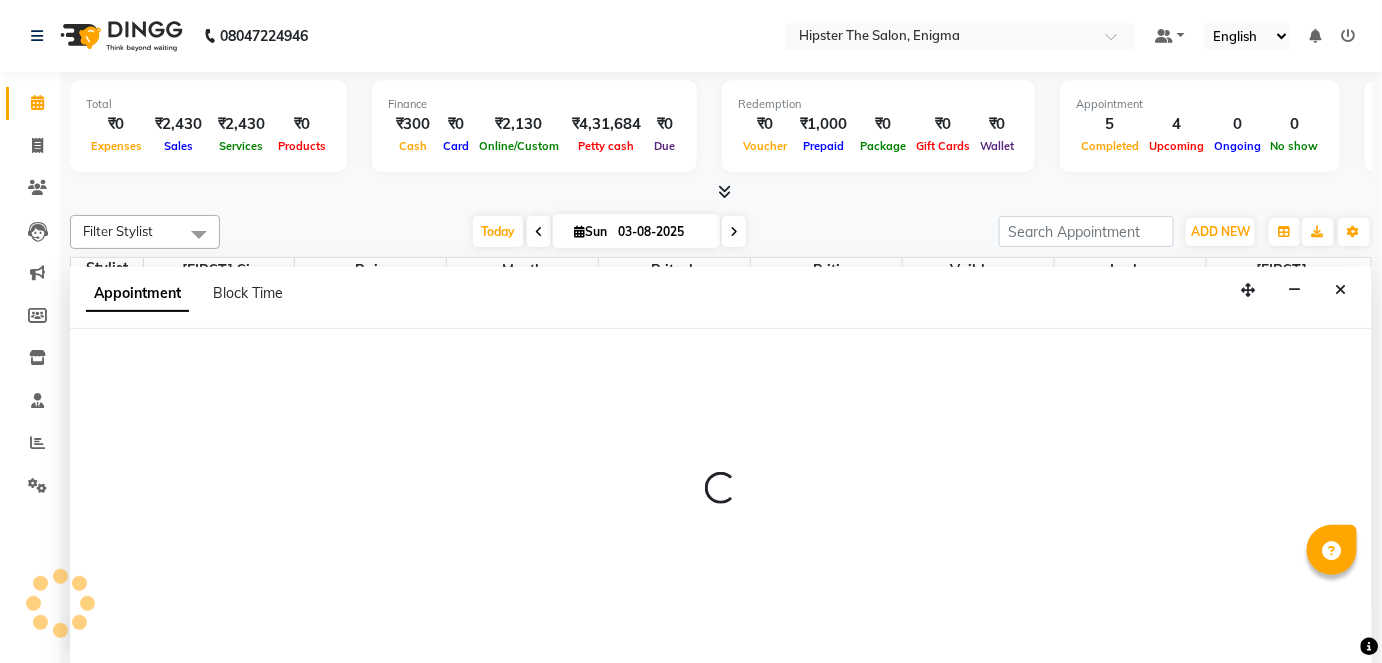scroll, scrollTop: 0, scrollLeft: 0, axis: both 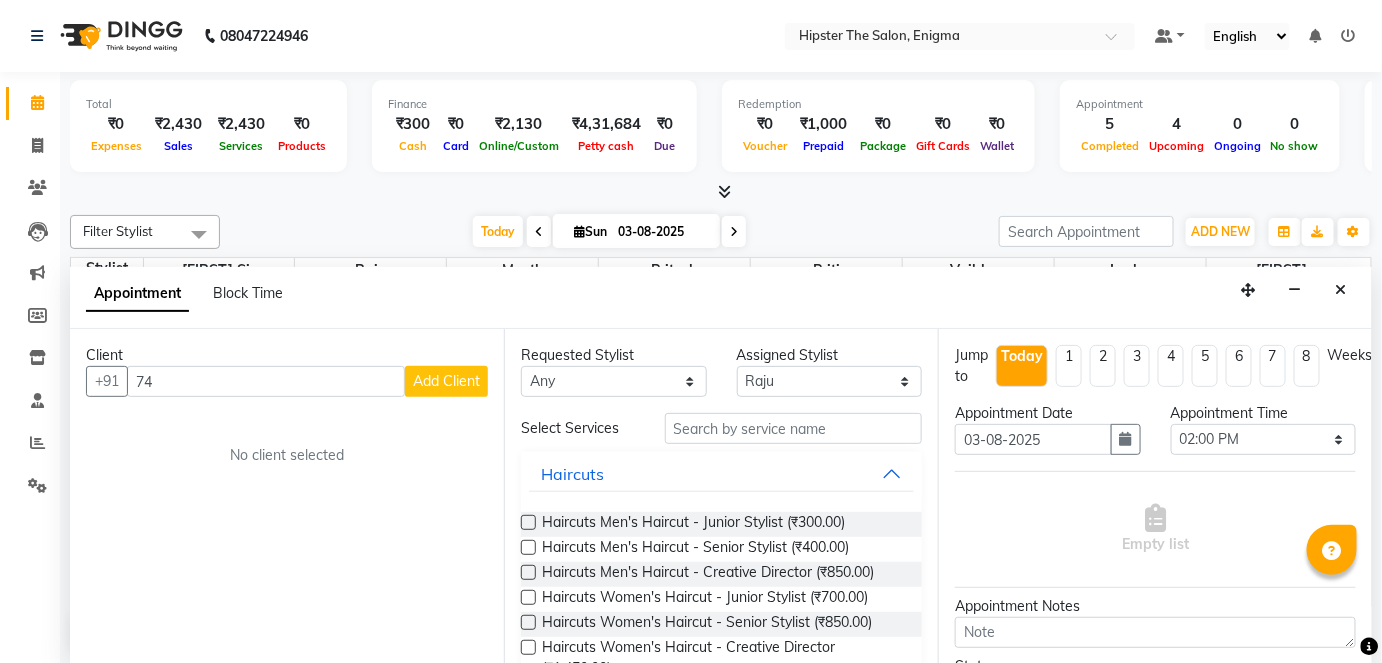 type on "7" 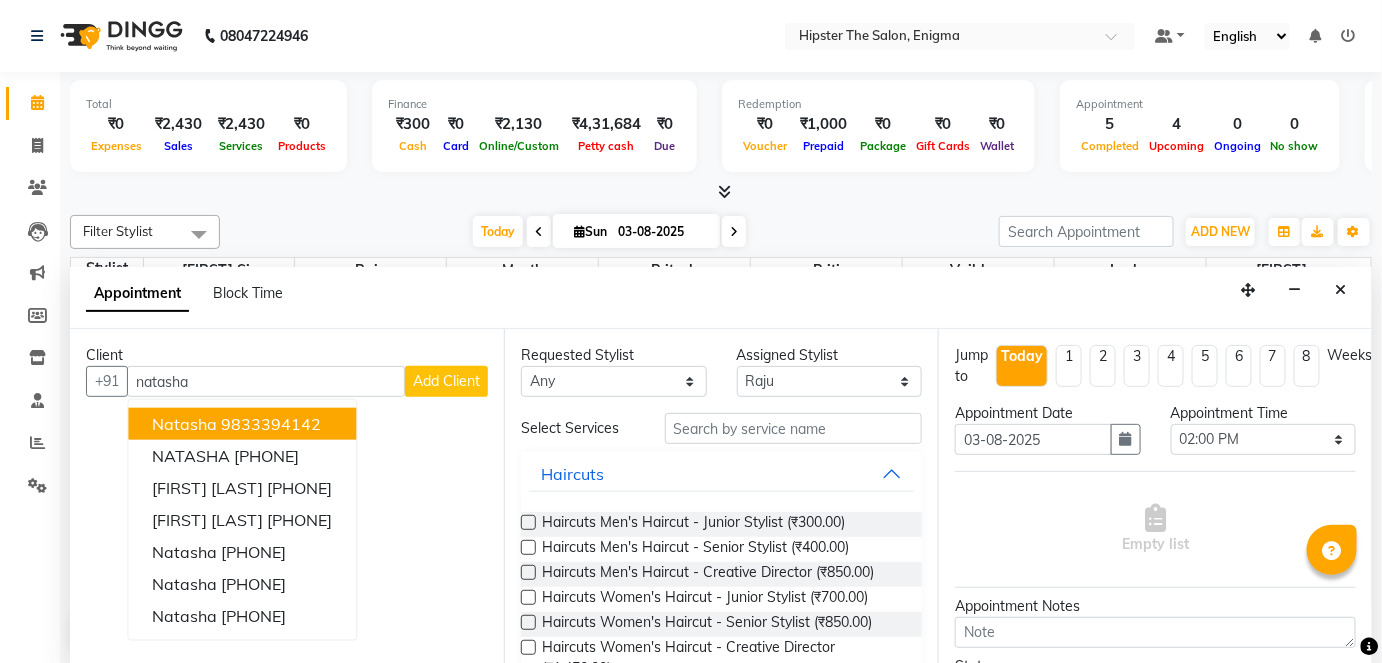 click on "[FIRST] [PHONE]" at bounding box center [242, 424] 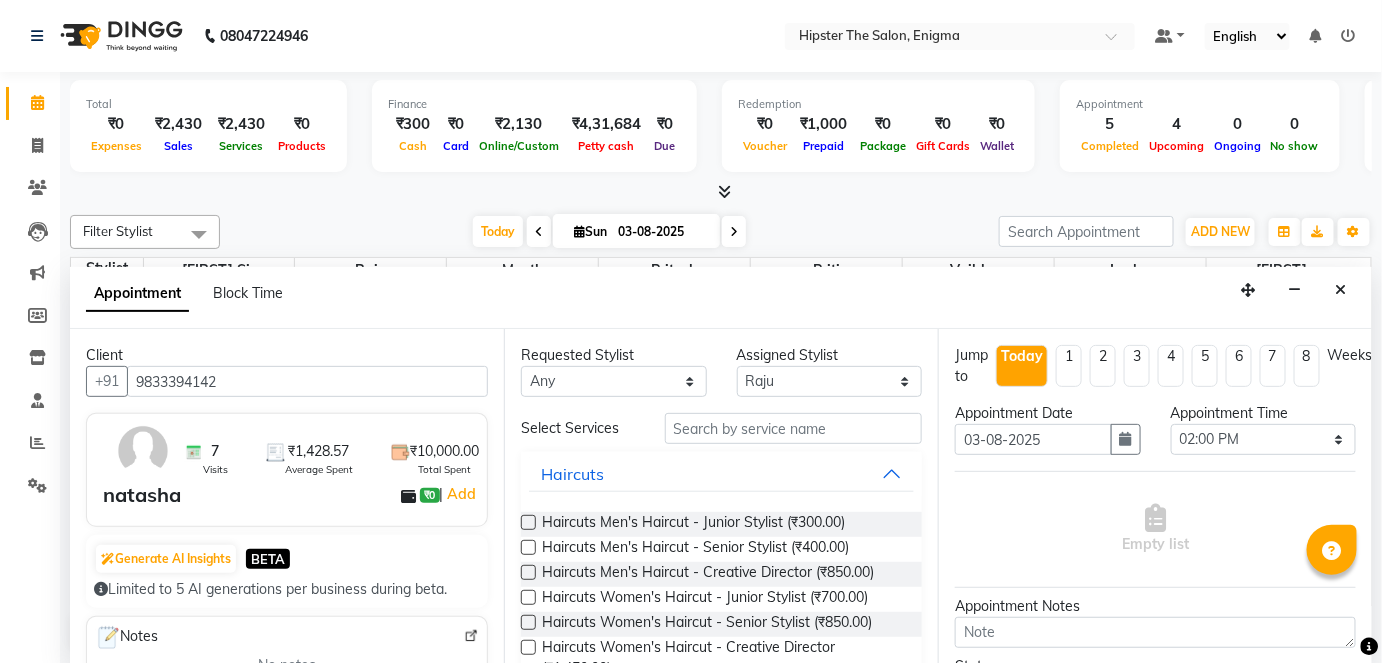 type on "9833394142" 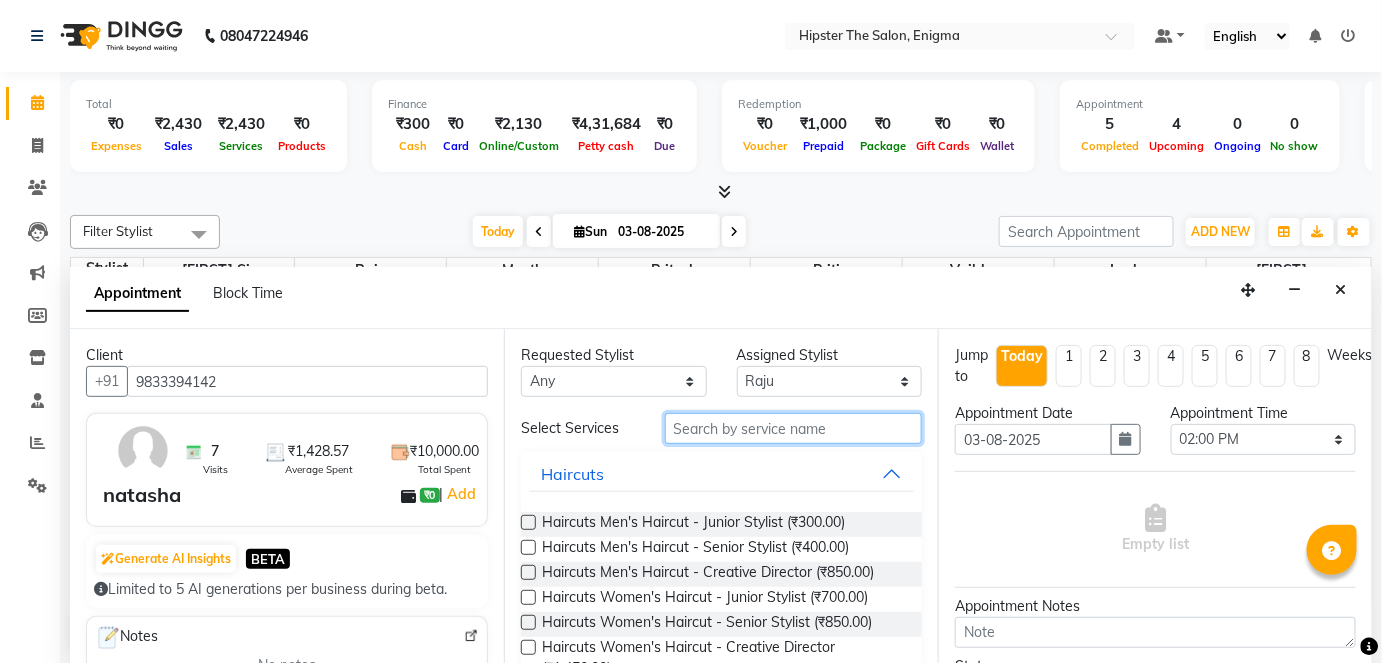 click at bounding box center [793, 428] 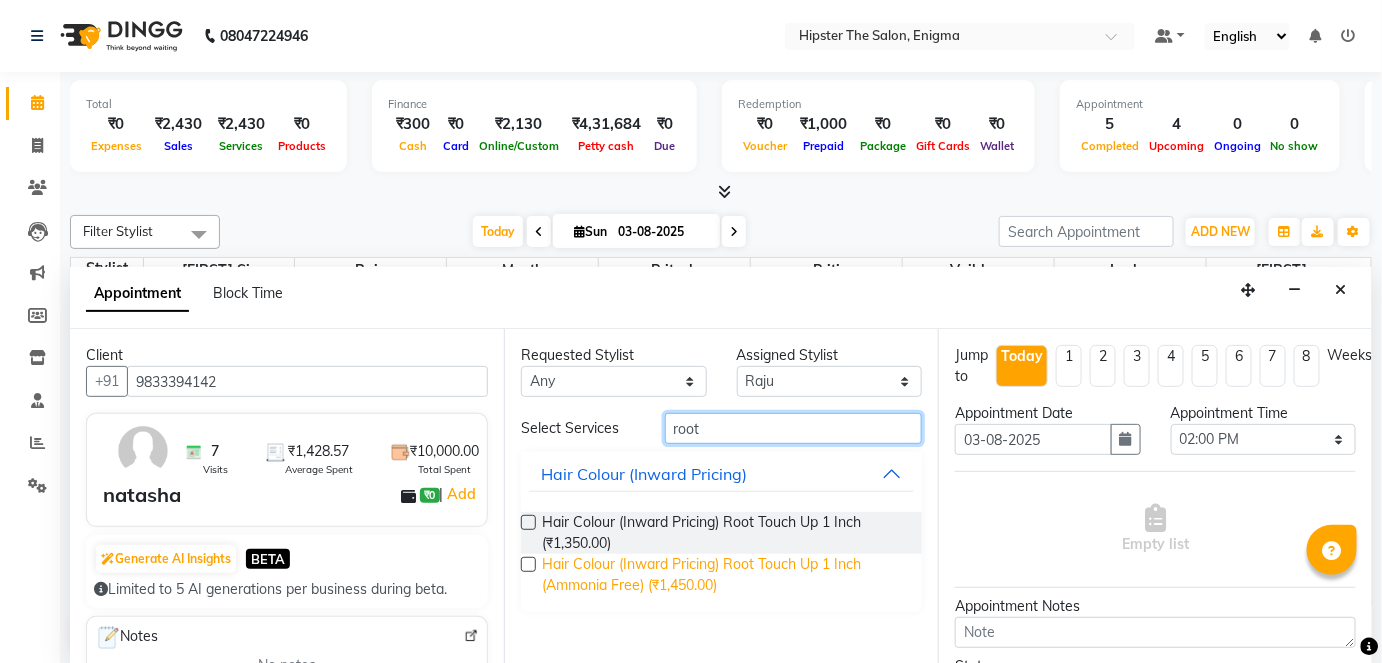 type on "root" 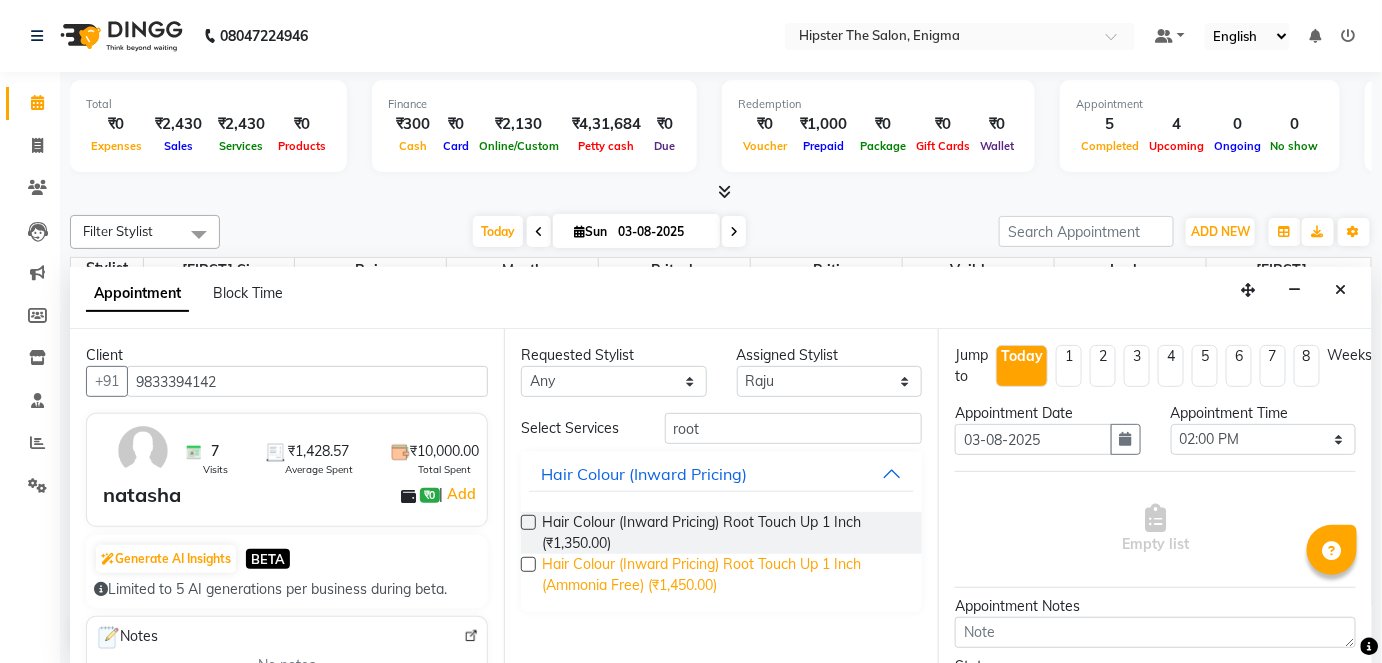 click on "Hair Colour (Inward Pricing) Root Touch Up 1 Inch (Ammonia Free) (₹1,450.00)" at bounding box center (724, 575) 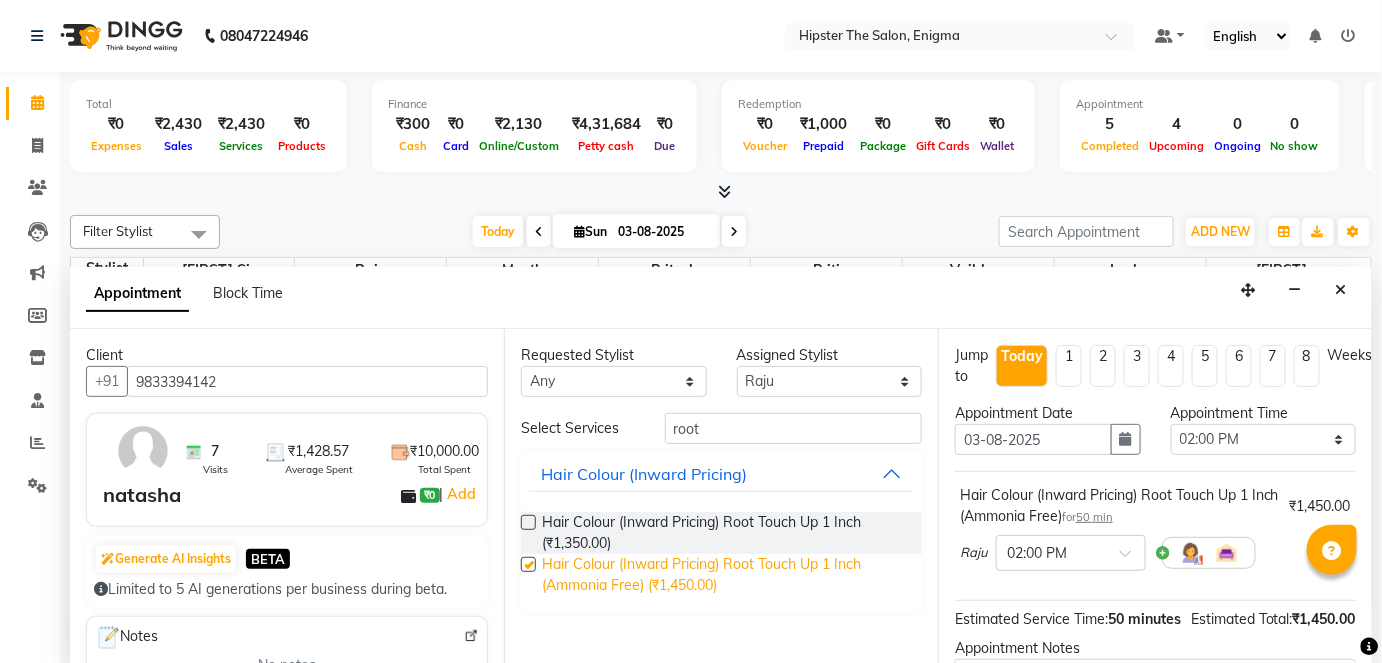 checkbox on "false" 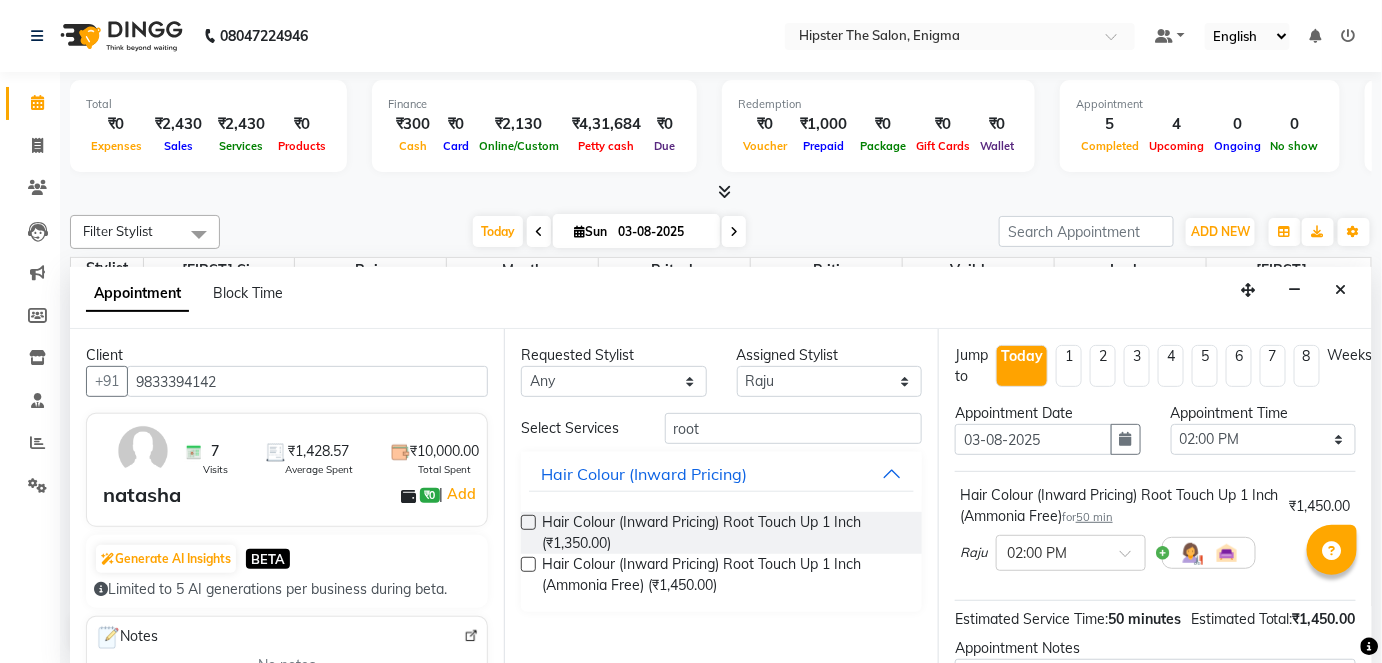 scroll, scrollTop: 231, scrollLeft: 0, axis: vertical 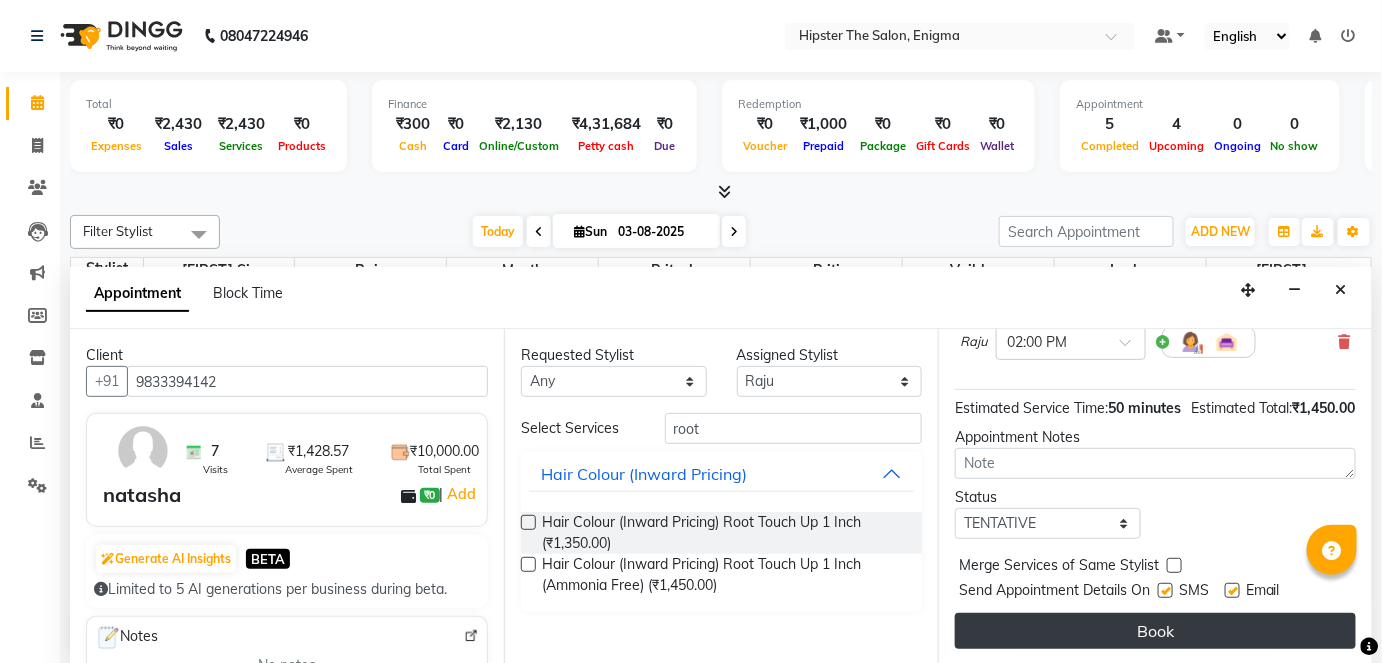 click on "Book" at bounding box center [1155, 631] 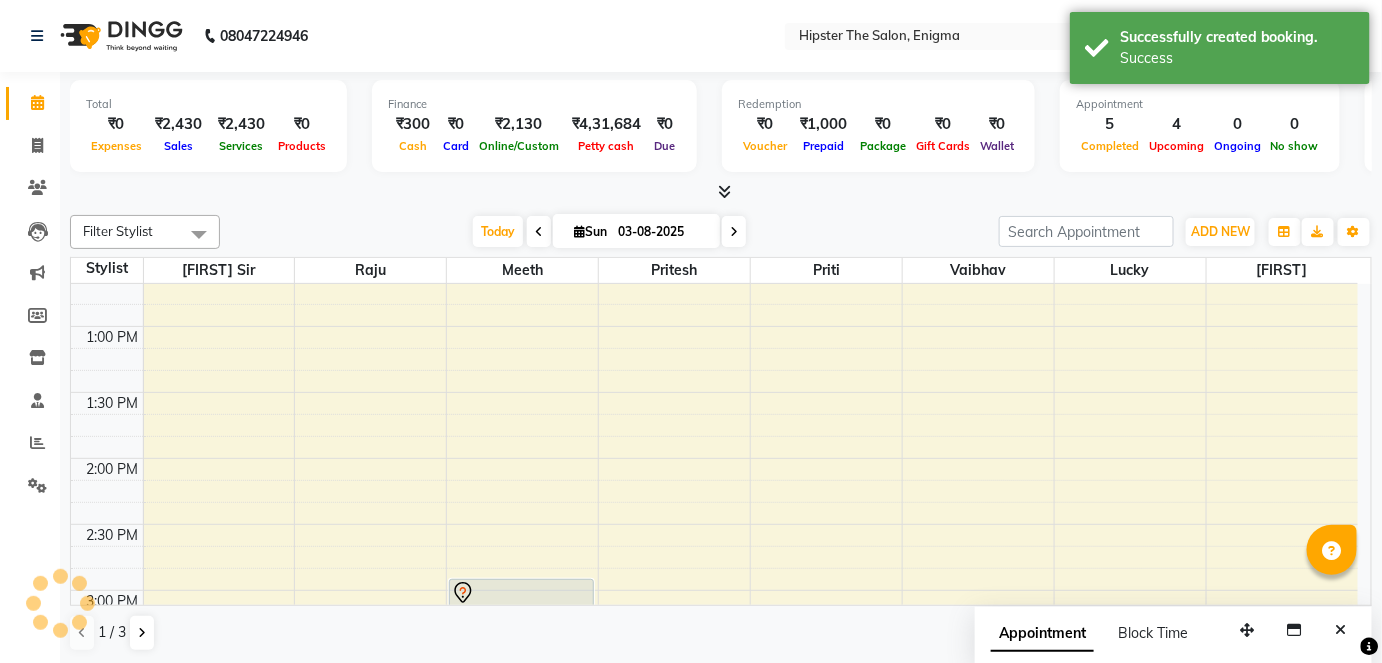 scroll, scrollTop: 0, scrollLeft: 0, axis: both 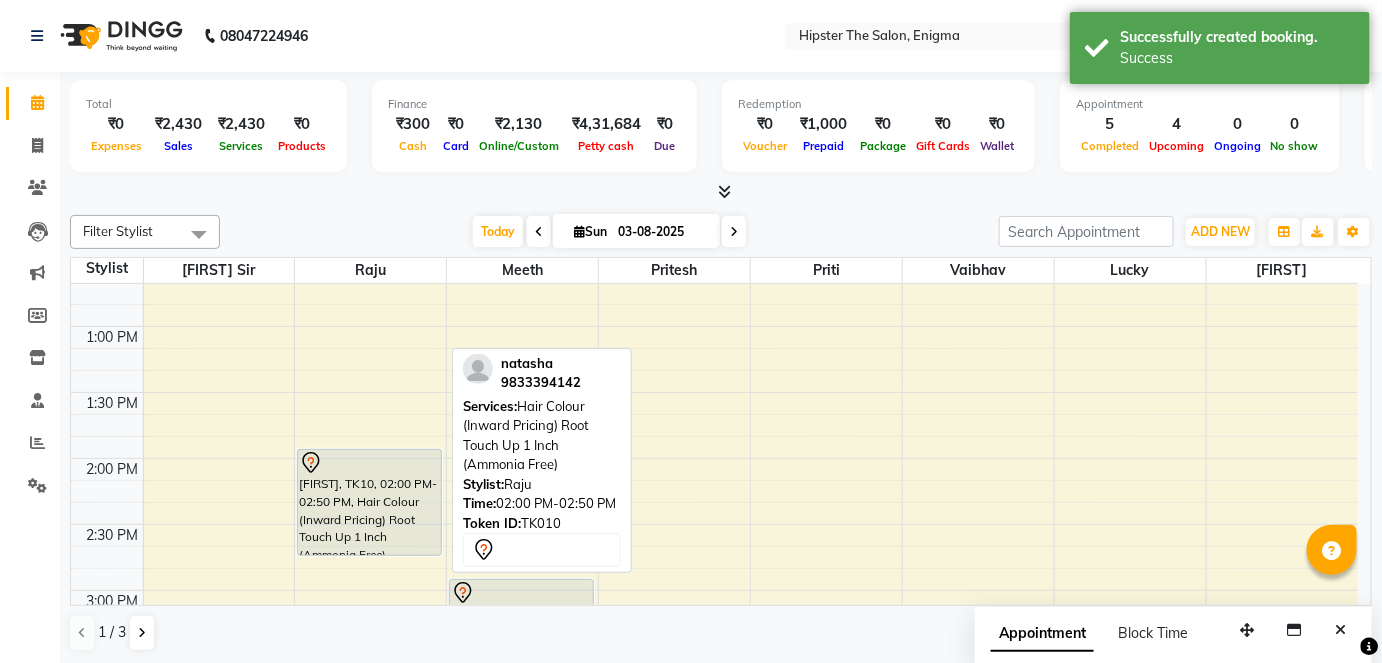 click on "[FIRST], TK10, 02:00 PM-02:50 PM, Hair Colour (Inward Pricing) Root Touch Up 1 Inch (Ammonia Free)" at bounding box center [369, 502] 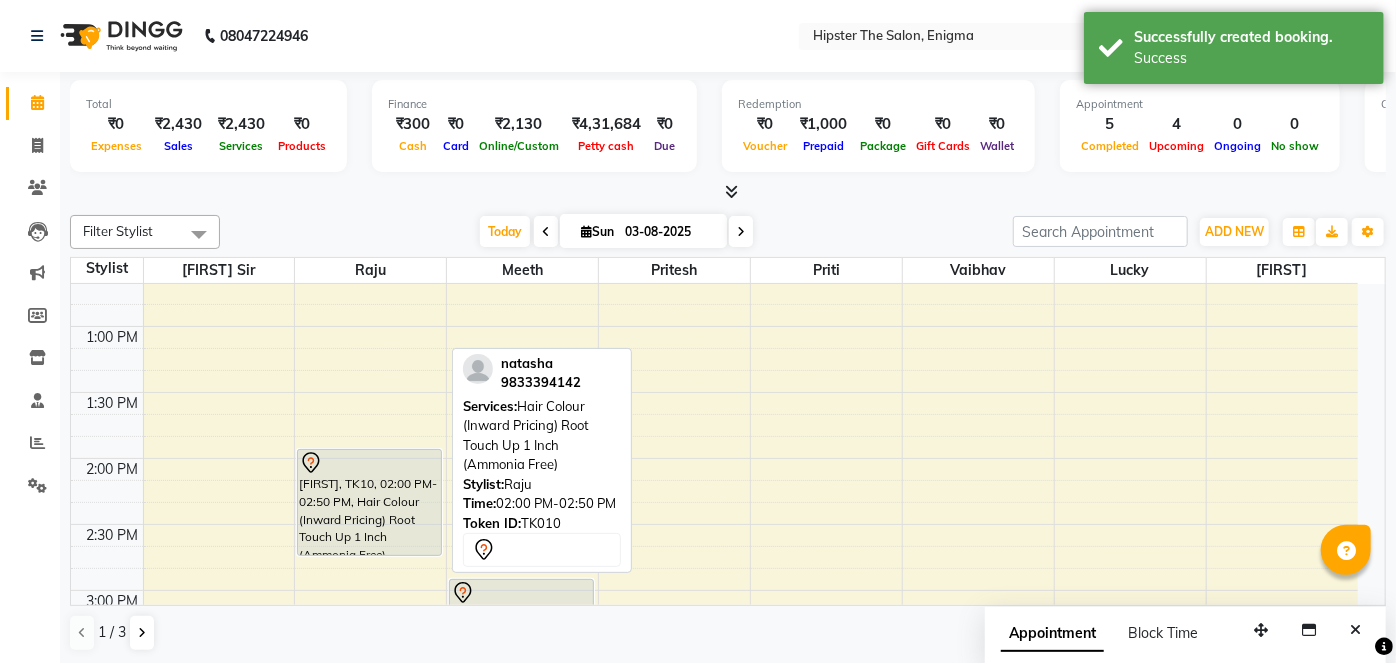 select on "7" 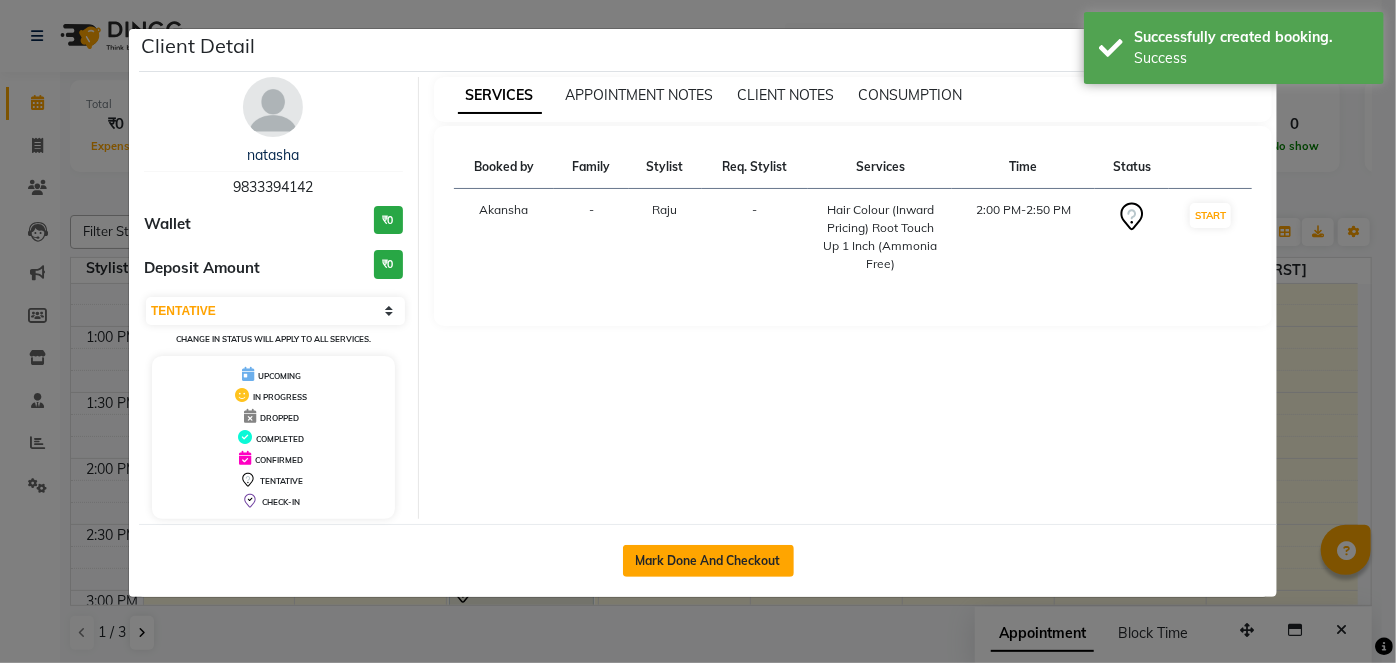 click on "Mark Done And Checkout" 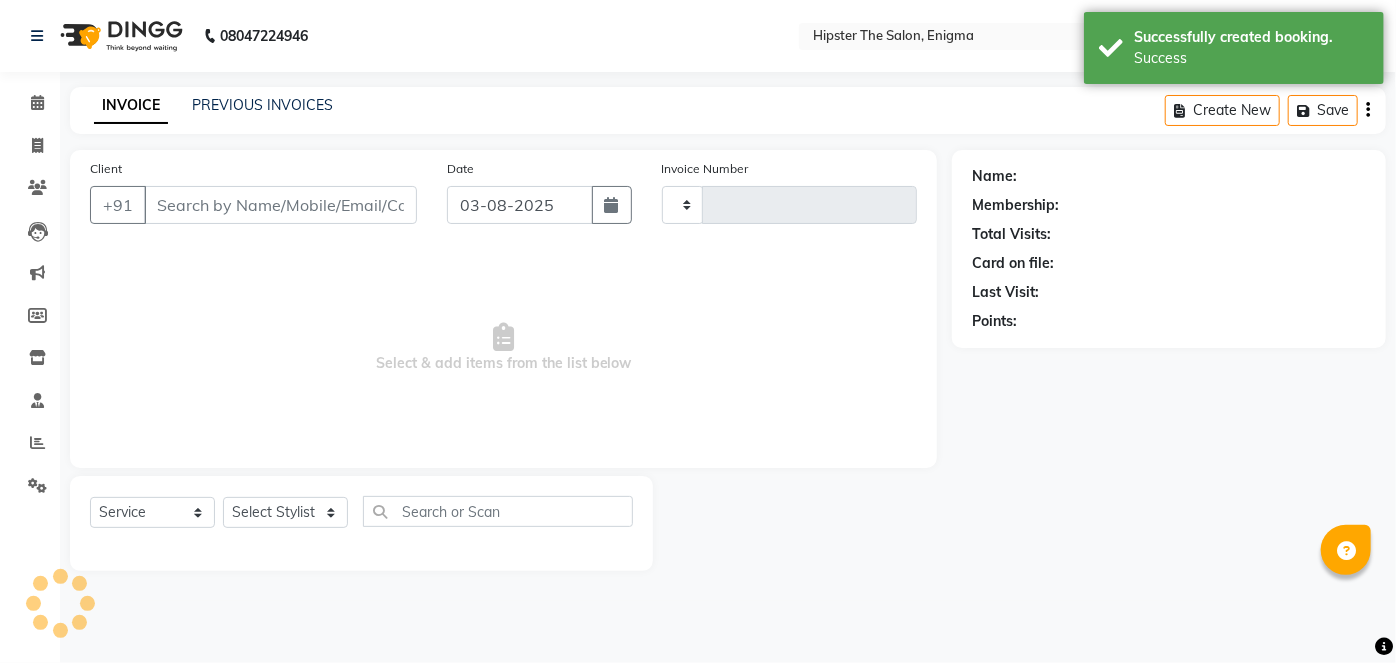 type on "0711" 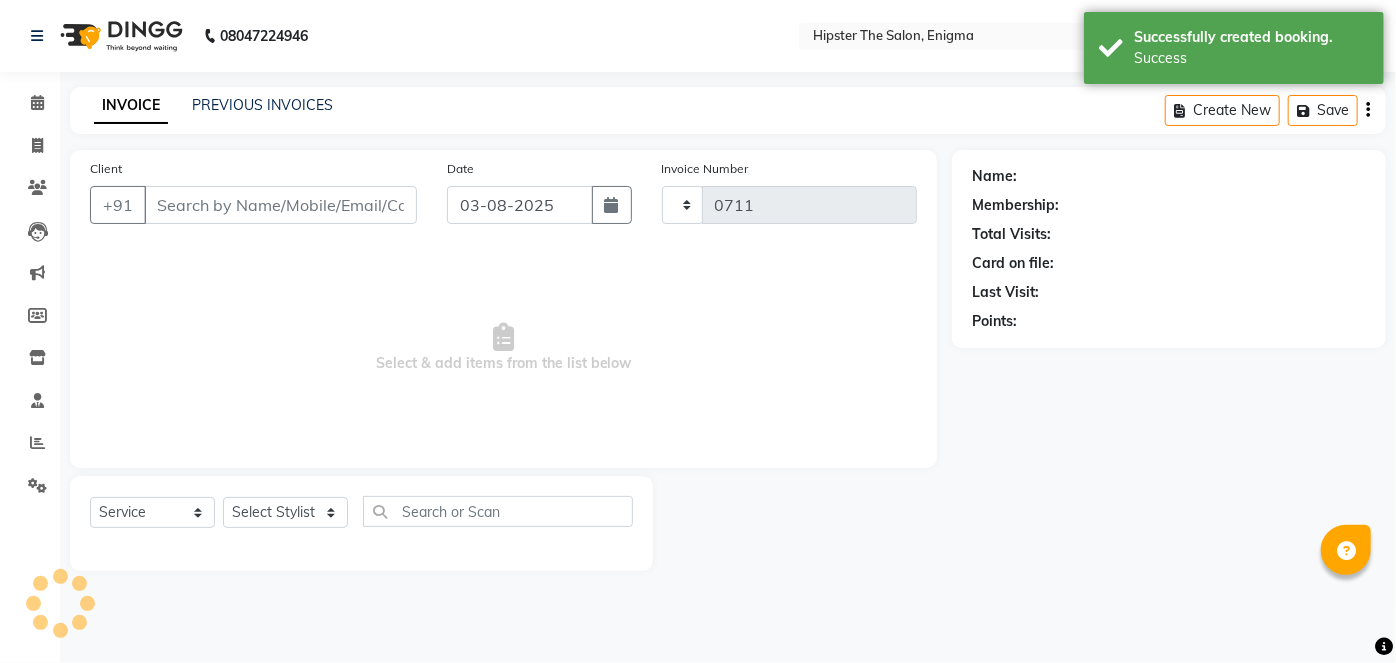 type on "9833394142" 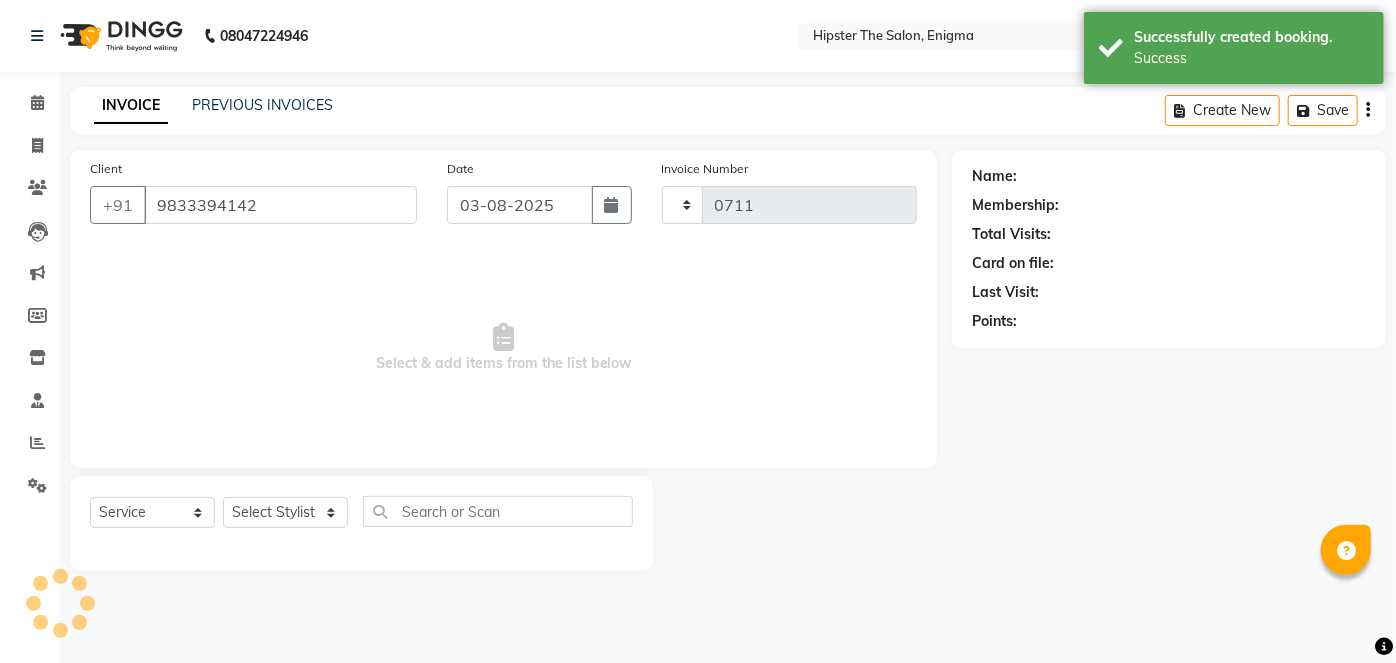 select on "4468" 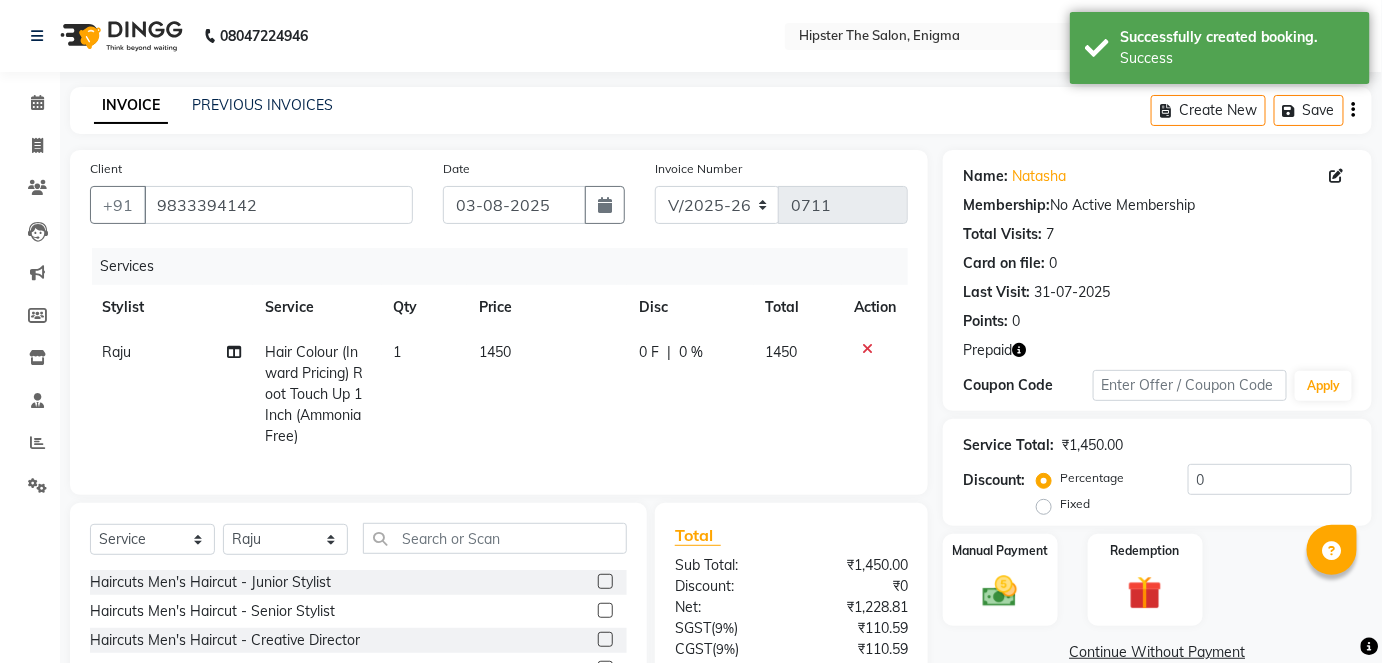 click 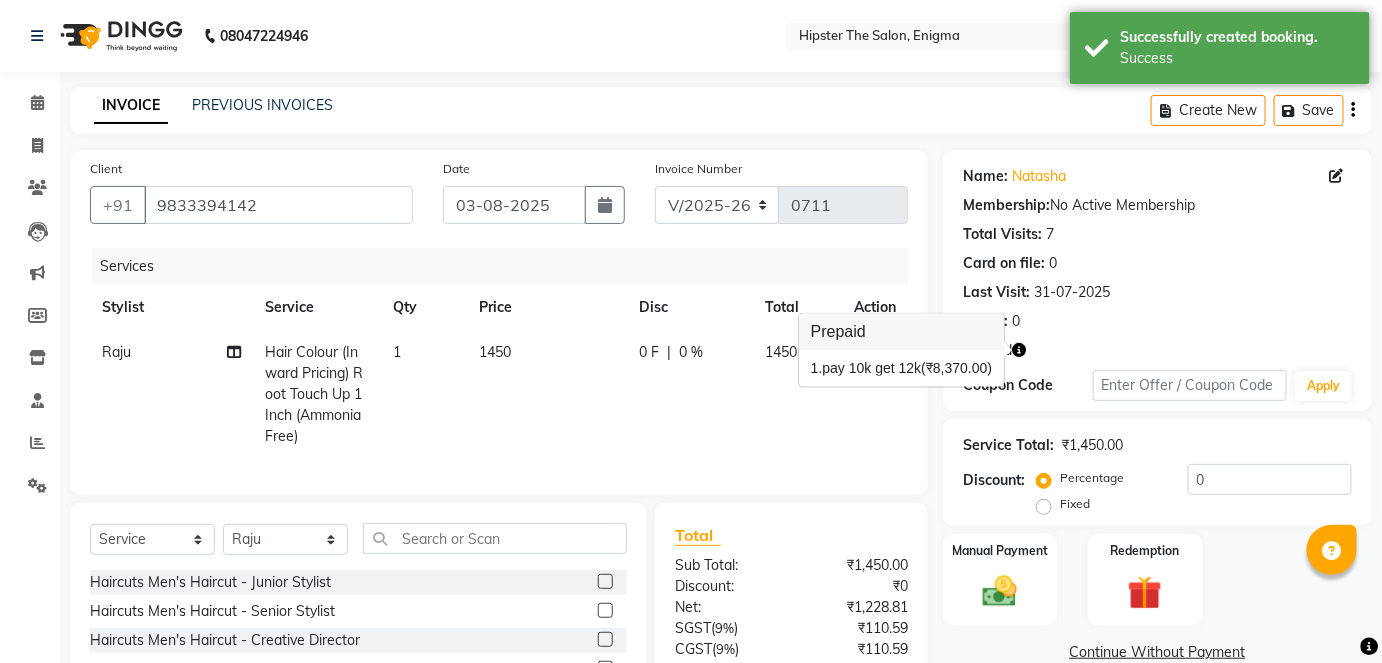 click 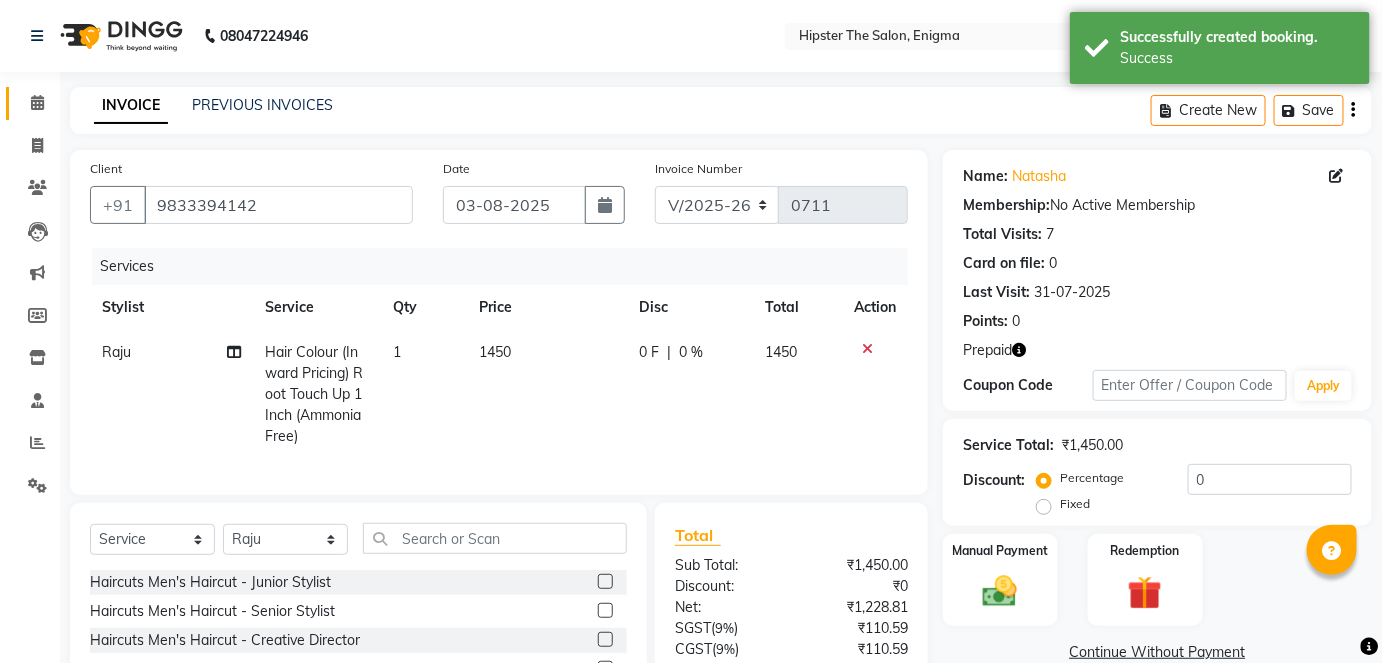 click on "Calendar" 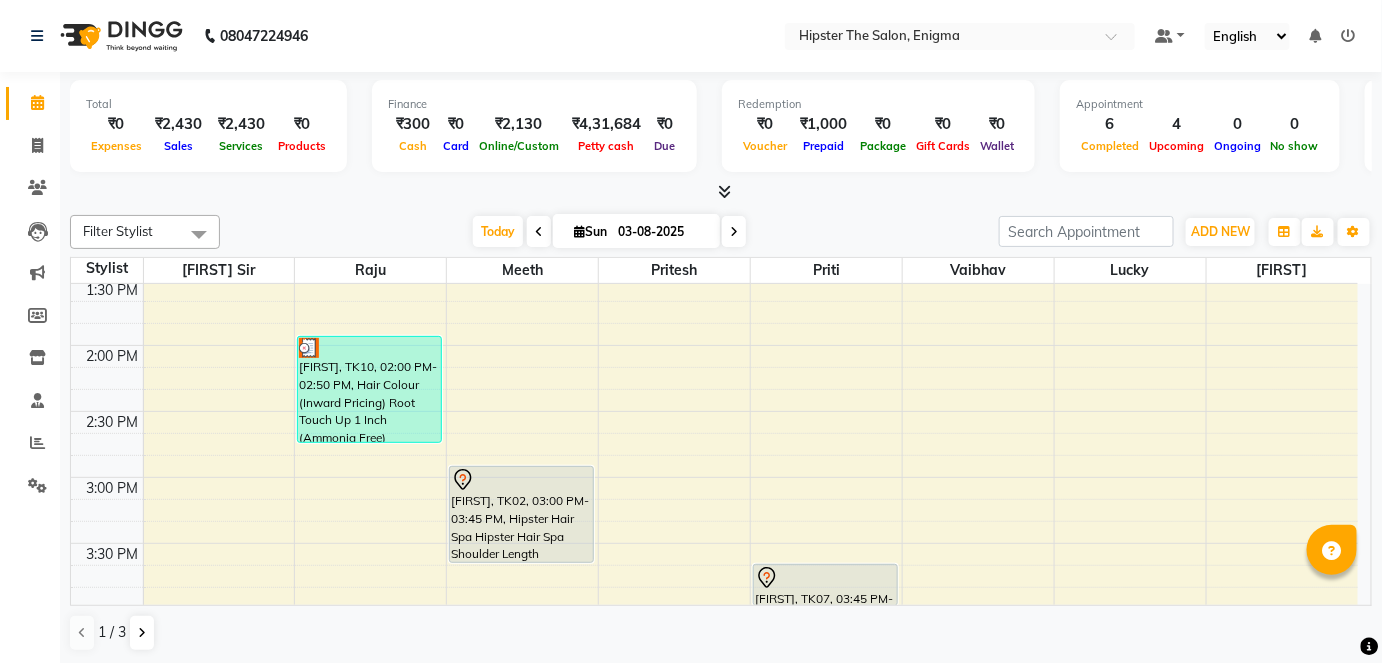 scroll, scrollTop: 733, scrollLeft: 0, axis: vertical 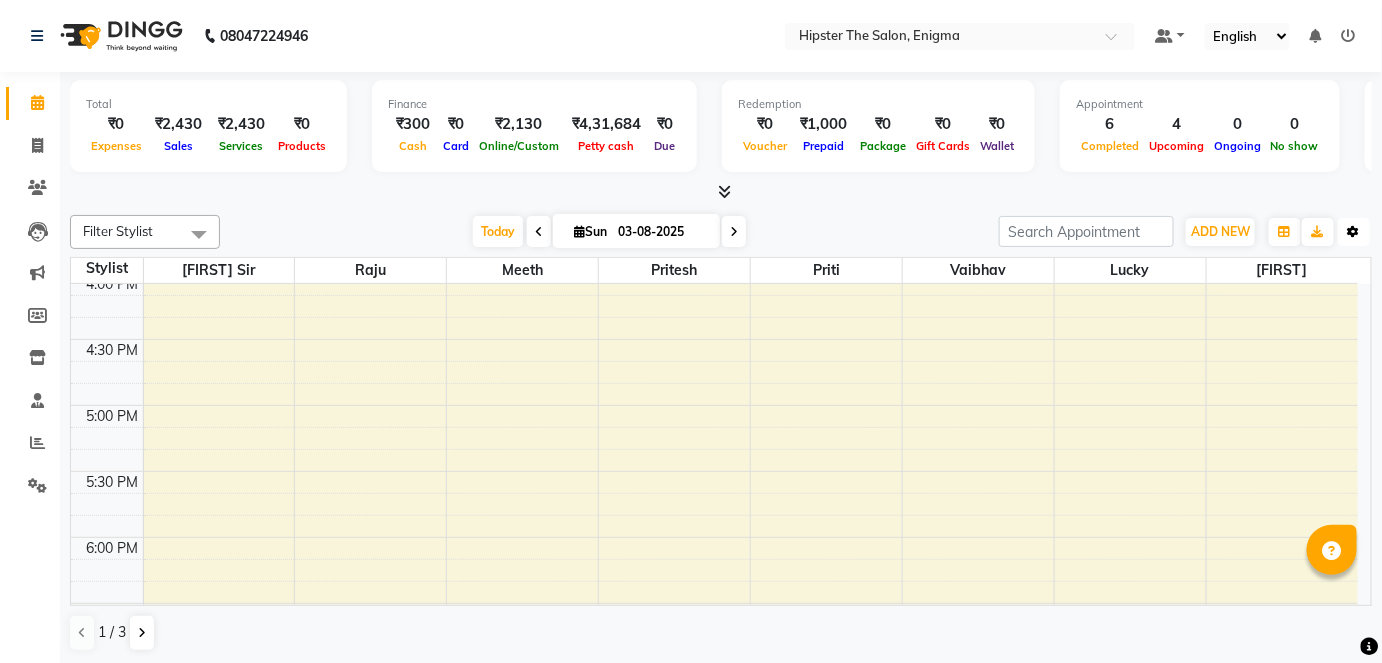 click on "Toggle Dropdown" at bounding box center (1354, 232) 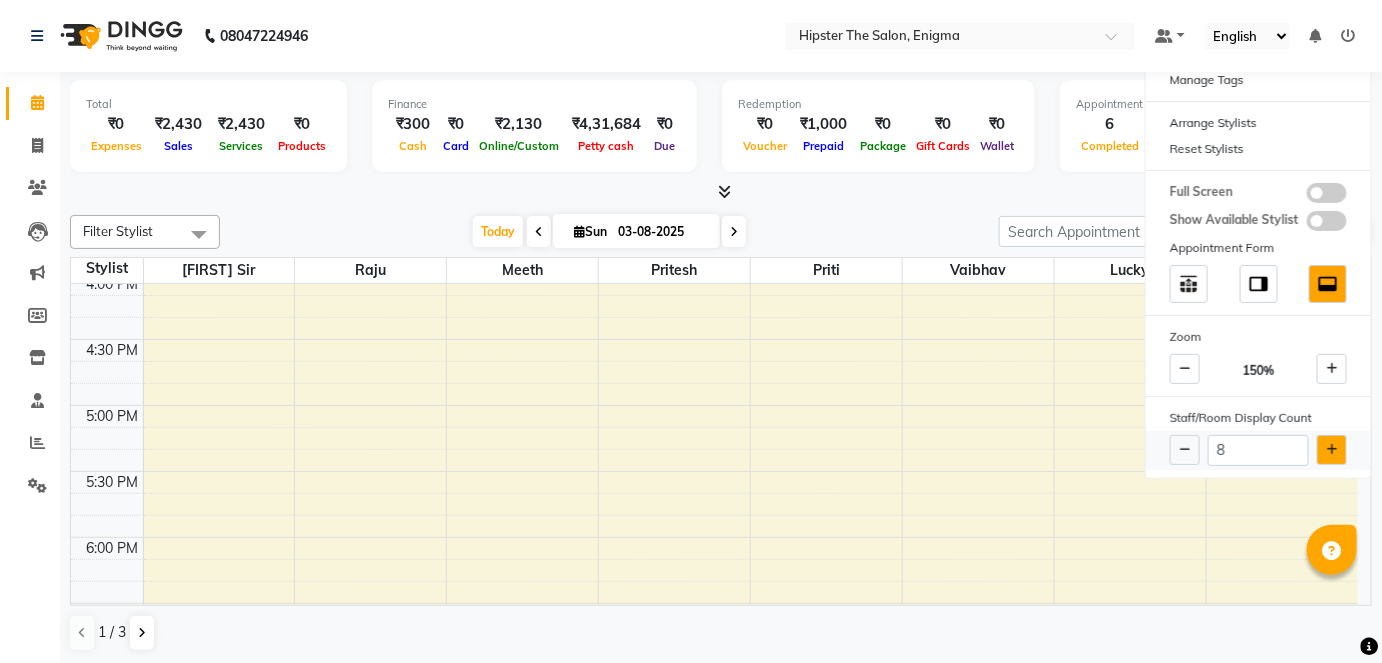 click at bounding box center (1332, 450) 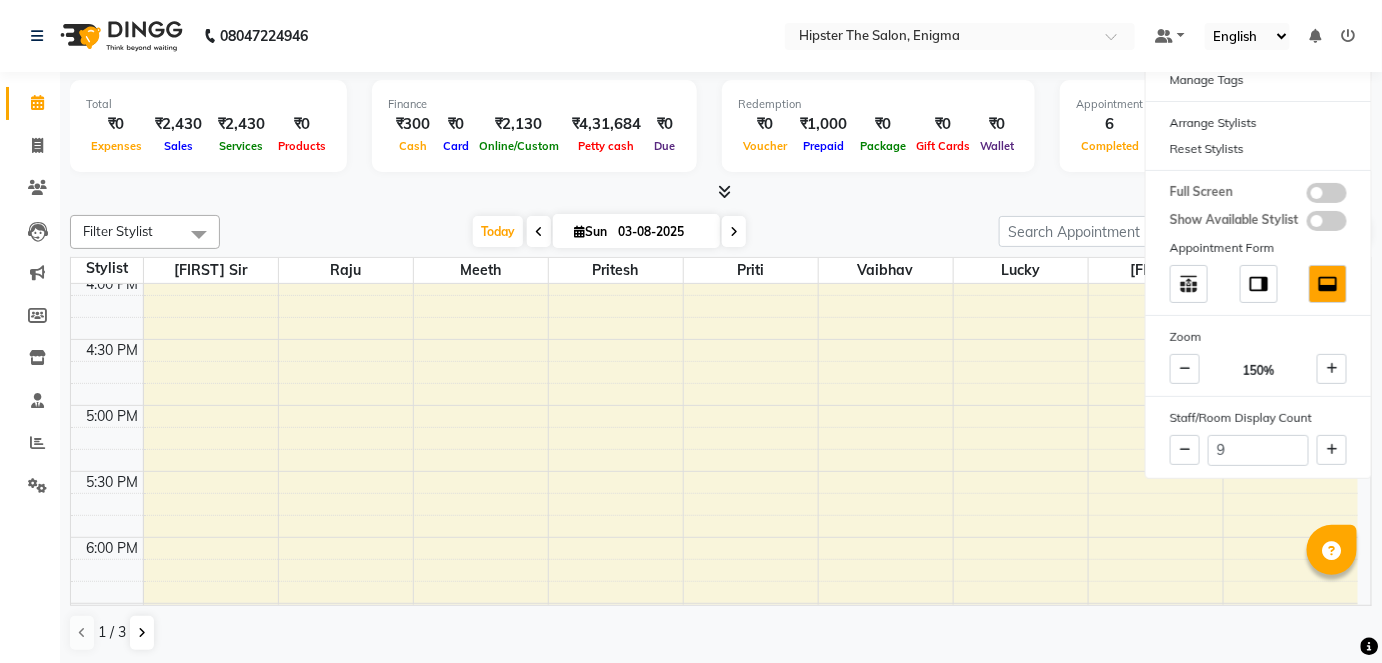 click at bounding box center [721, 192] 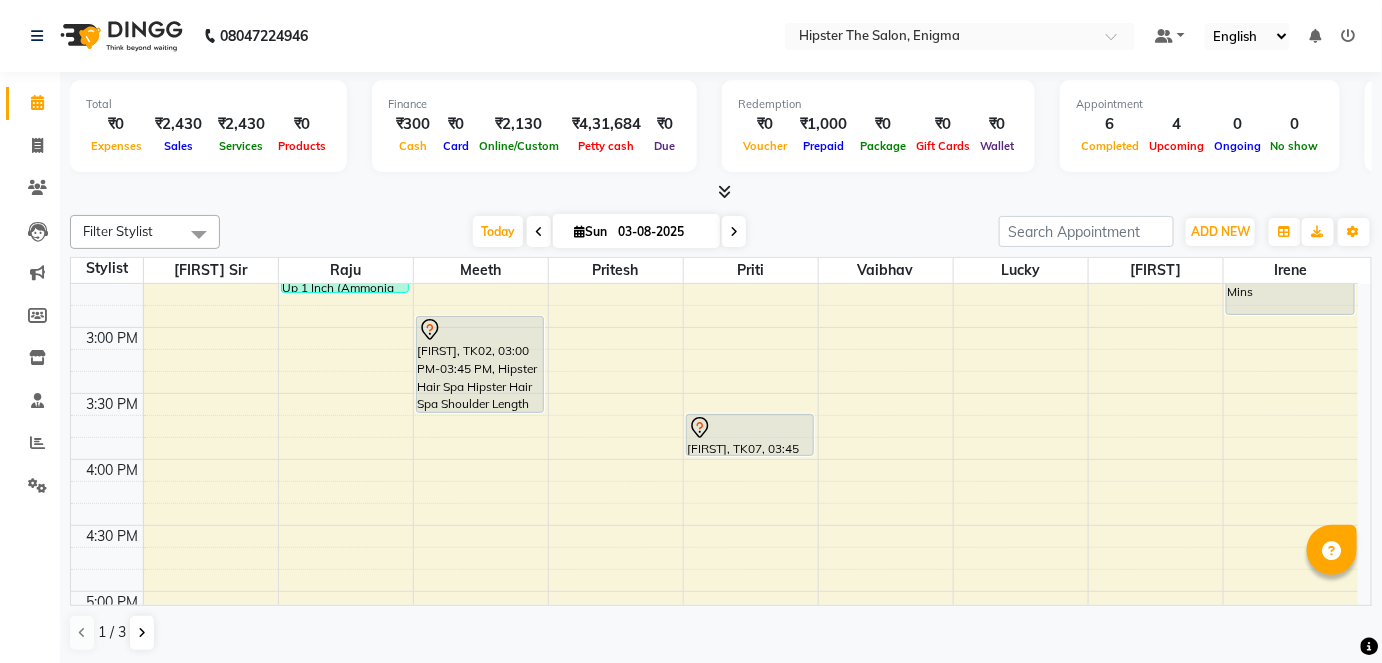 scroll, scrollTop: 880, scrollLeft: 0, axis: vertical 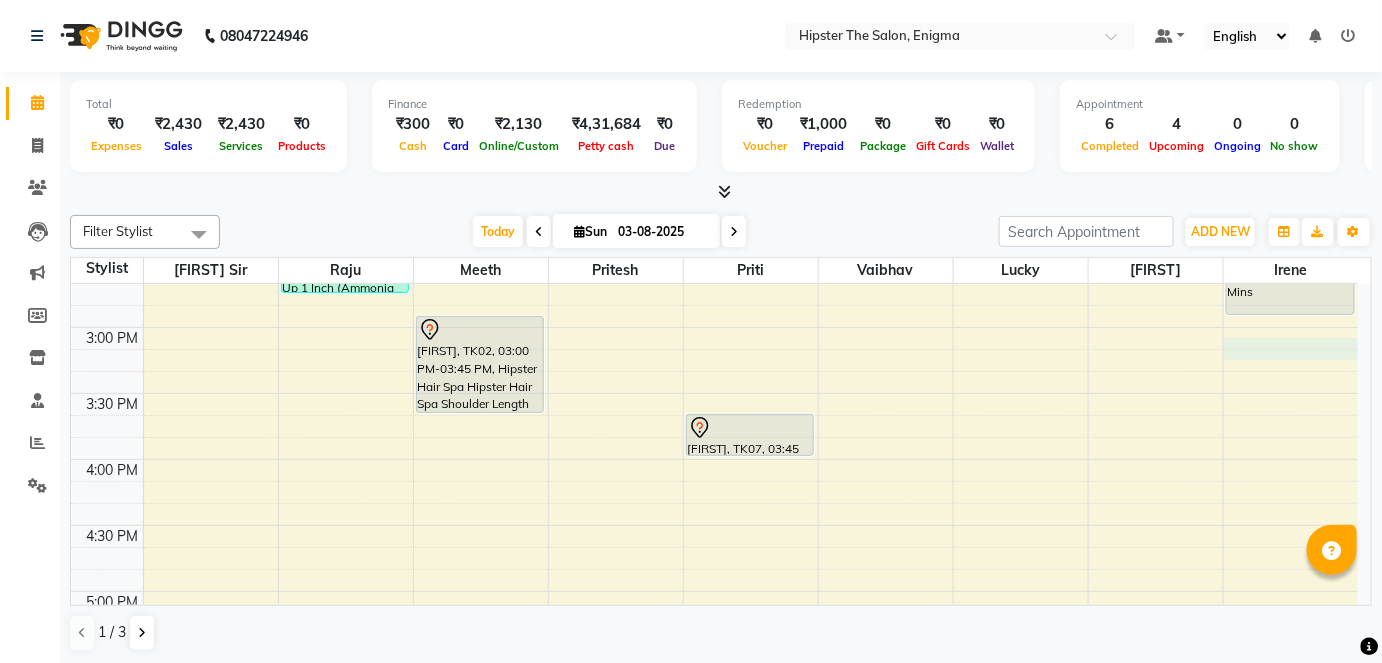 click on "8:00 AM 8:30 AM 9:00 AM 9:30 AM 10:00 AM 10:30 AM 11:00 AM 11:30 AM 12:00 PM 12:30 PM 1:00 PM 1:30 PM 2:00 PM 2:30 PM 3:00 PM 3:30 PM 4:00 PM 4:30 PM 5:00 PM 5:30 PM 6:00 PM 6:30 PM 7:00 PM 7:30 PM 8:00 PM 8:30 PM 9:00 PM 9:30 PM     [LAST NAME], TK10, 02:00 PM-02:50 PM, Hair Colour (Inward Pricing) Root Touch Up 1 Inch (Ammonia Free)     [LAST NAME], TK08, 11:40 AM-12:10 PM, Haircuts Men's Haircut - Junior Stylist             [LAST NAME], TK02, 03:00 PM-03:45 PM, Hipster Hair Spa Hipster Hair Spa Shoulder Length     [LAST NAME], TK06, 09:45 AM-10:25 AM, Wash & Blow Dry Wash & Blow Dry Mid Length             [LAST NAME] [LAST NAME], TK04, 09:45 AM-10:25 AM, Wash & Blow Dry Wash & Blow Dry Mid Length     [LAST NAME], TK08, 10:10 AM-11:40 AM, Hipster Hair Spa Hipster Hair Spa Shoulder Length,Haircuts Women's Haircut - Senior Stylist     [LAST NAME] [LAST NAME], TK03, 11:00 AM-11:15 AM, Men's Grooming Men's Shave - Junior Stylist     [LAST NAME], TK09, 11:40 AM-12:10 PM, Haircuts Men's Haircut - Junior Stylist" at bounding box center [714, 327] 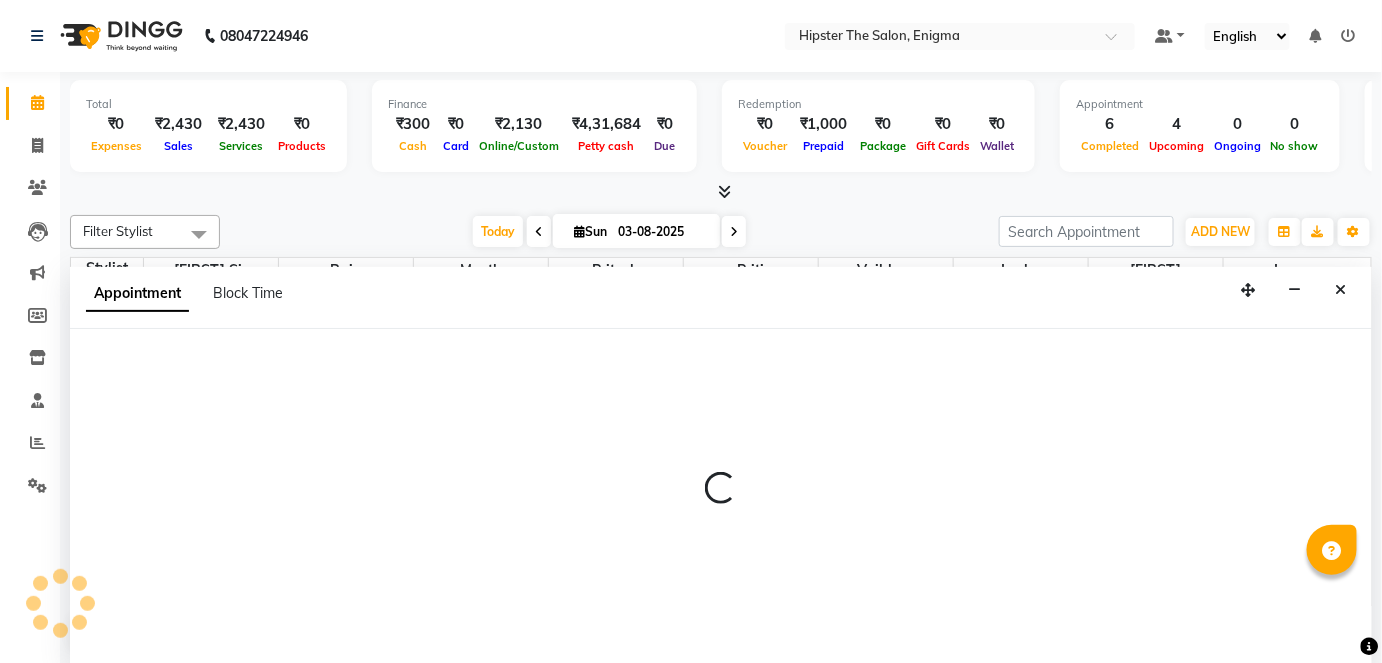 scroll, scrollTop: 0, scrollLeft: 0, axis: both 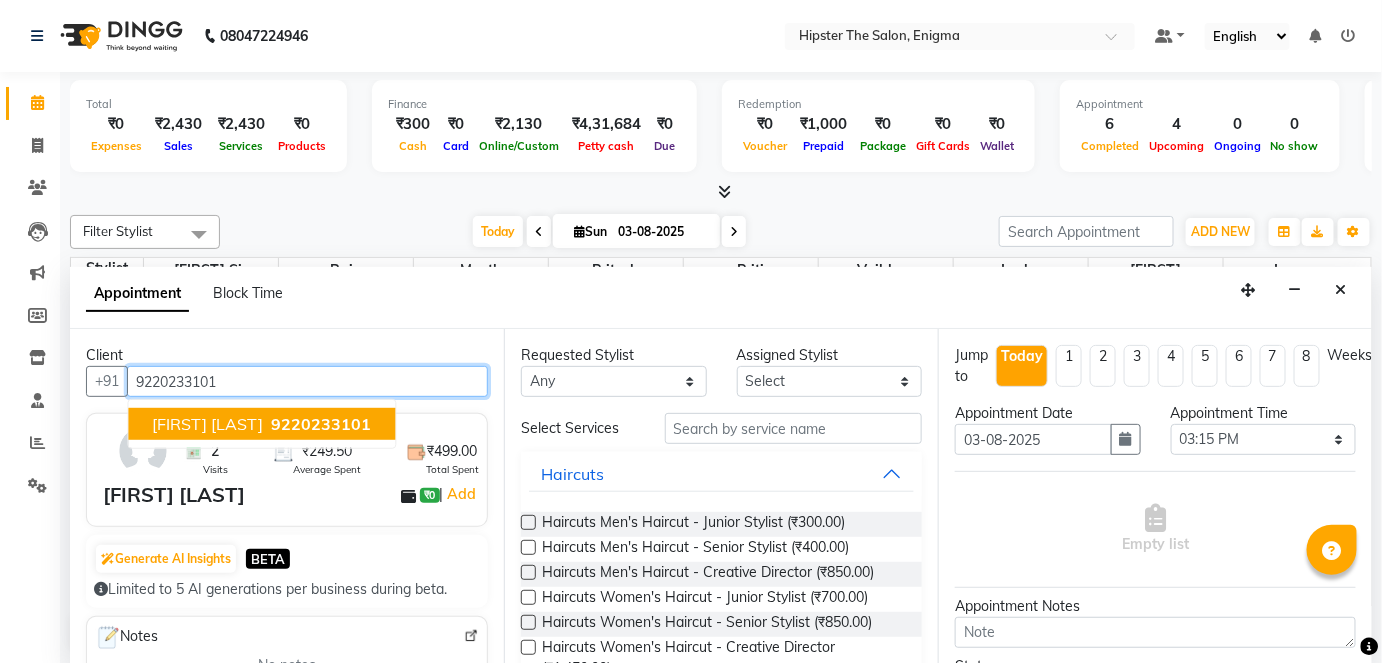 click on "9220233101" at bounding box center (321, 424) 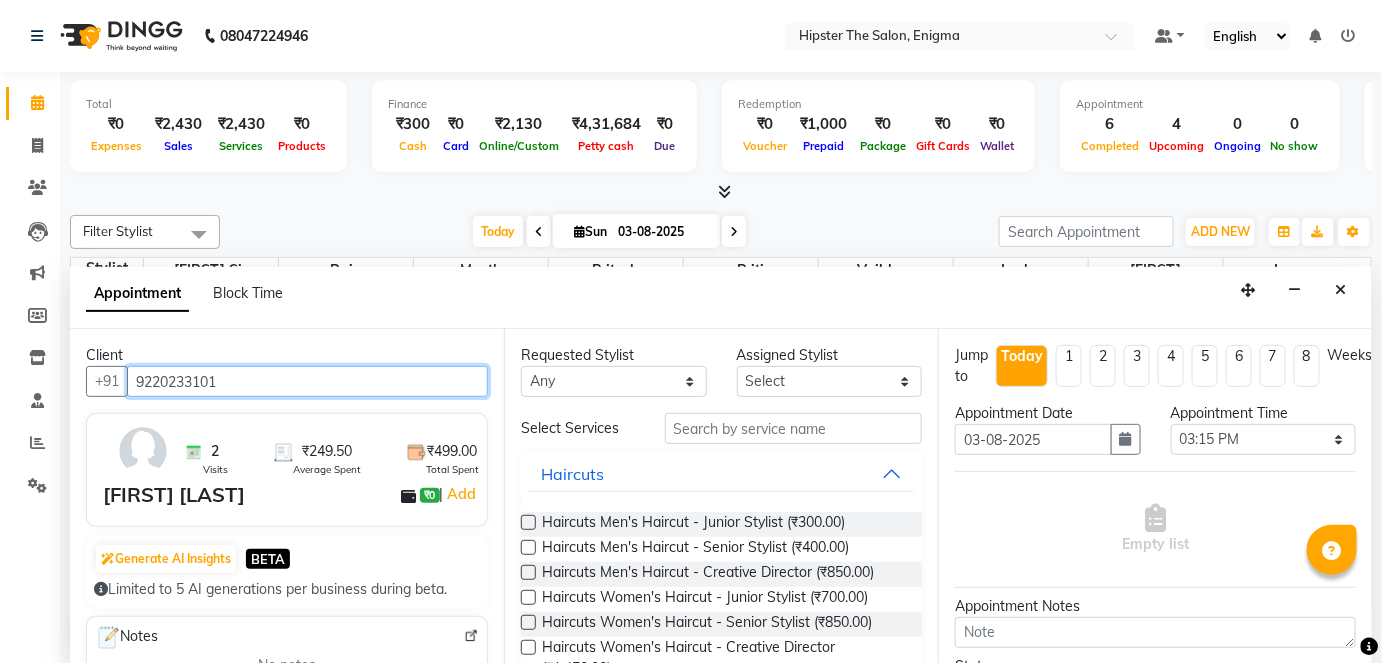 type on "9220233101" 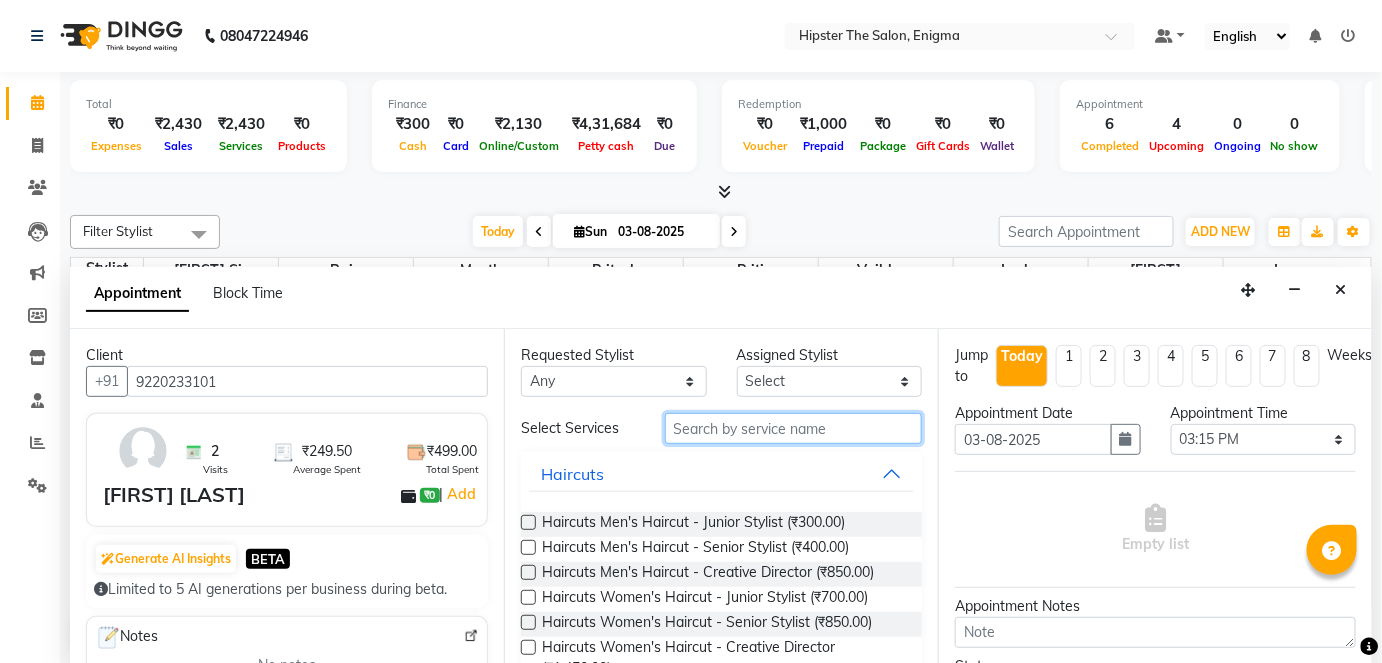 click at bounding box center (793, 428) 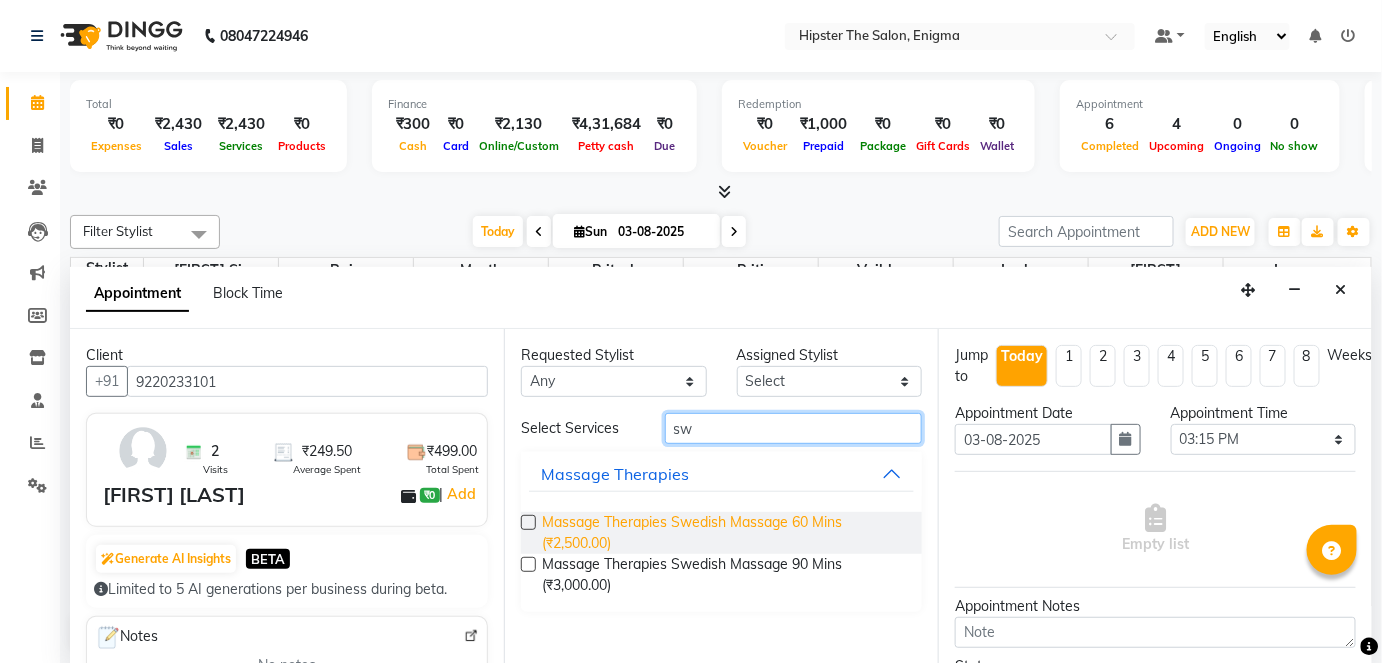 type on "sw" 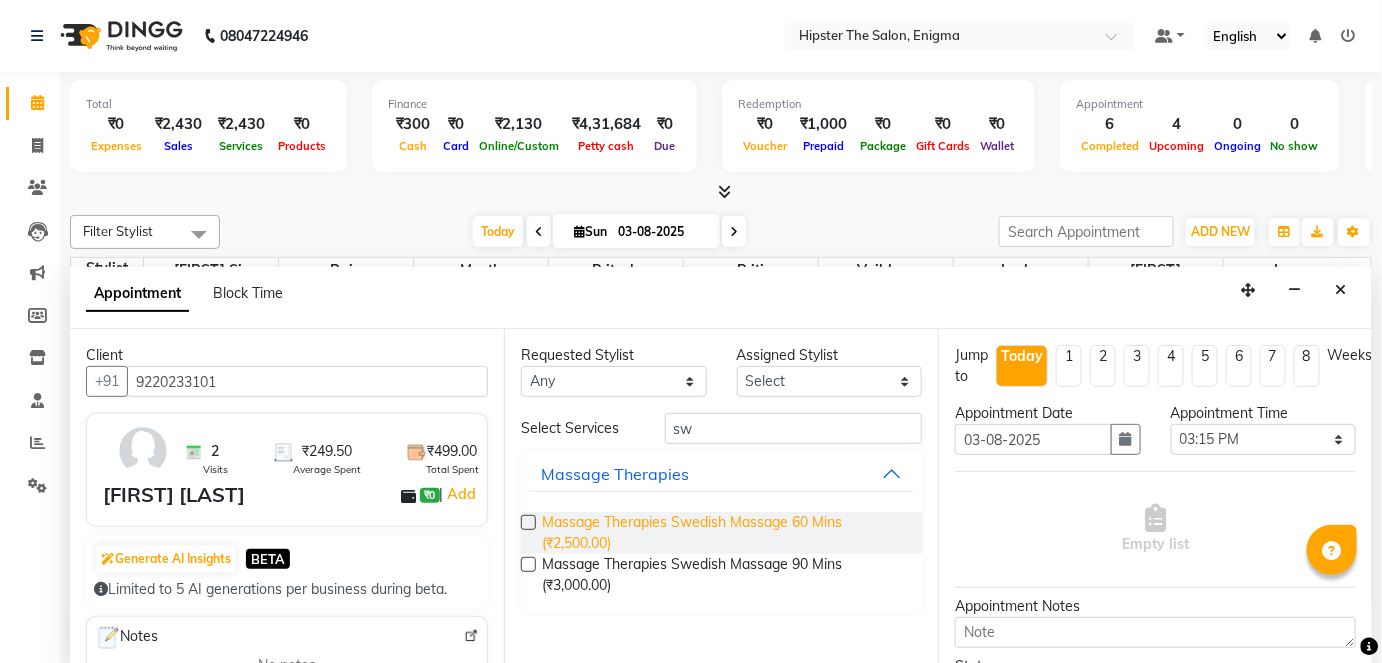 click on "Massage Therapies Swedish Massage 60 Mins (₹2,500.00)" at bounding box center (724, 533) 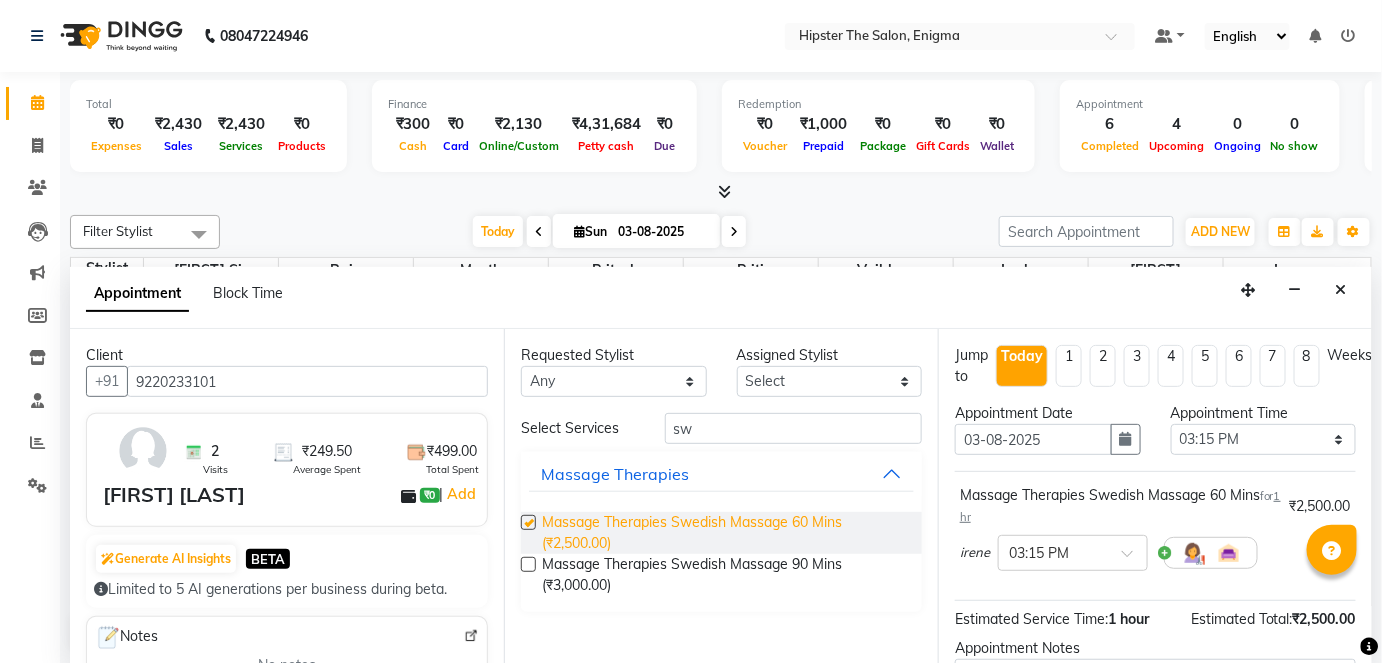 checkbox on "false" 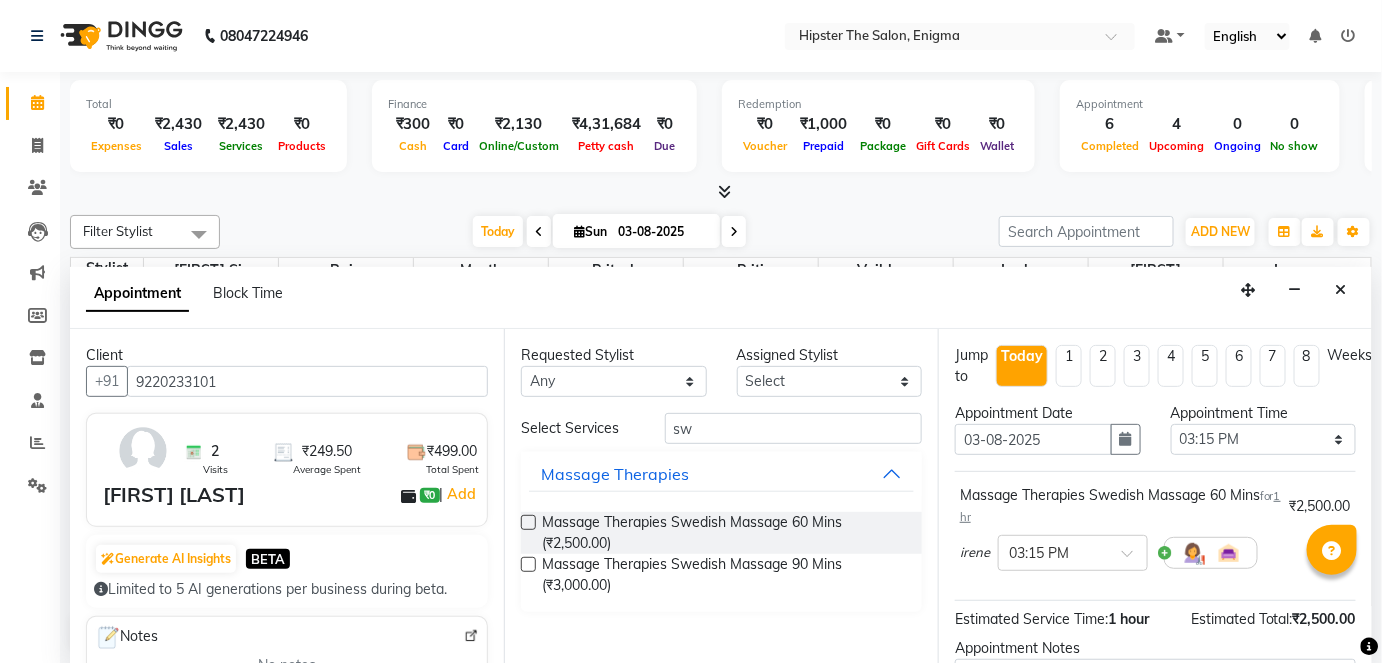 scroll, scrollTop: 210, scrollLeft: 0, axis: vertical 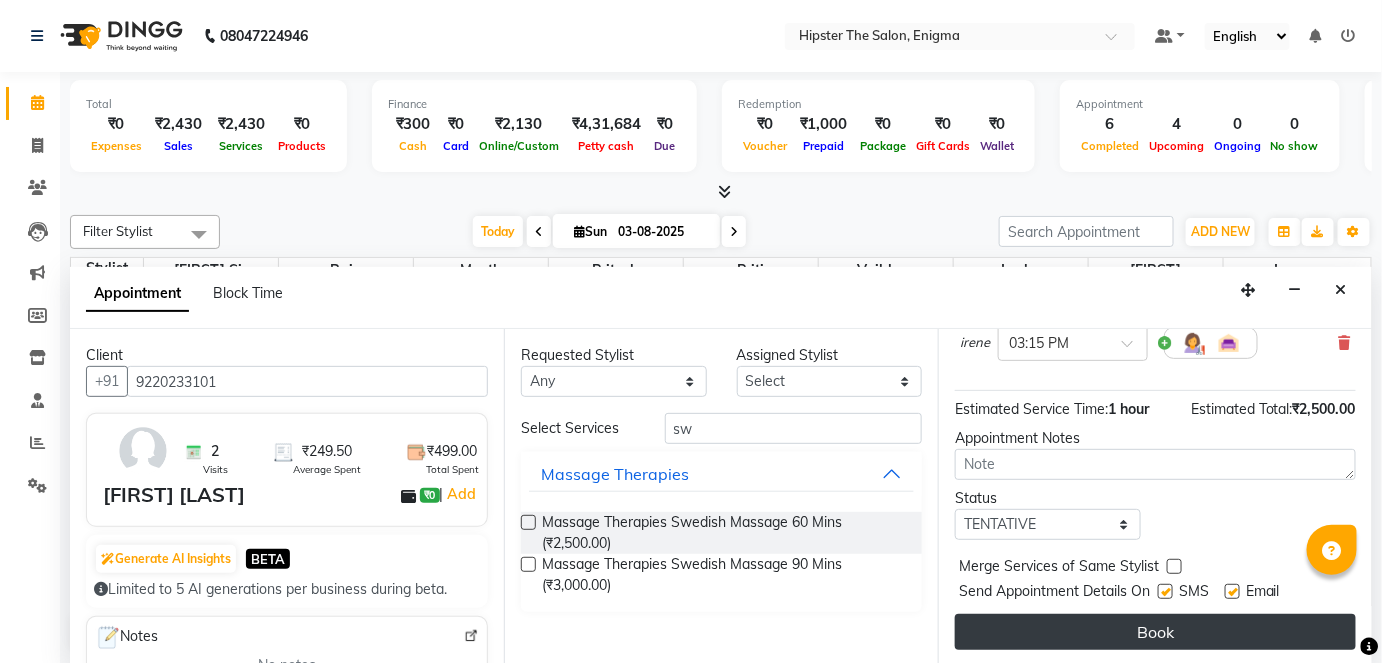 click on "Book" at bounding box center (1155, 632) 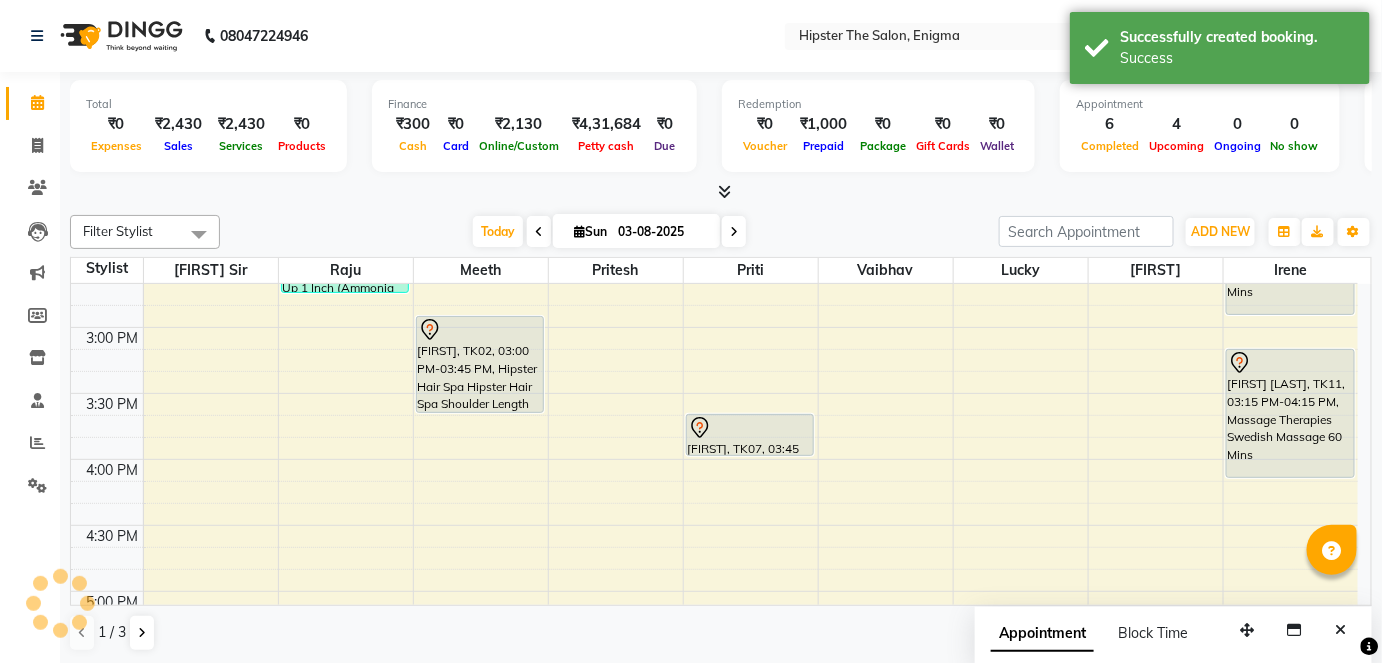 scroll, scrollTop: 0, scrollLeft: 0, axis: both 